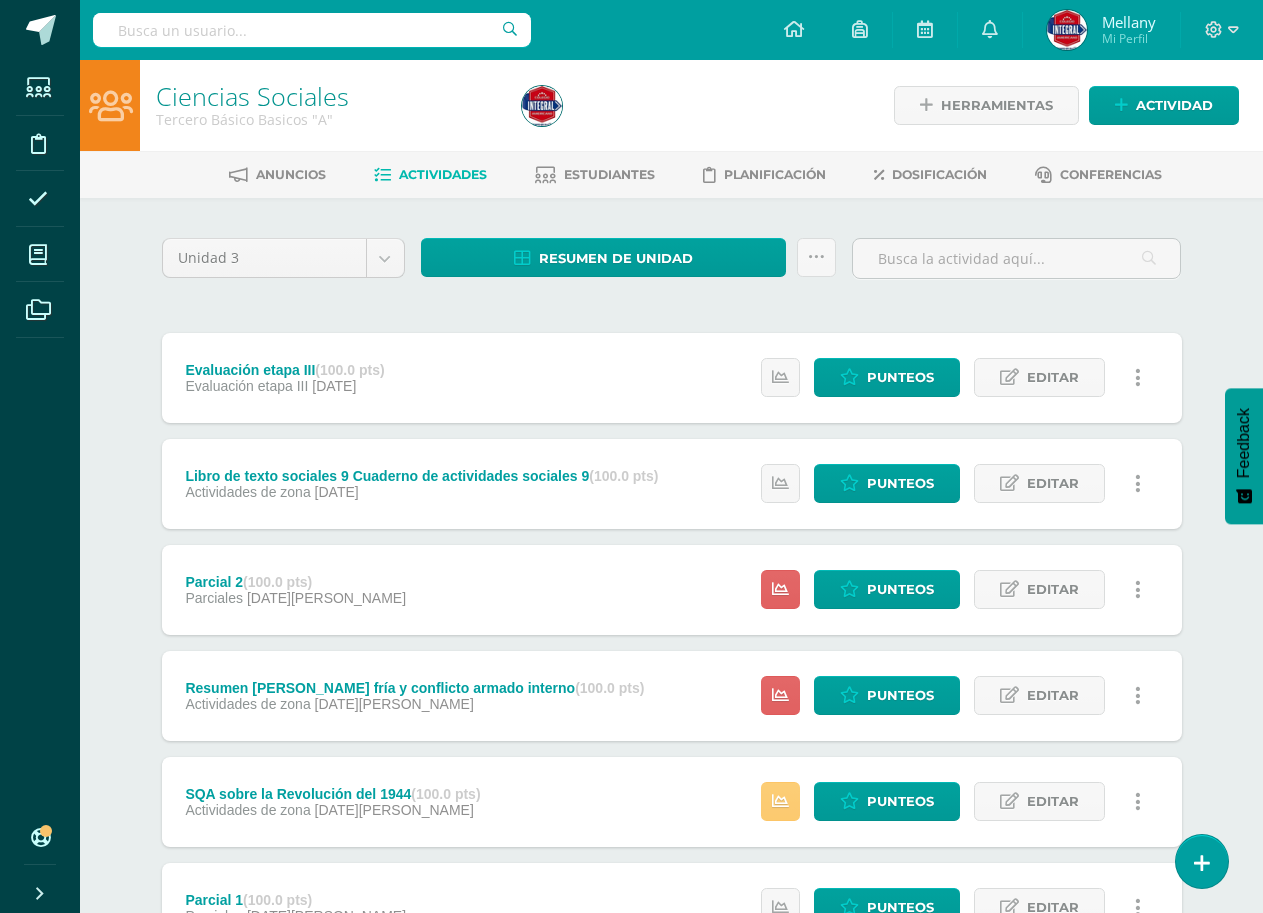 scroll, scrollTop: 0, scrollLeft: 0, axis: both 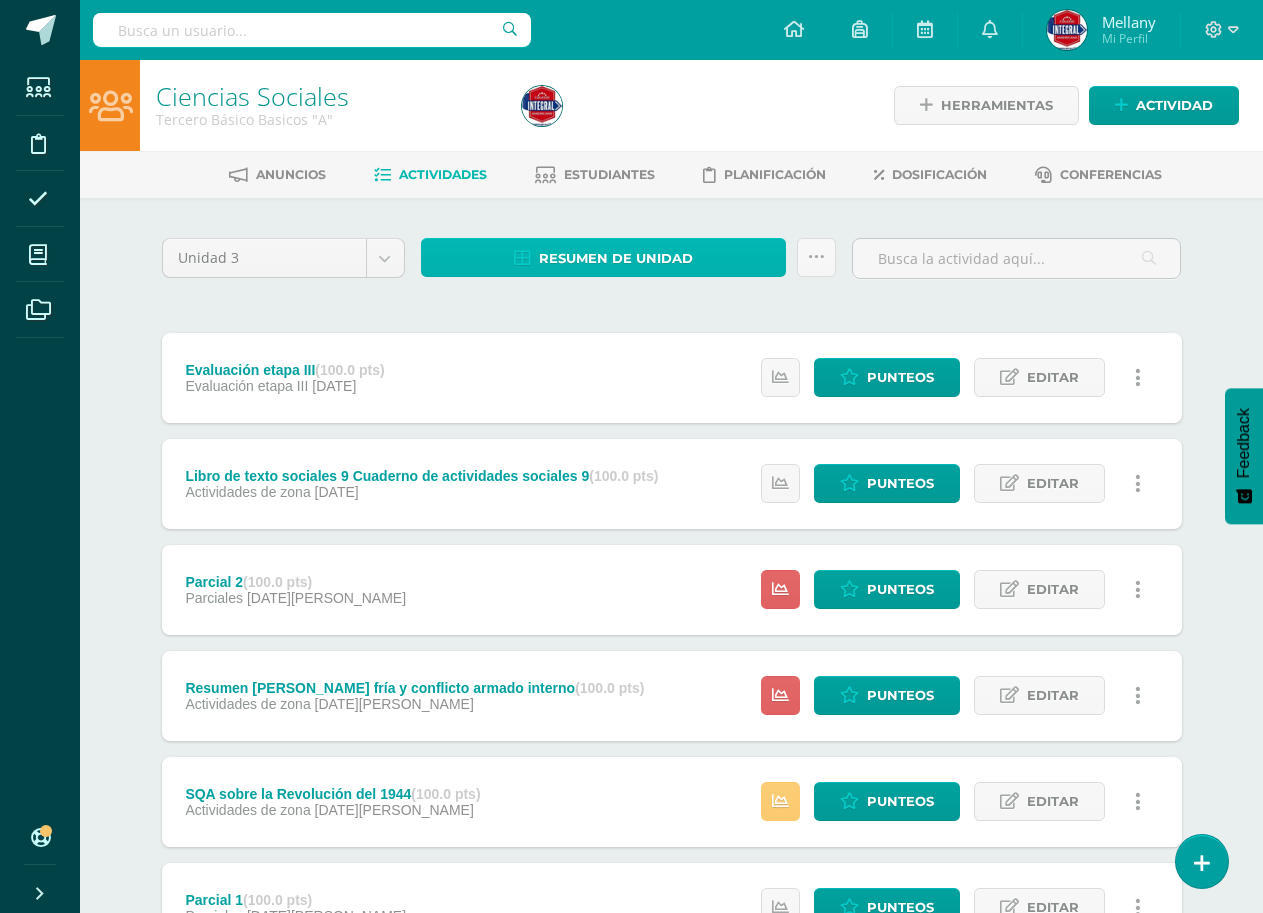click on "Resumen de unidad" at bounding box center (616, 258) 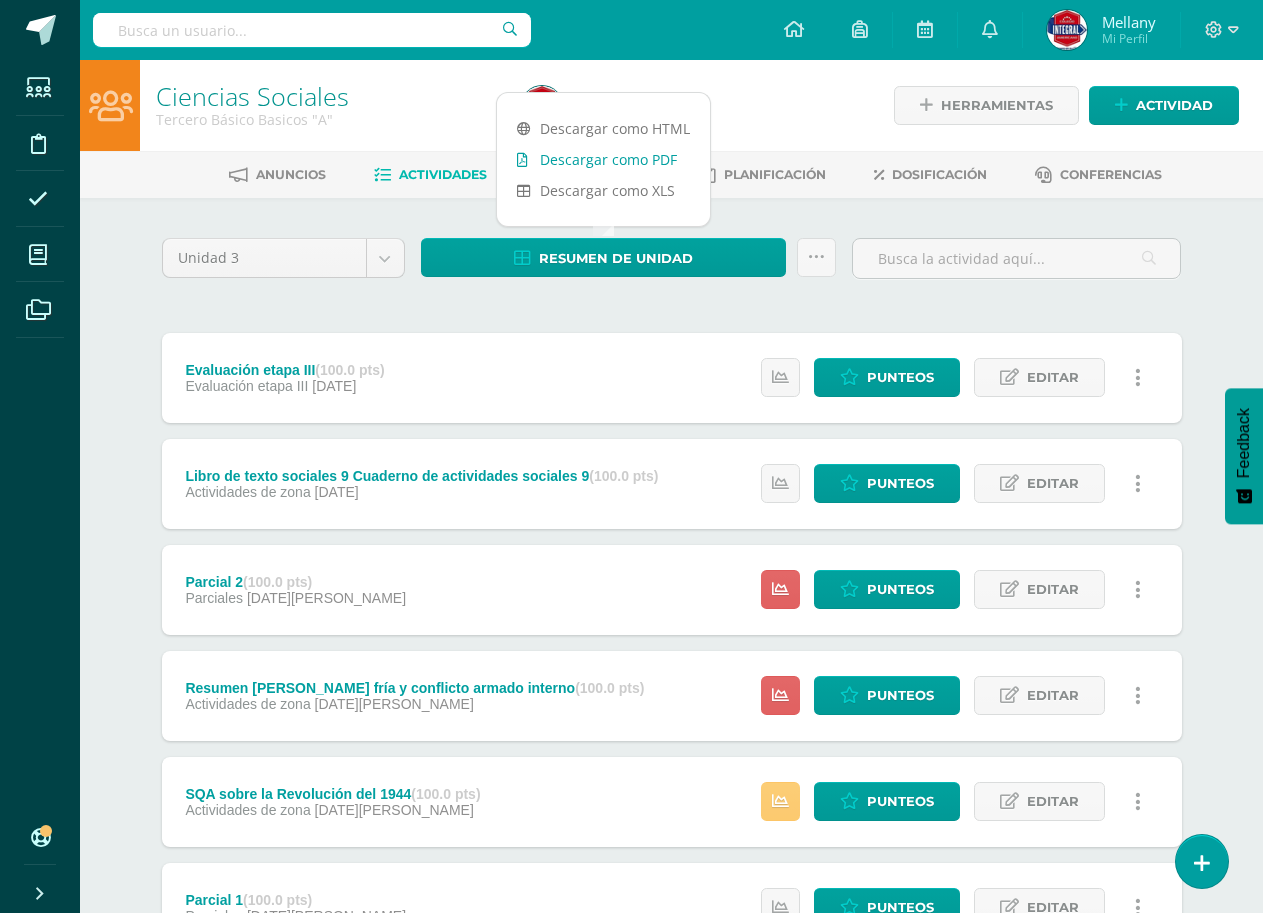 click on "Descargar como PDF" at bounding box center (603, 159) 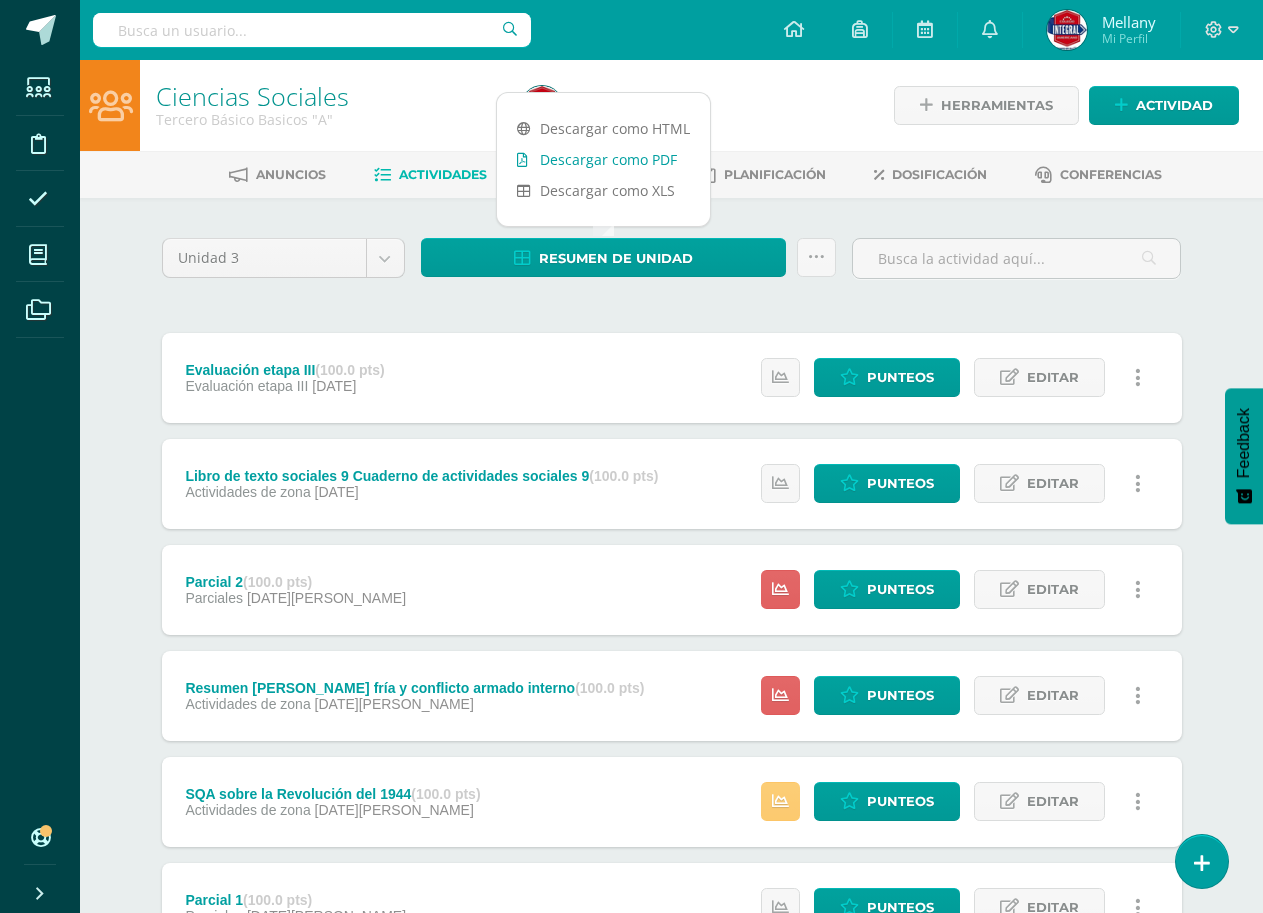 click on "Descargar como PDF" at bounding box center (603, 159) 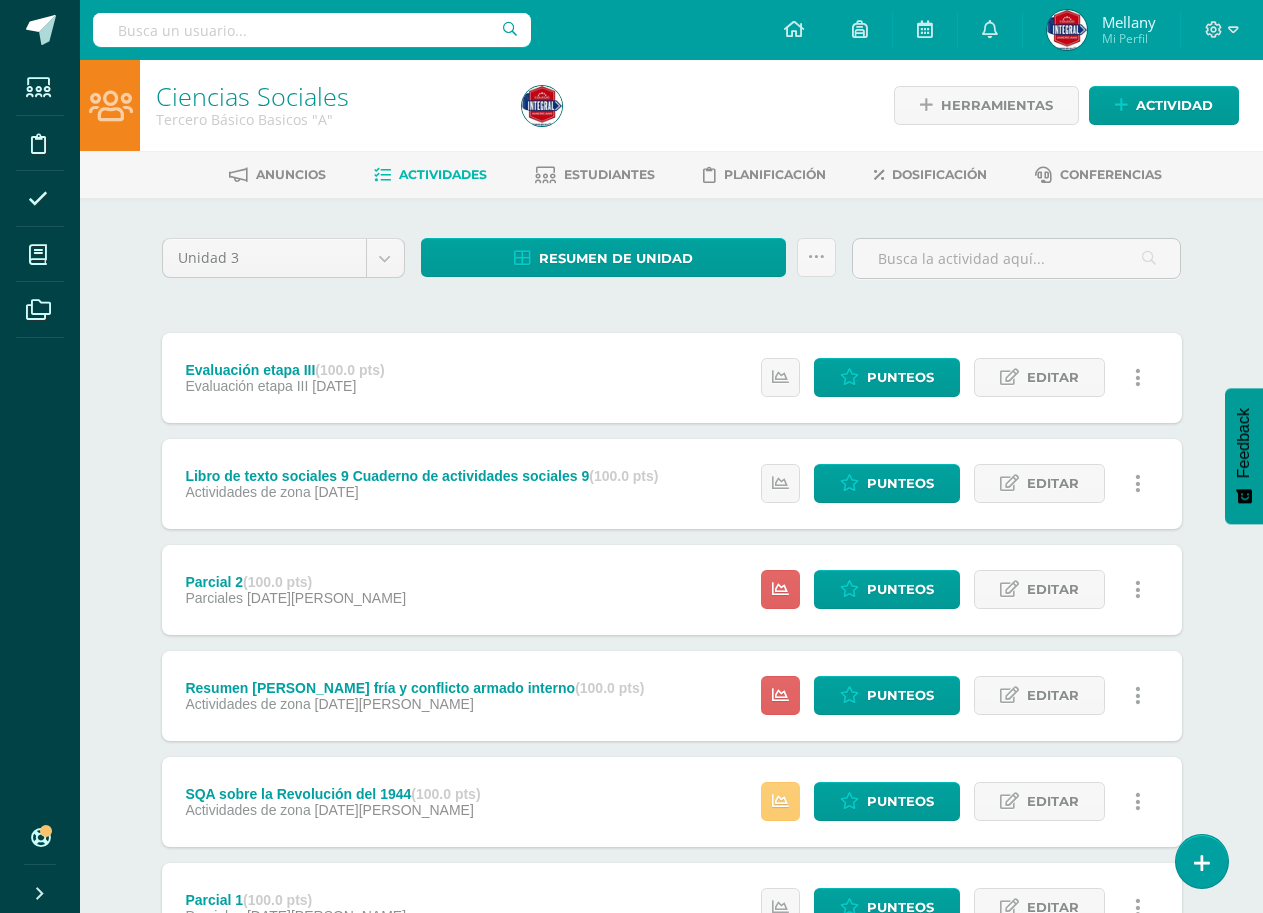 click at bounding box center [701, 105] 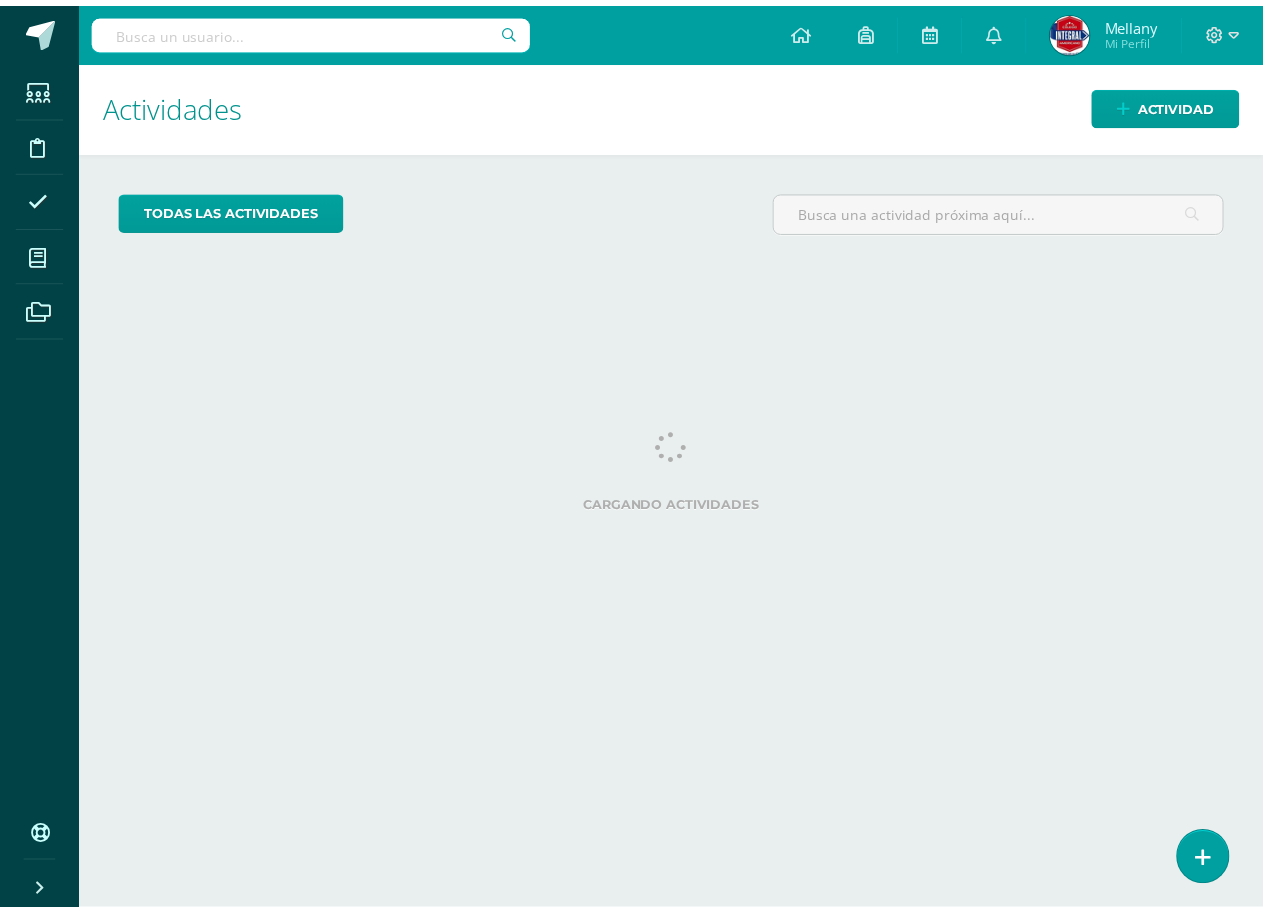 scroll, scrollTop: 0, scrollLeft: 0, axis: both 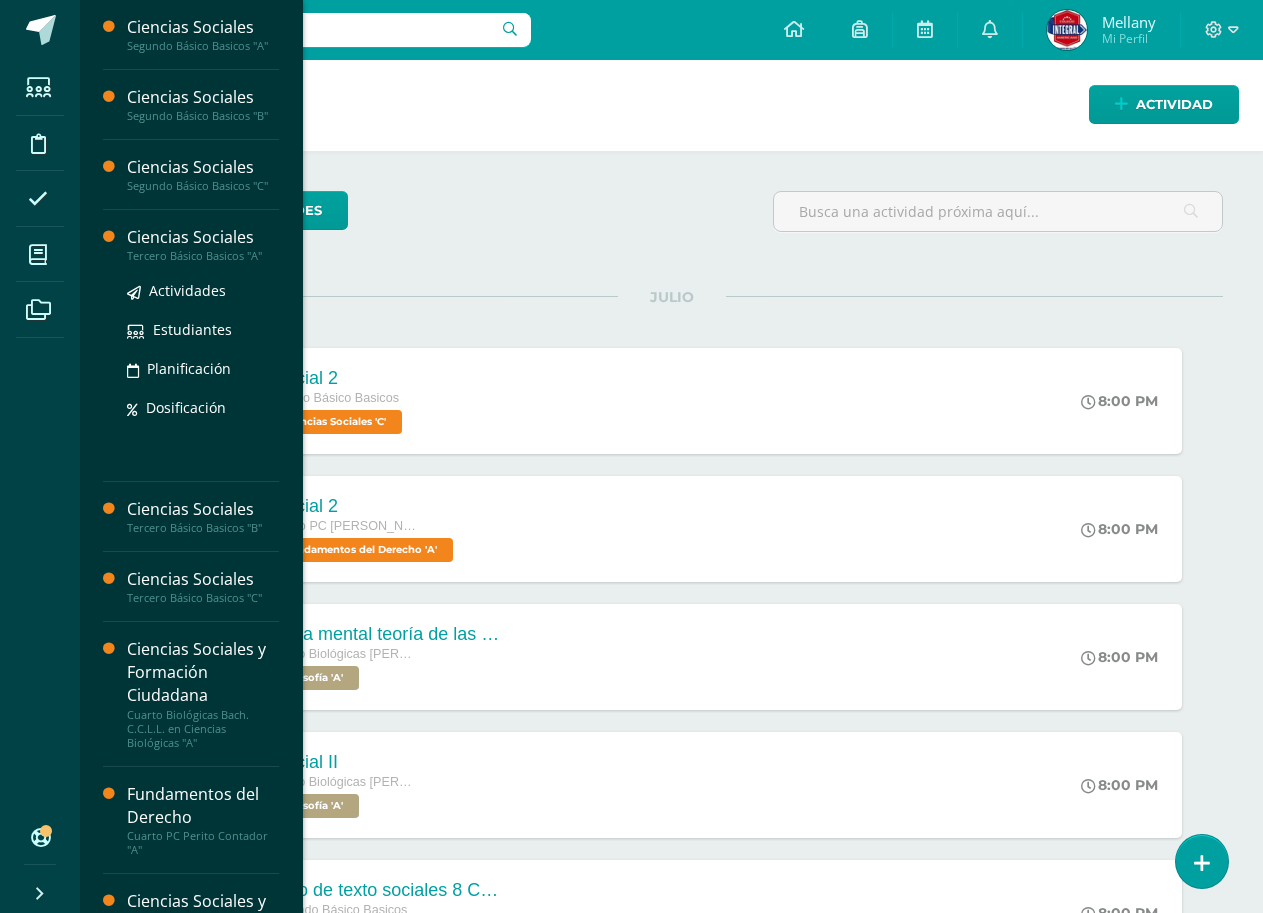 click on "Ciencias Sociales" at bounding box center (203, 237) 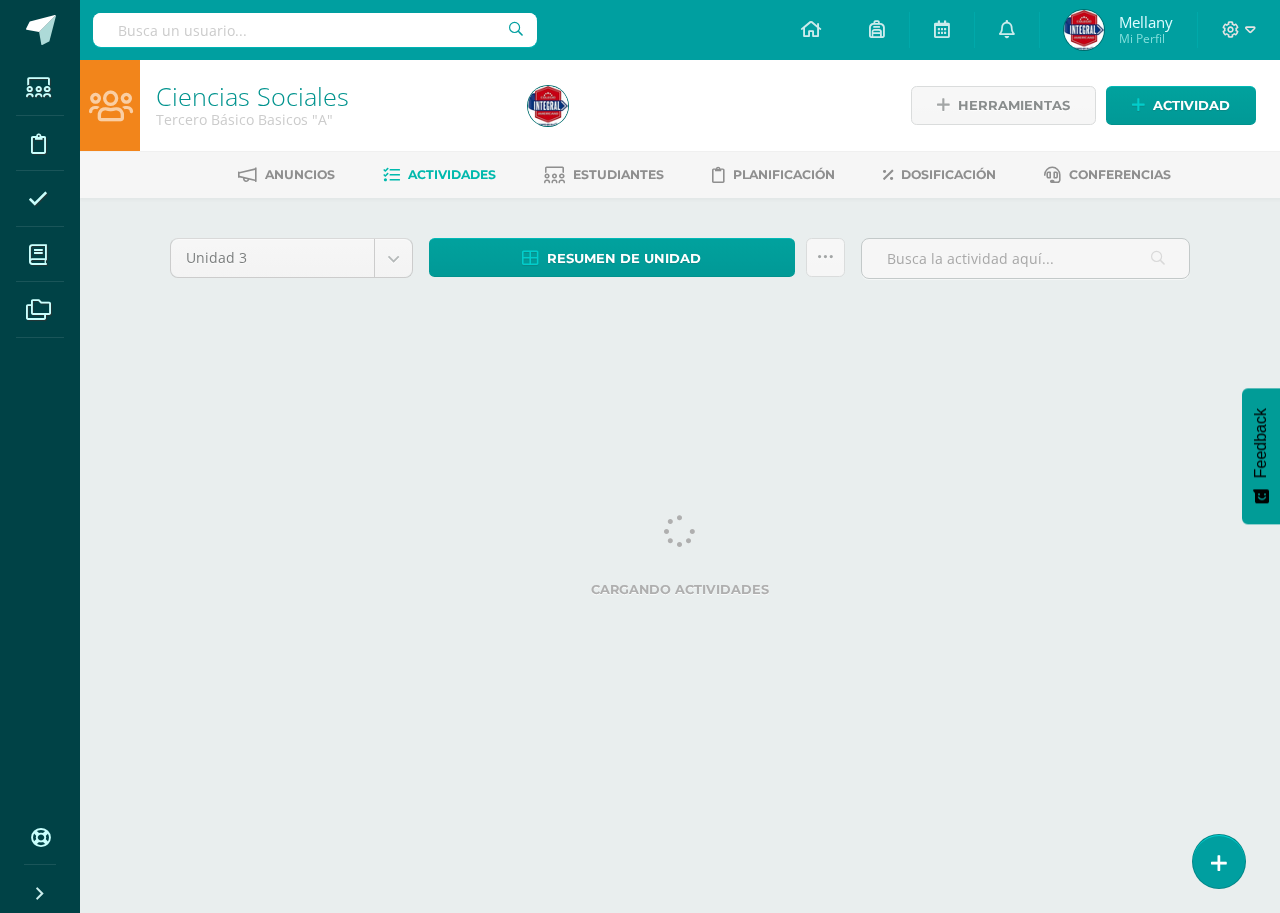 scroll, scrollTop: 0, scrollLeft: 0, axis: both 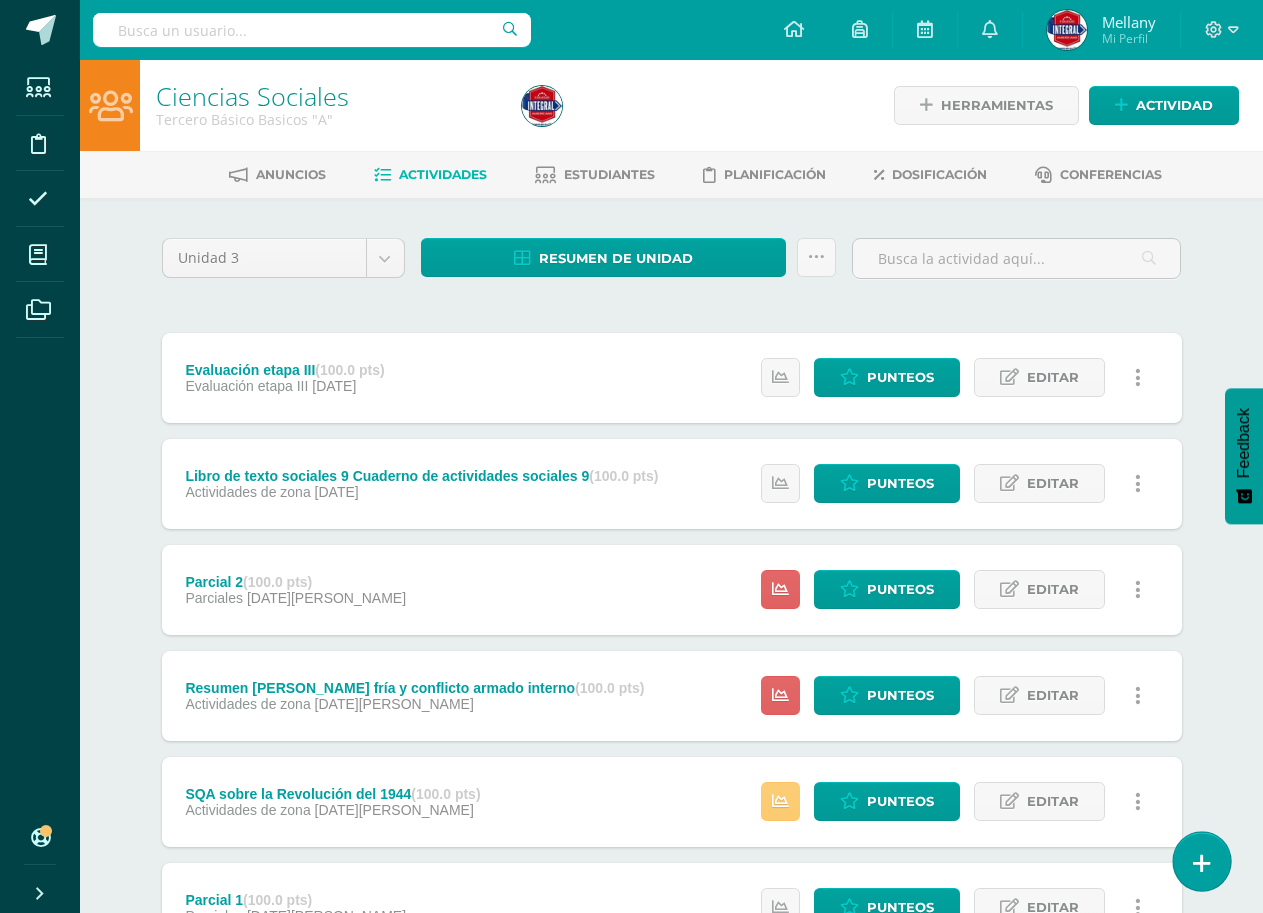 click at bounding box center (1202, 863) 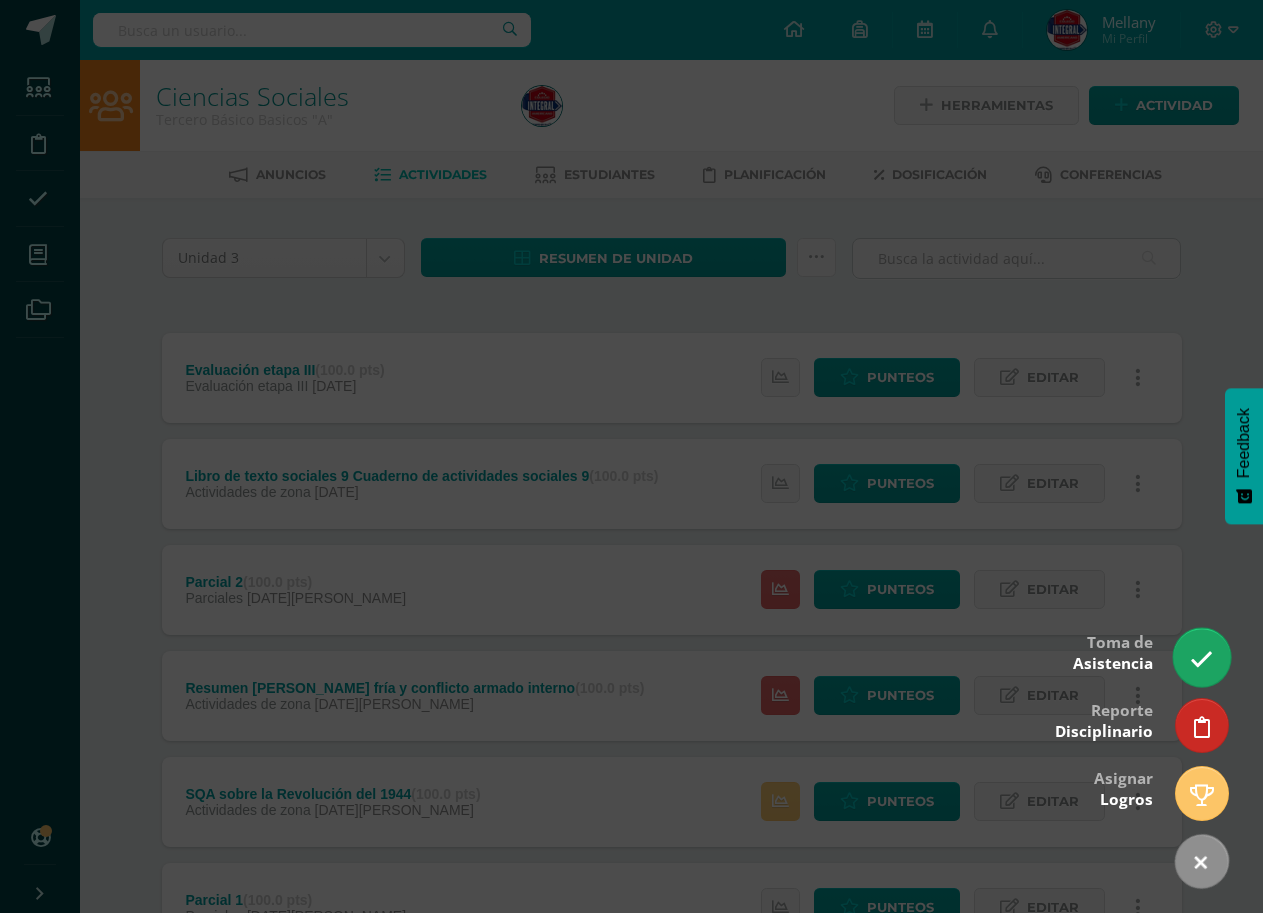 click at bounding box center (1201, 657) 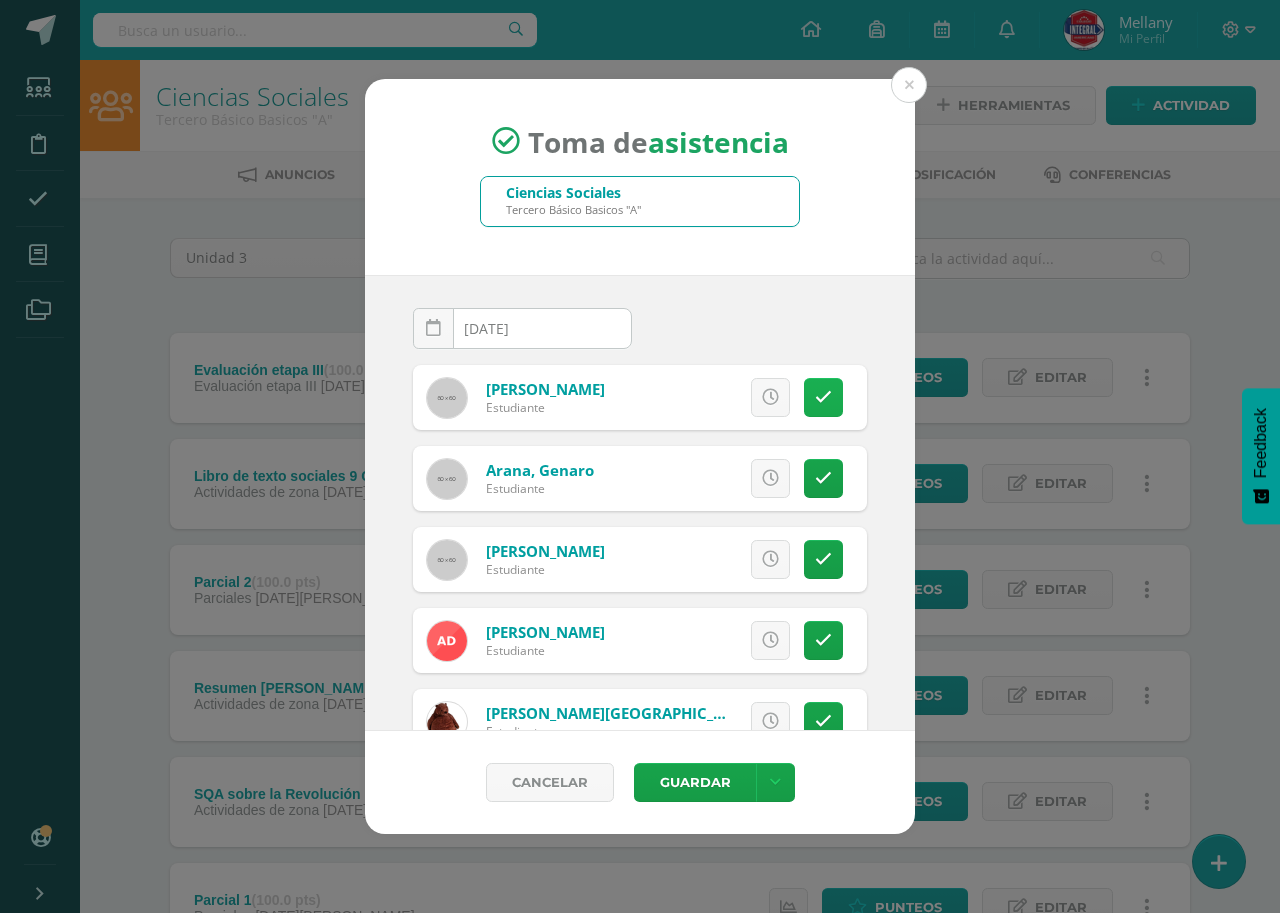 click at bounding box center [823, 397] 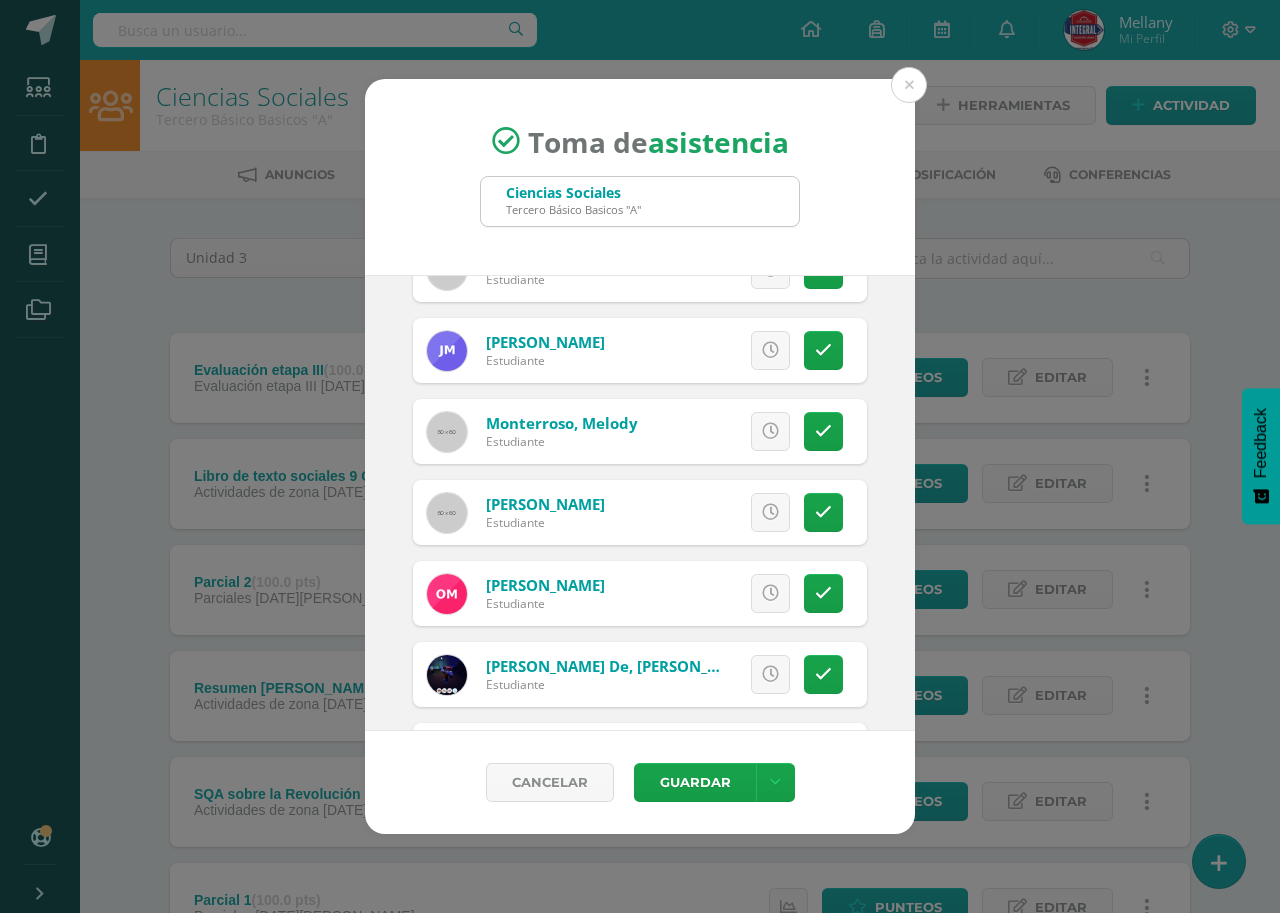 scroll, scrollTop: 1200, scrollLeft: 0, axis: vertical 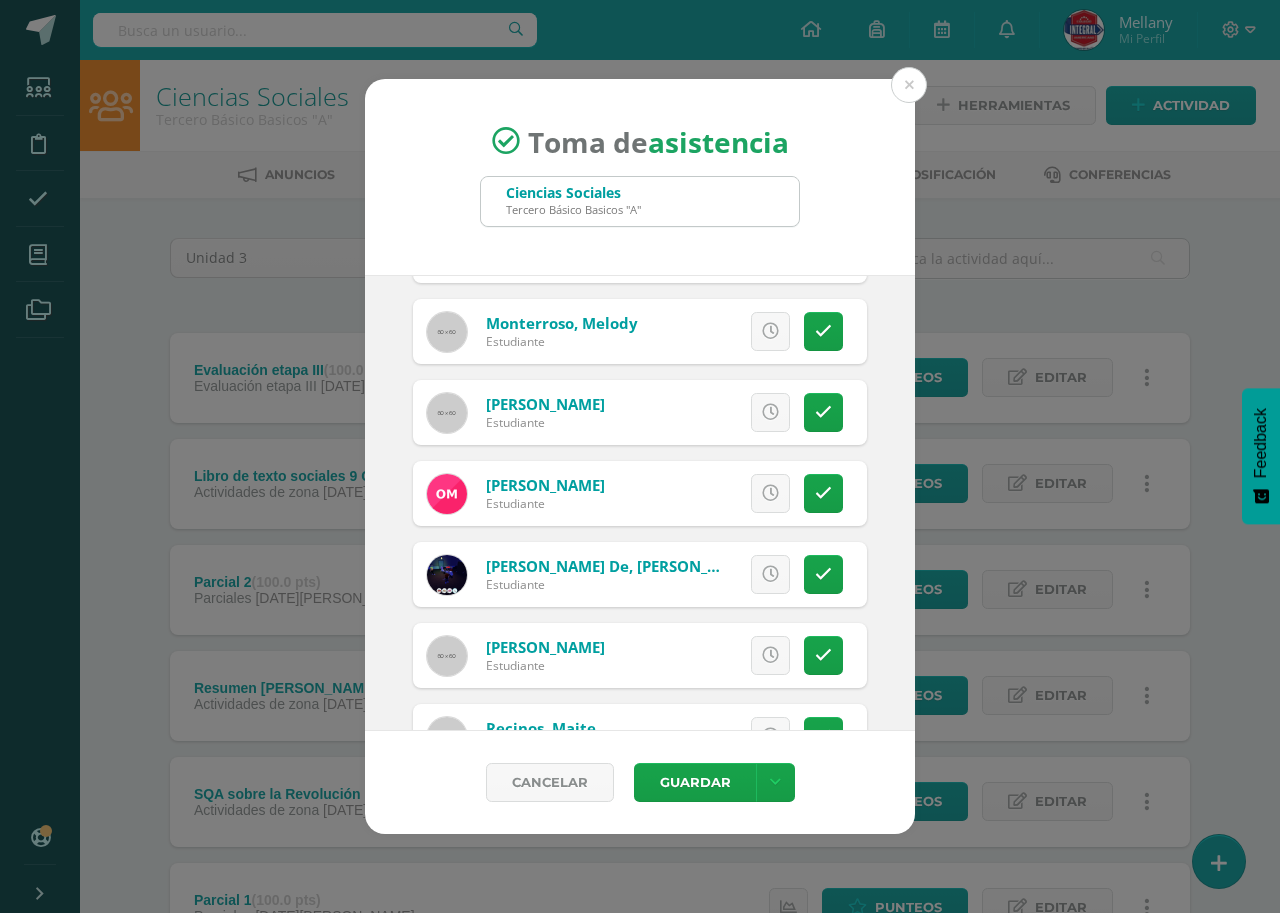 click on "Excusa
Detalles sobre excusa:
Añadir excusa a todas las inasistencias del día
Cancelar
Agregar" at bounding box center (723, 412) 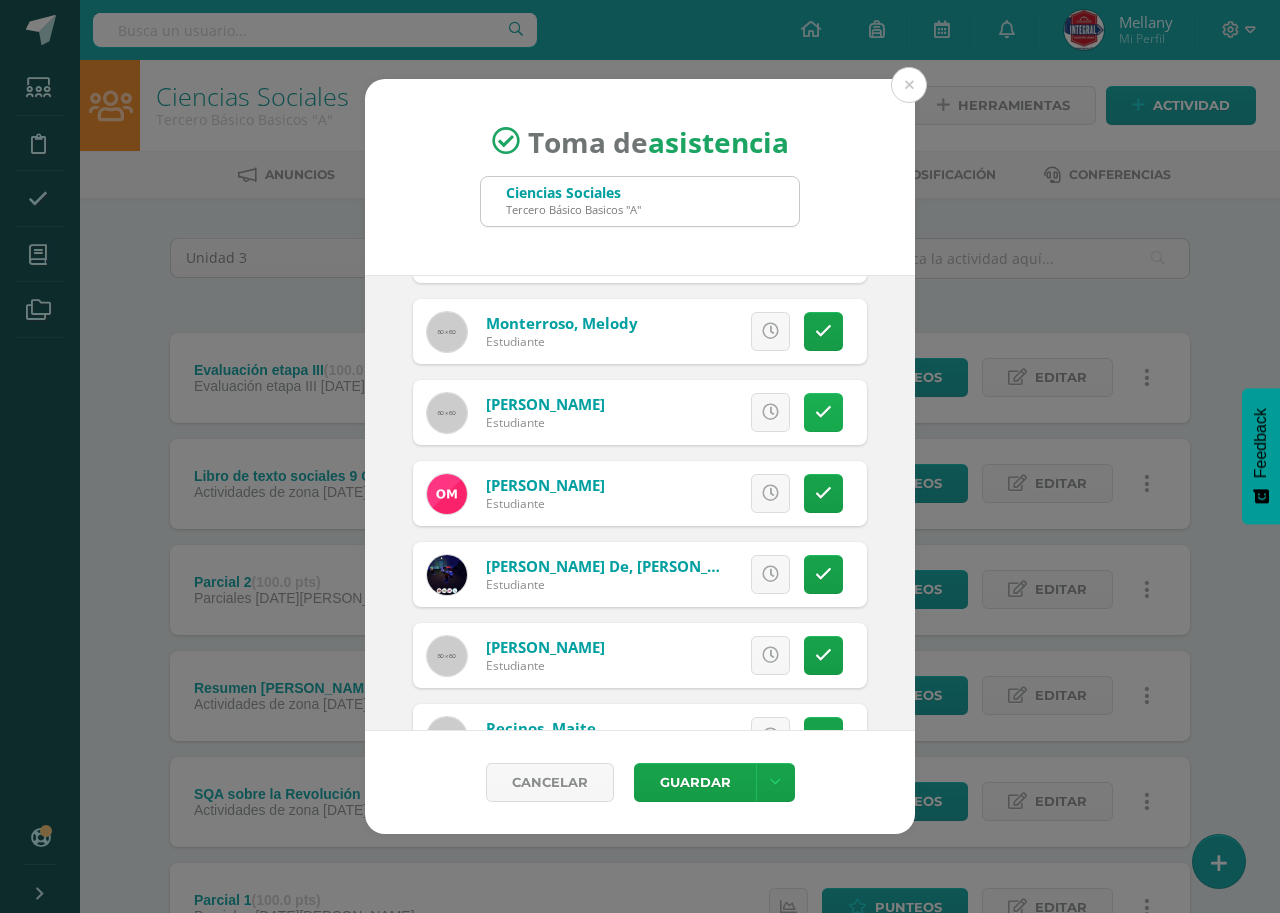 click at bounding box center [823, 412] 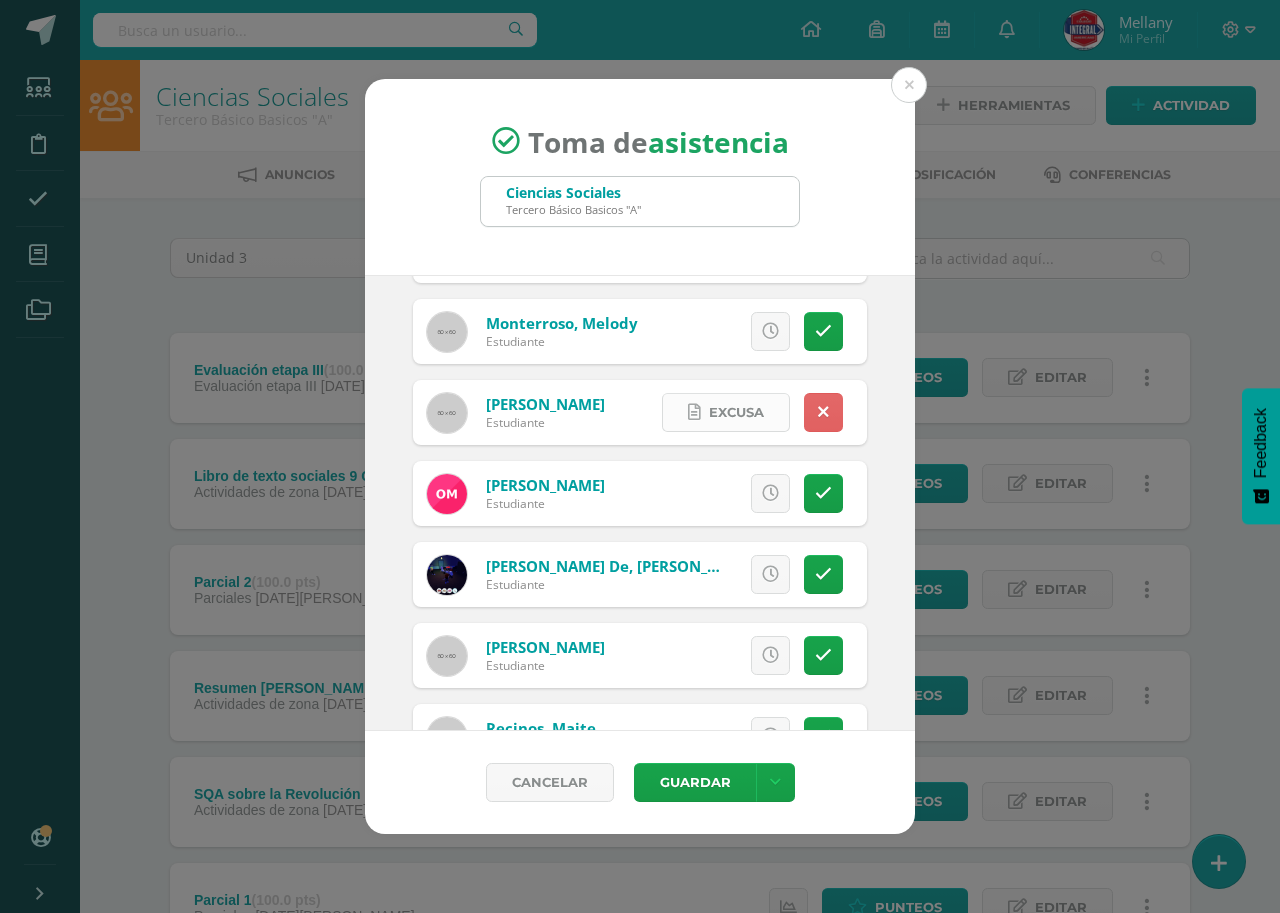 click on "Excusa" at bounding box center (736, 412) 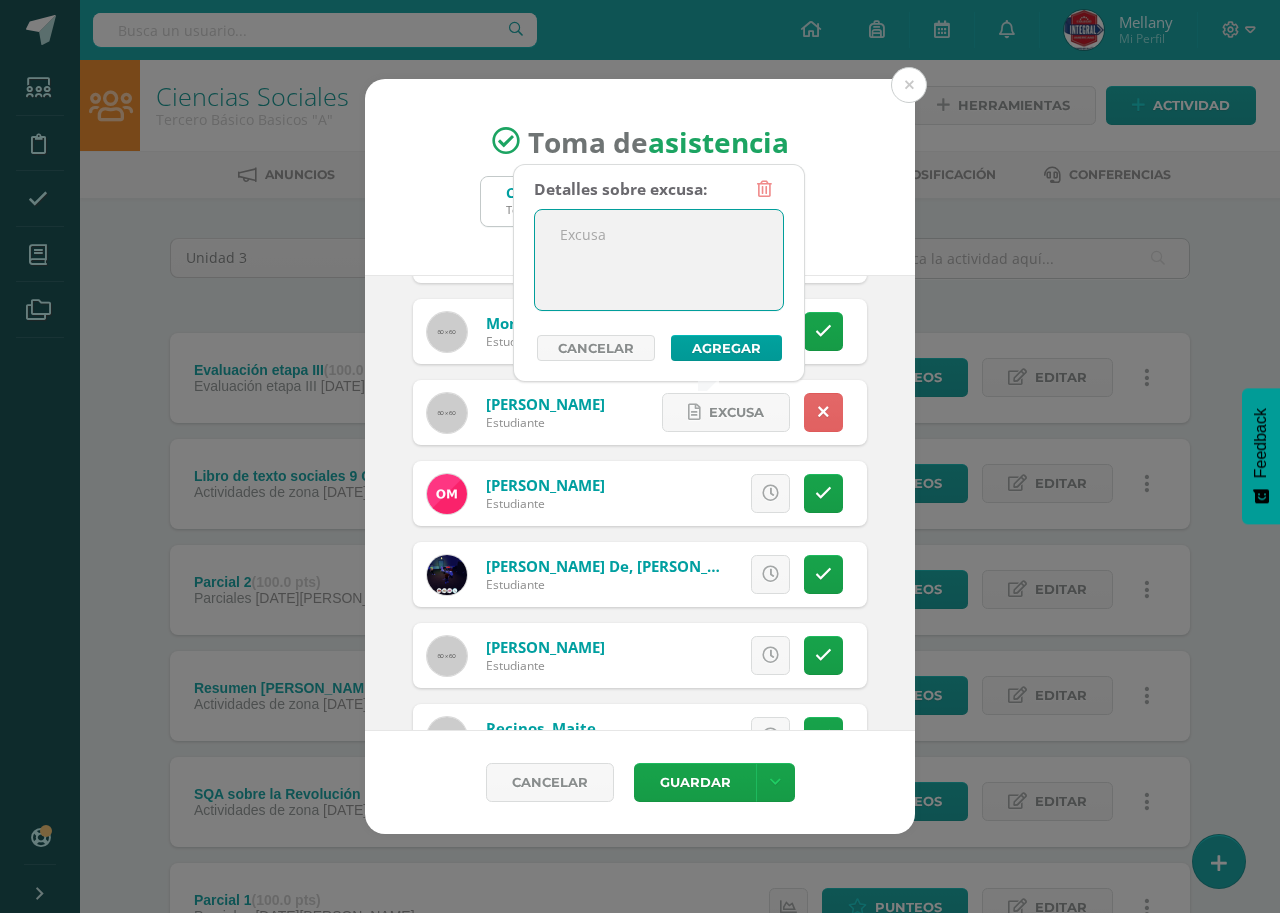 click at bounding box center (659, 260) 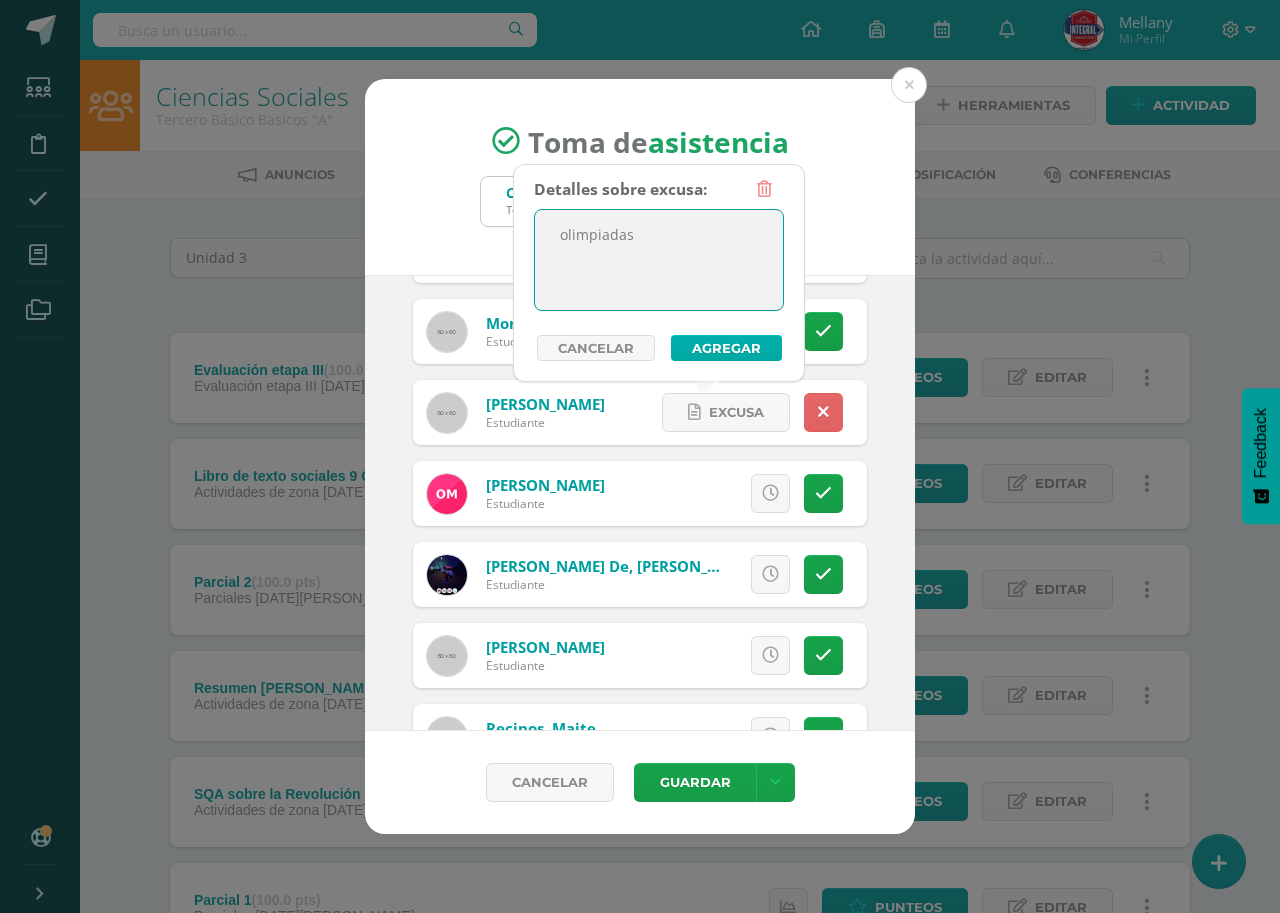 type on "olimpiadas" 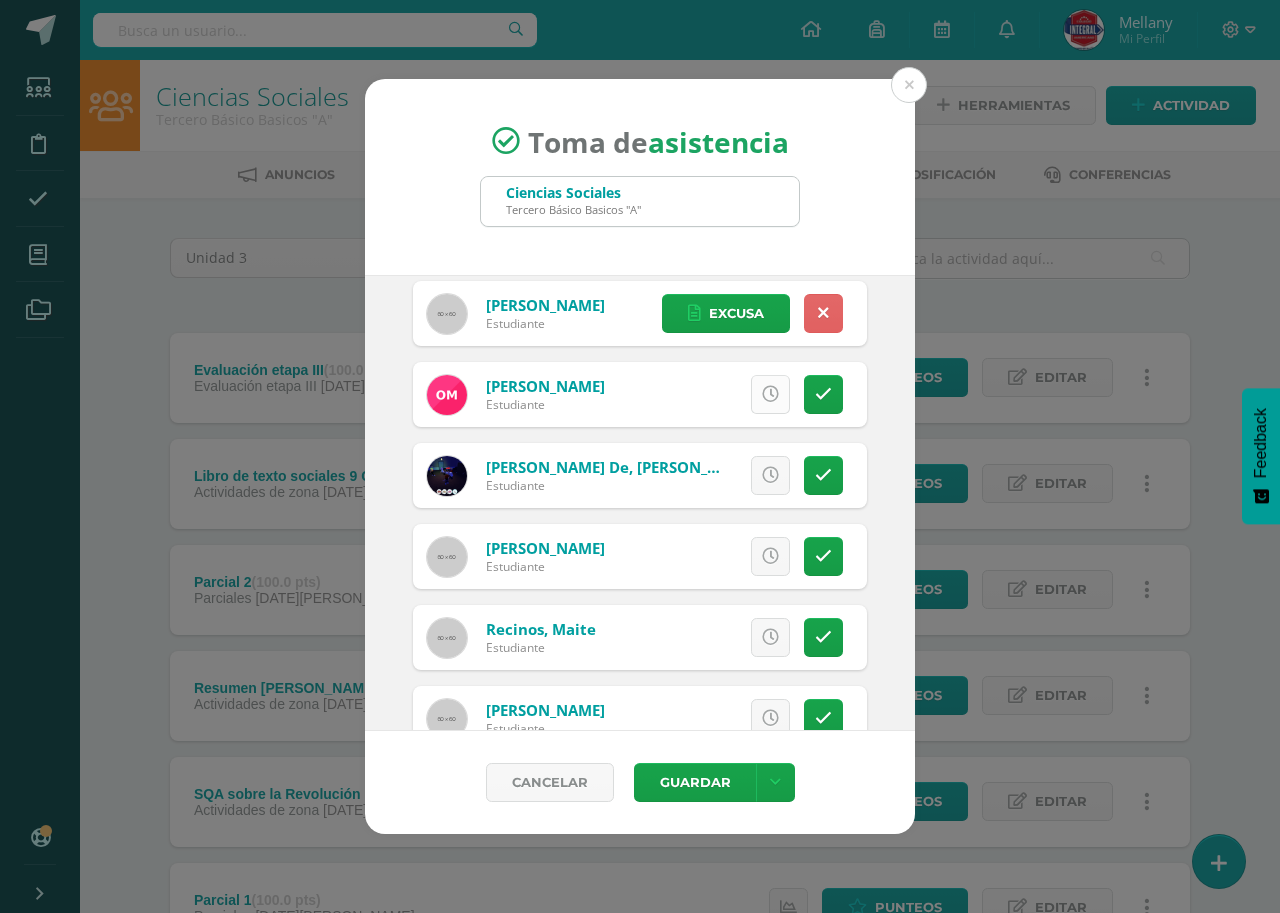 scroll, scrollTop: 1300, scrollLeft: 0, axis: vertical 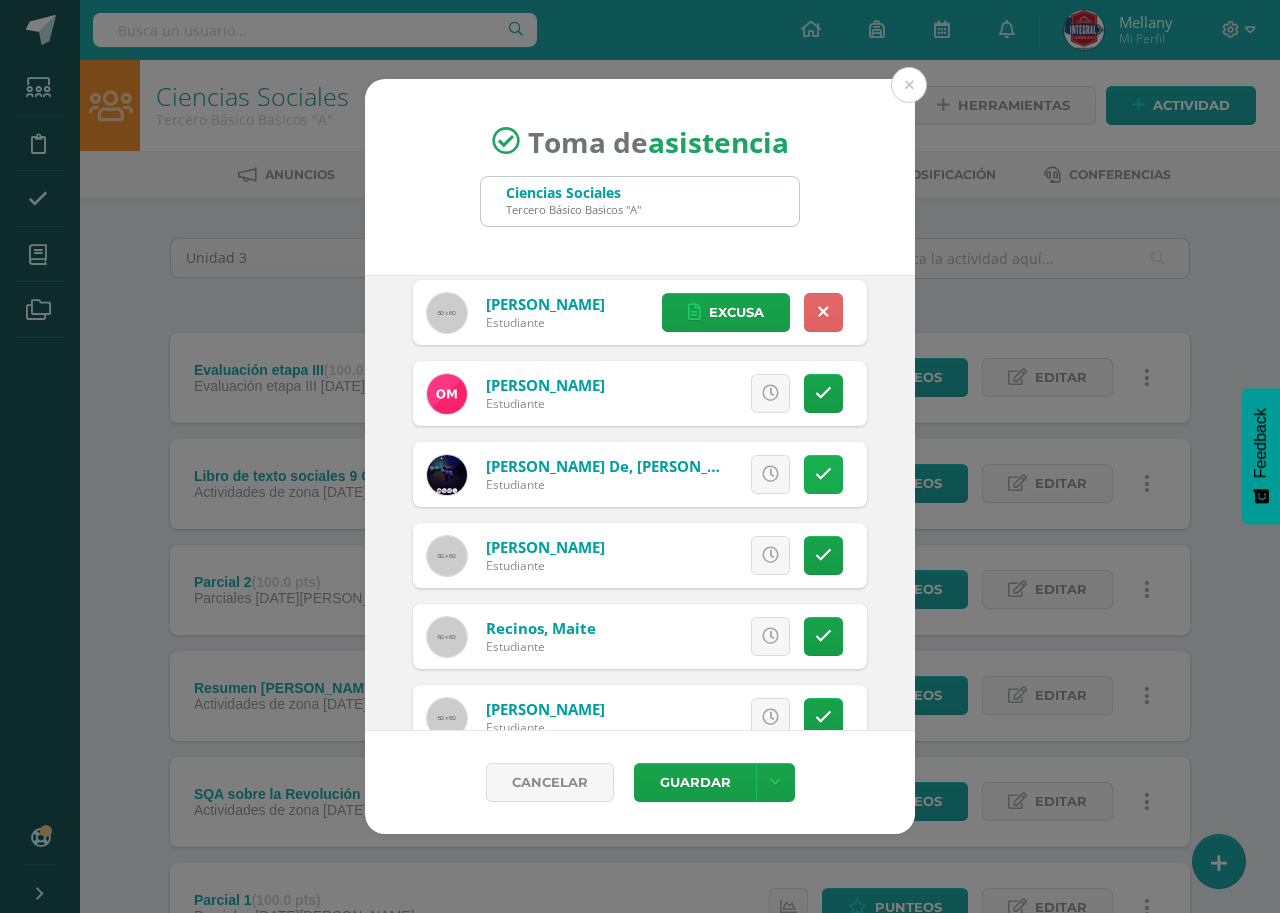click at bounding box center (823, 474) 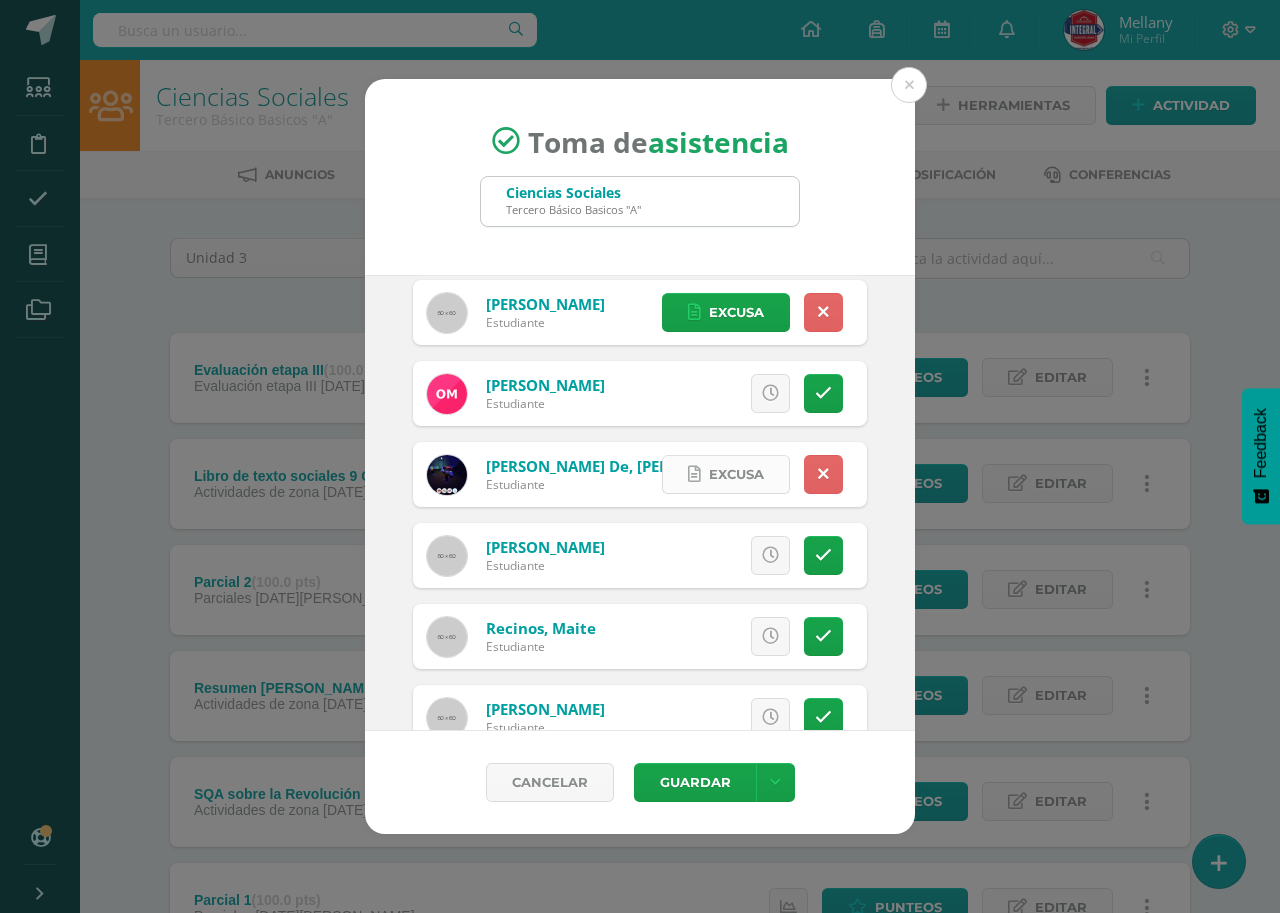 click on "Excusa" at bounding box center (726, 474) 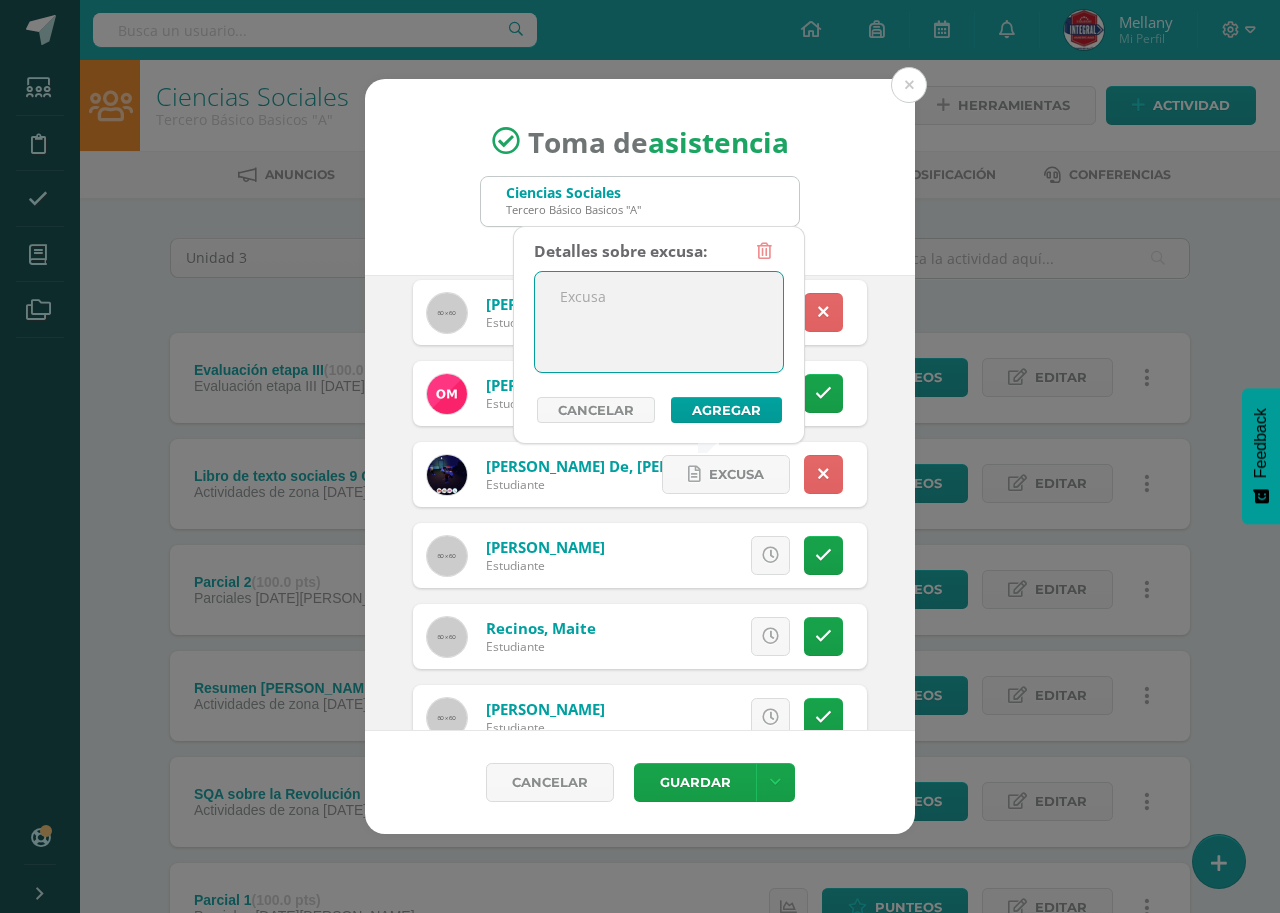 click at bounding box center (659, 322) 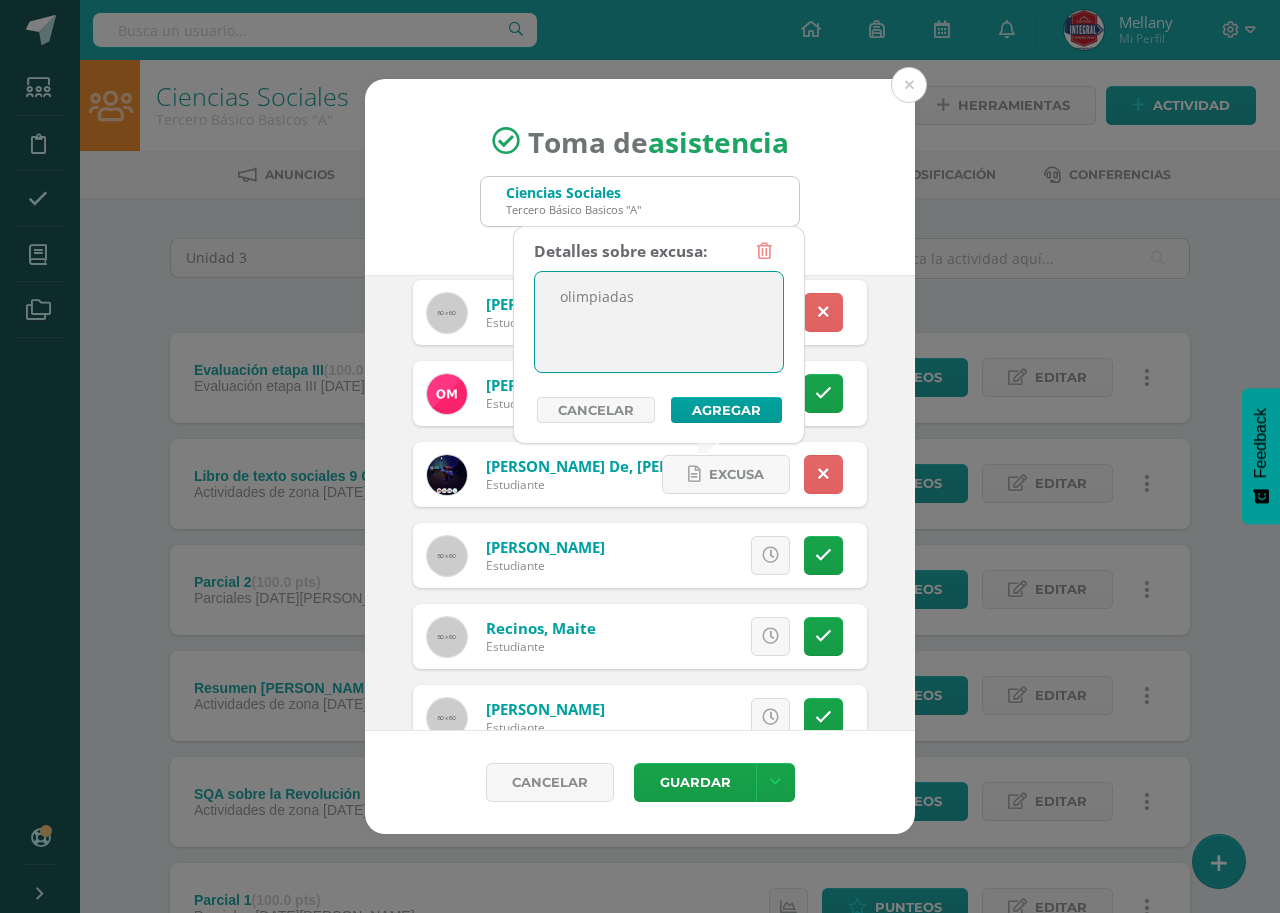 type on "olimpiadas" 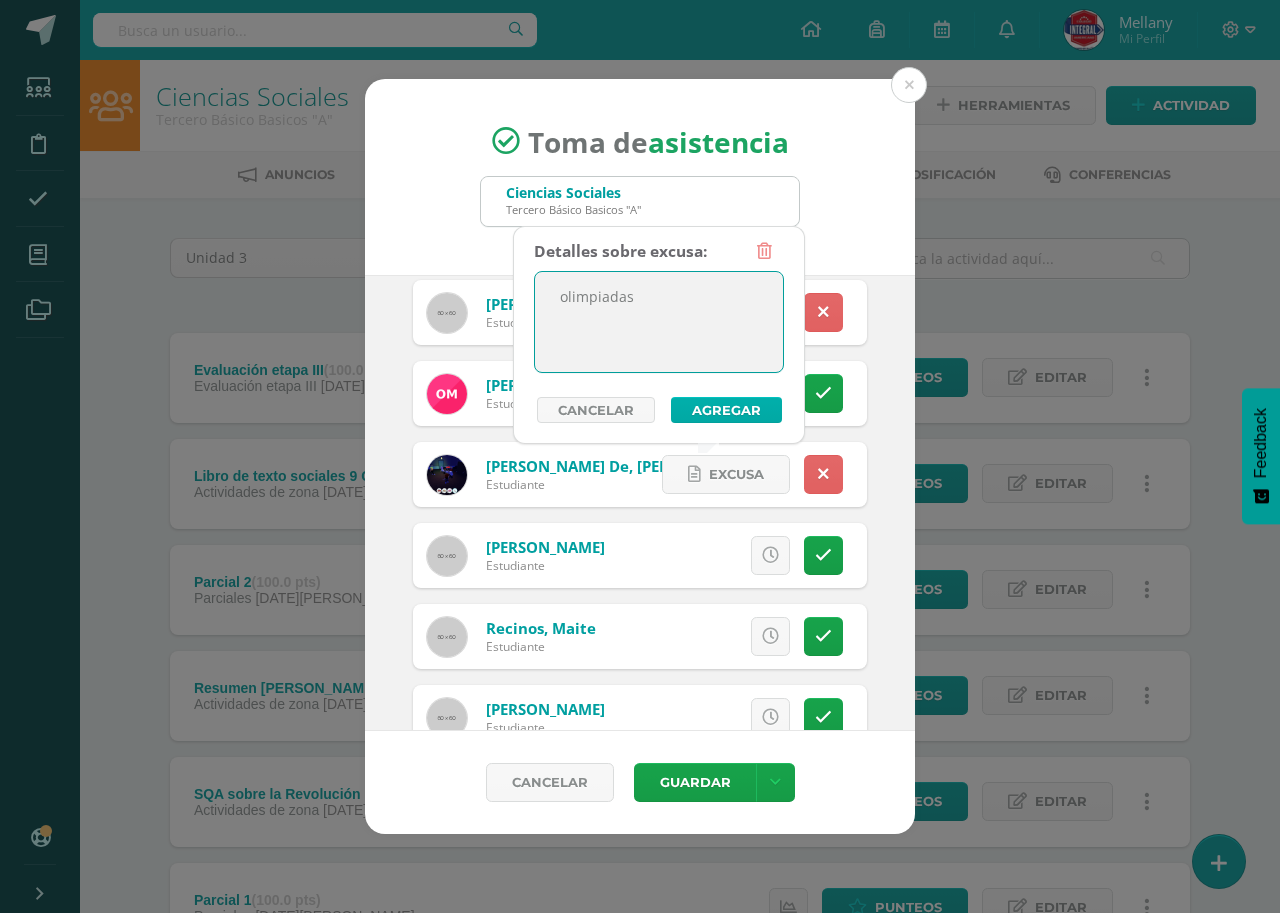 click on "Agregar" at bounding box center (726, 410) 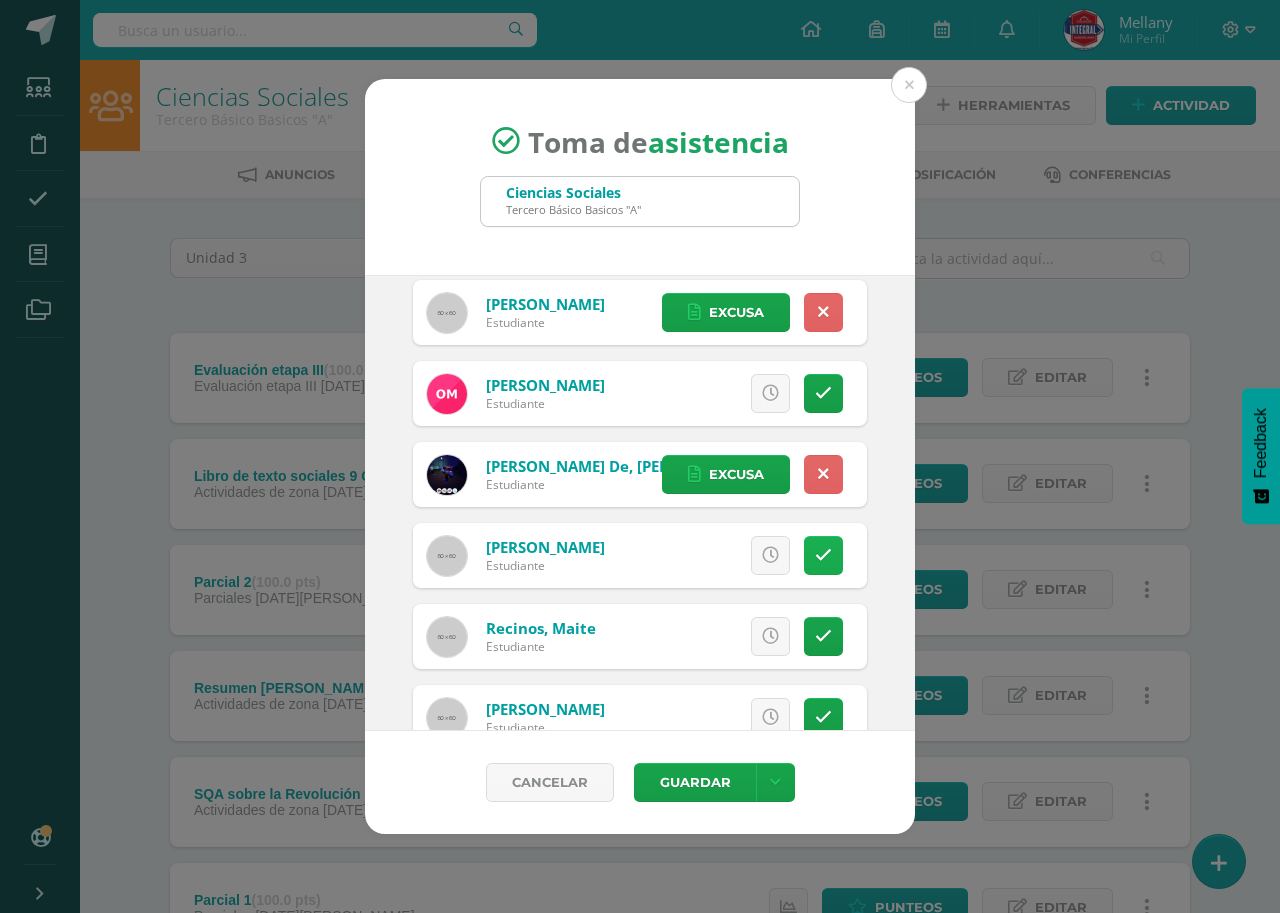 click at bounding box center (823, 555) 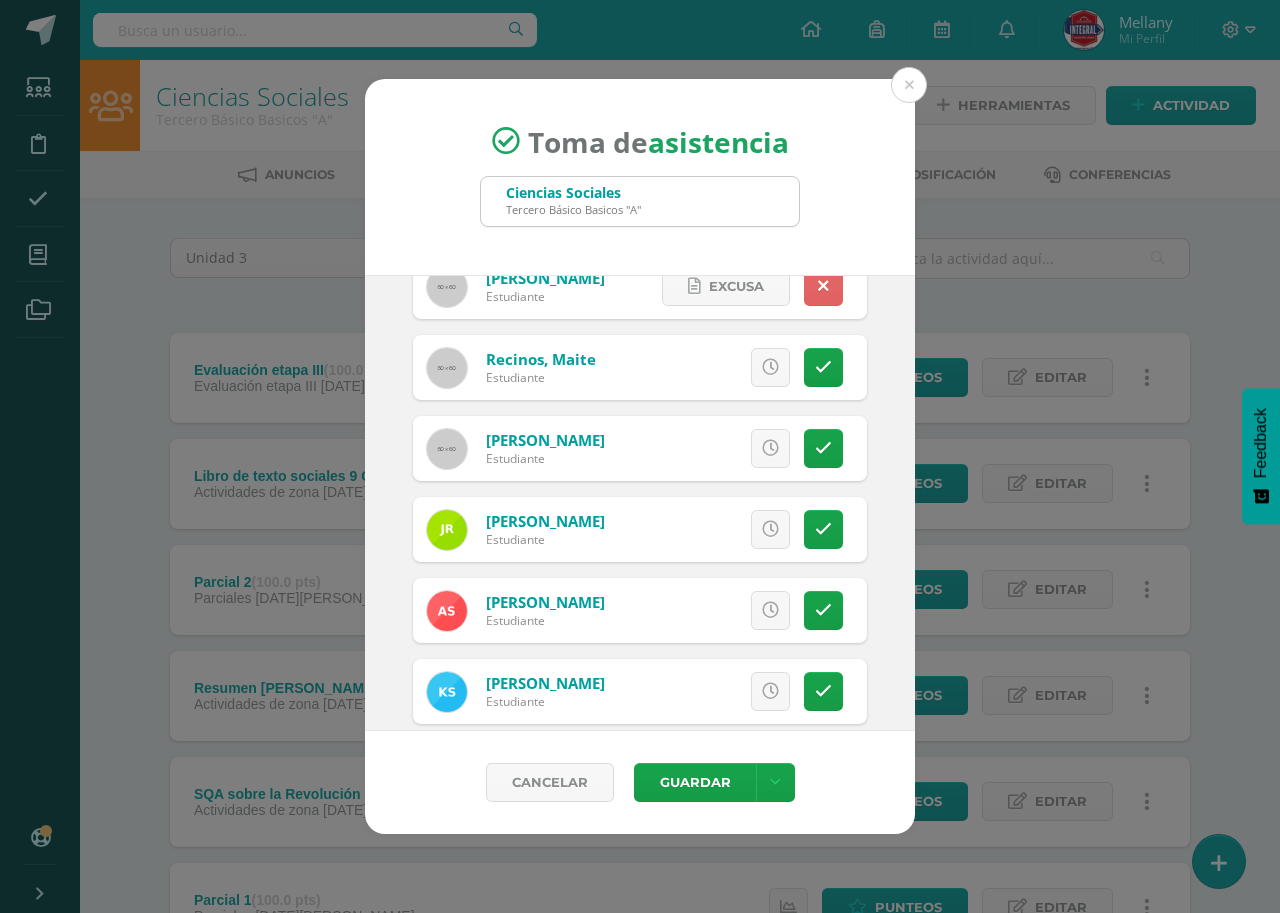 scroll, scrollTop: 1600, scrollLeft: 0, axis: vertical 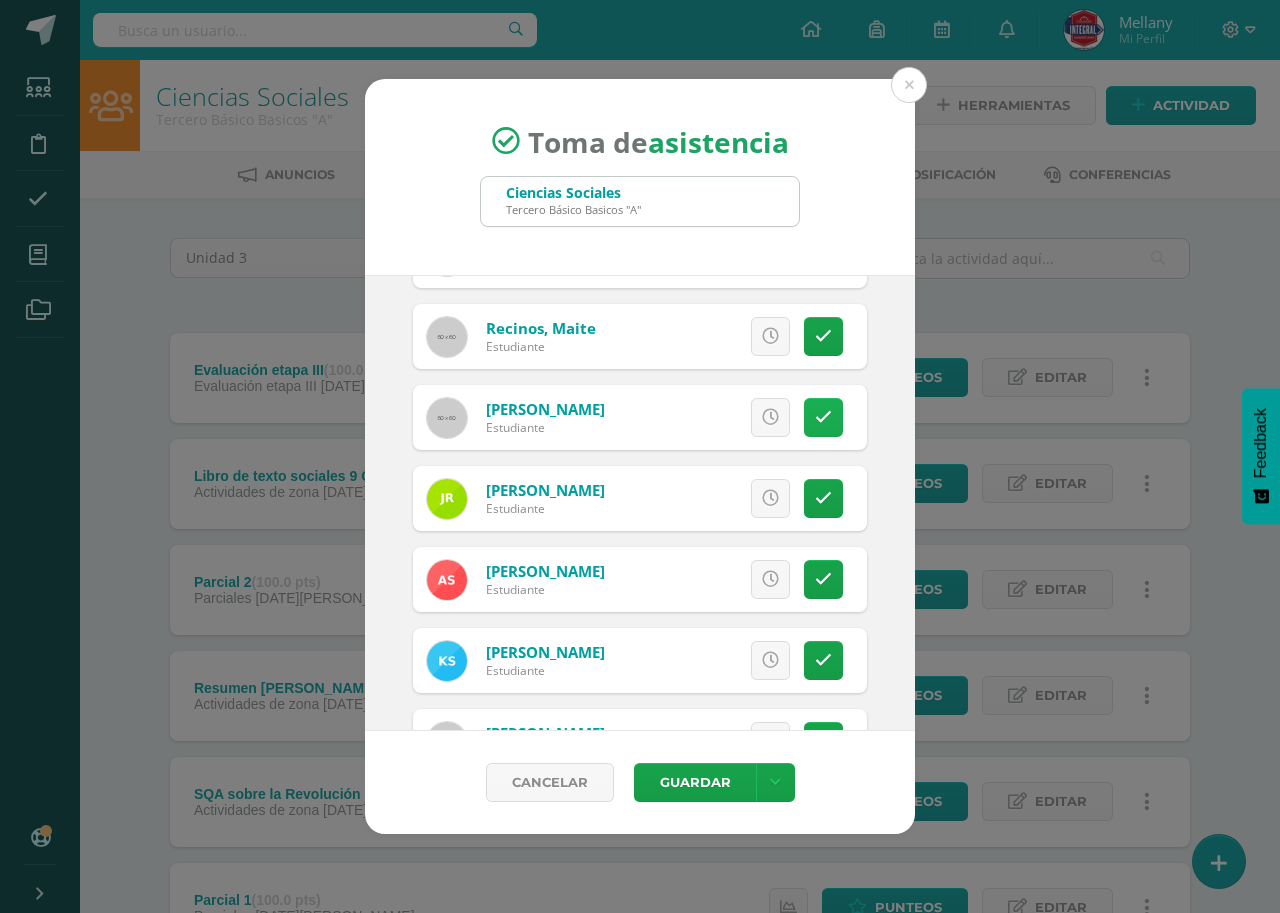 click at bounding box center [823, 417] 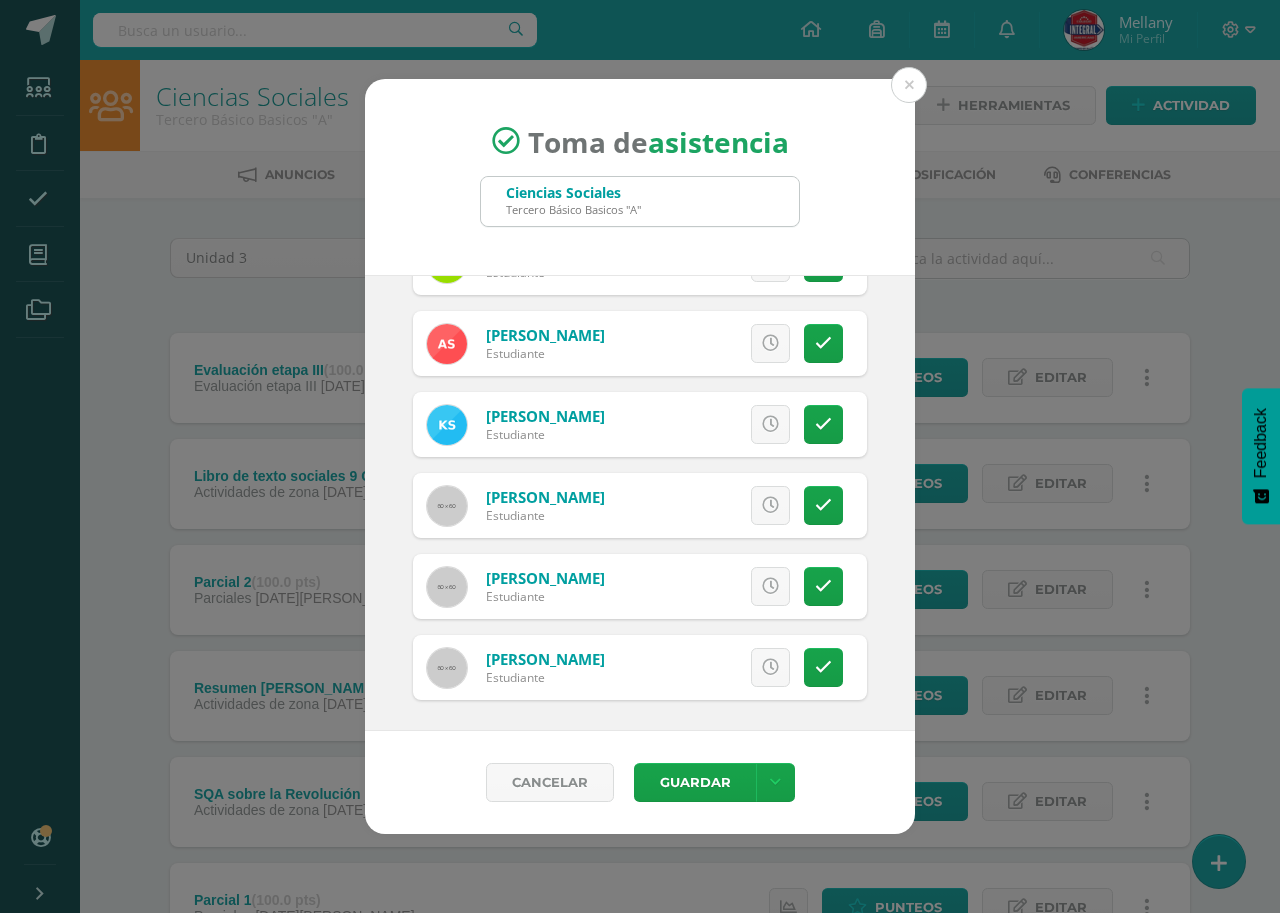 scroll, scrollTop: 1838, scrollLeft: 0, axis: vertical 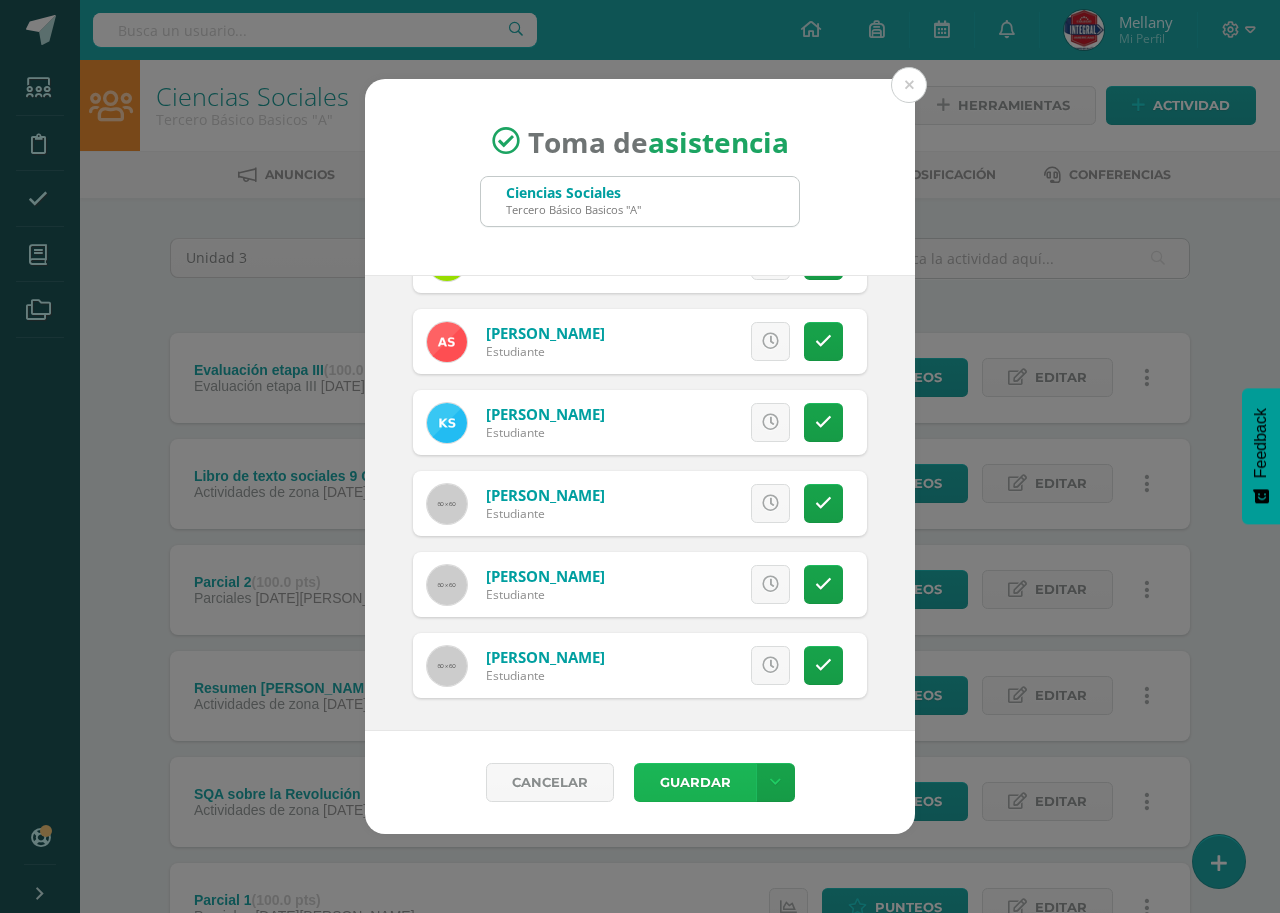 click on "Guardar" at bounding box center [695, 782] 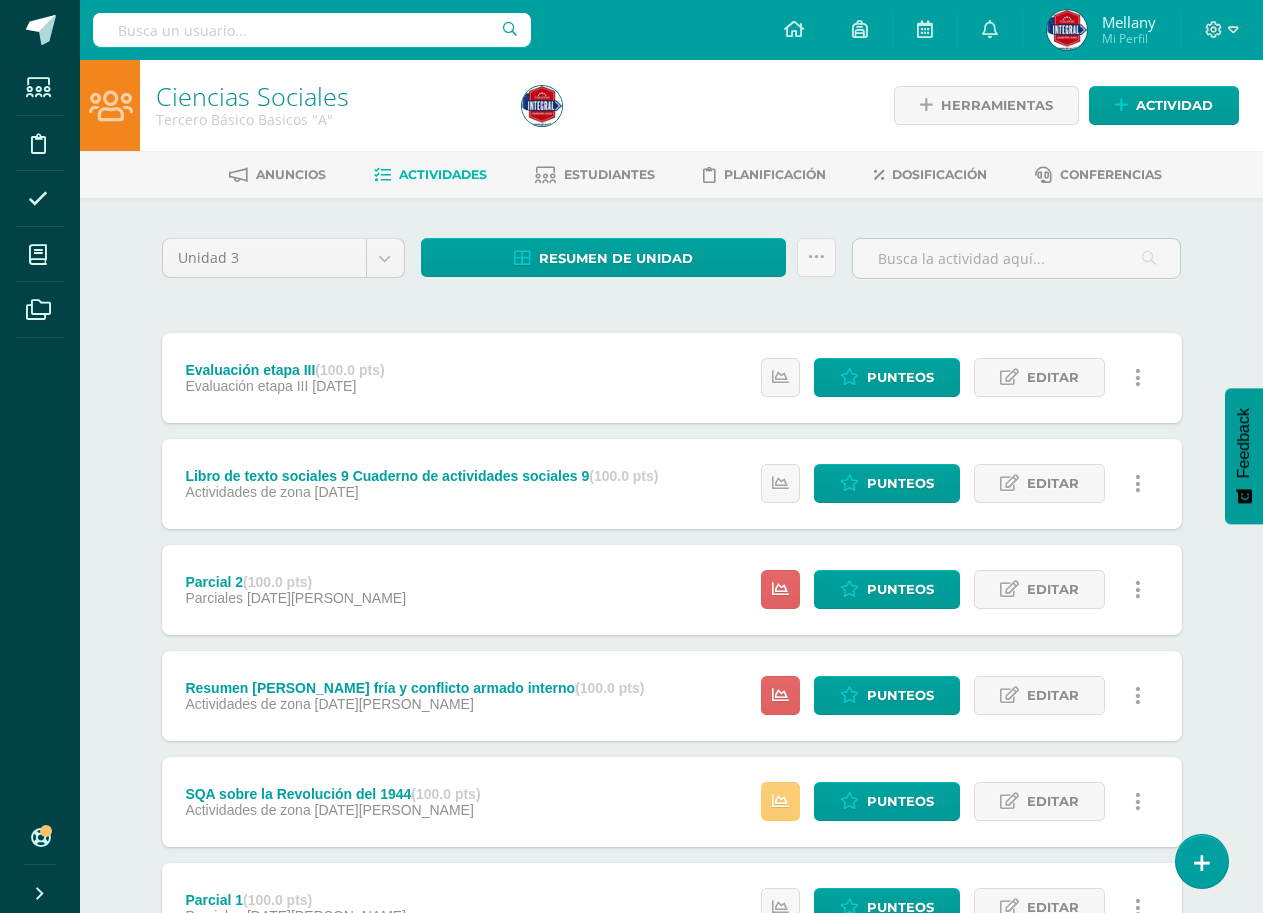scroll, scrollTop: 400, scrollLeft: 0, axis: vertical 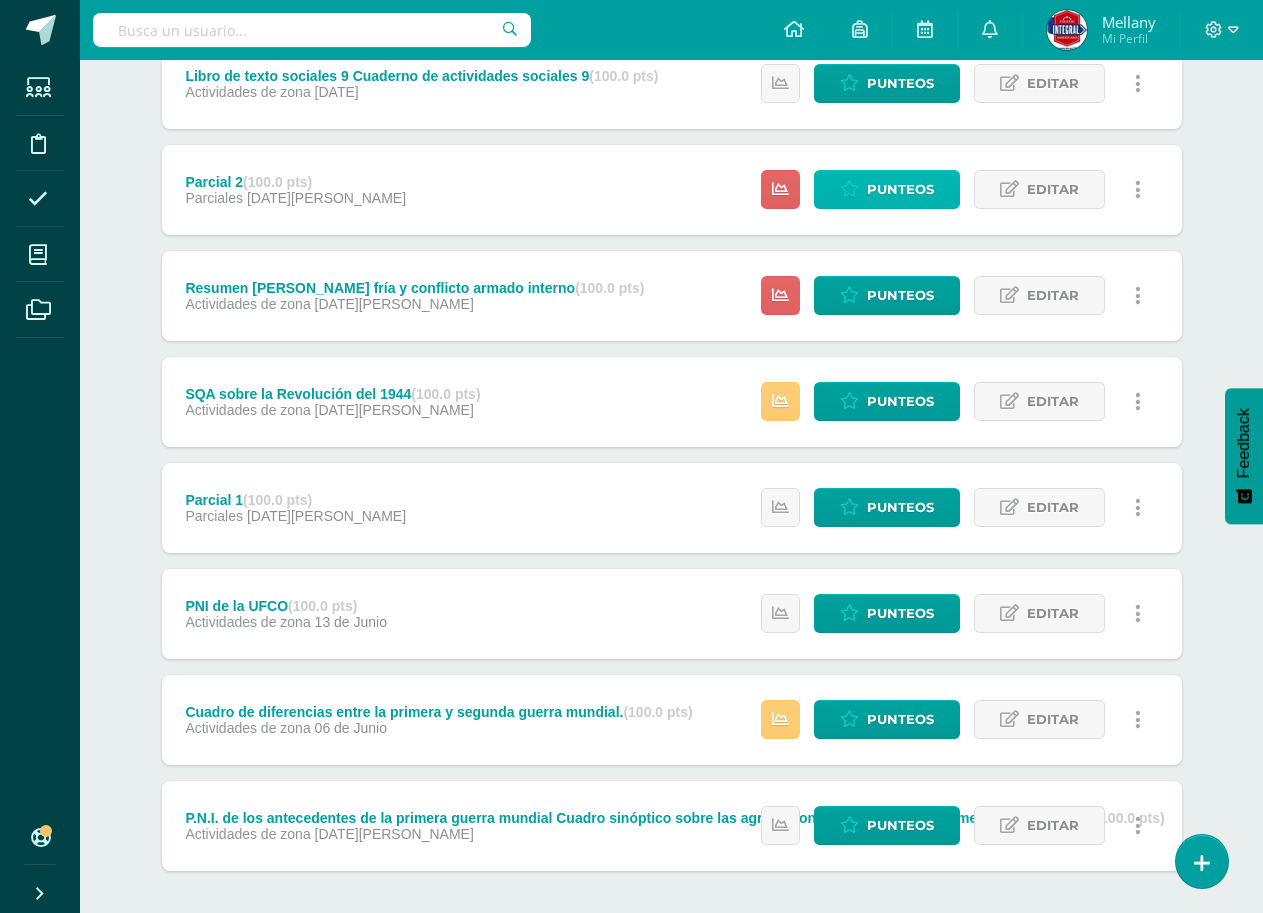click on "Punteos" at bounding box center (900, 189) 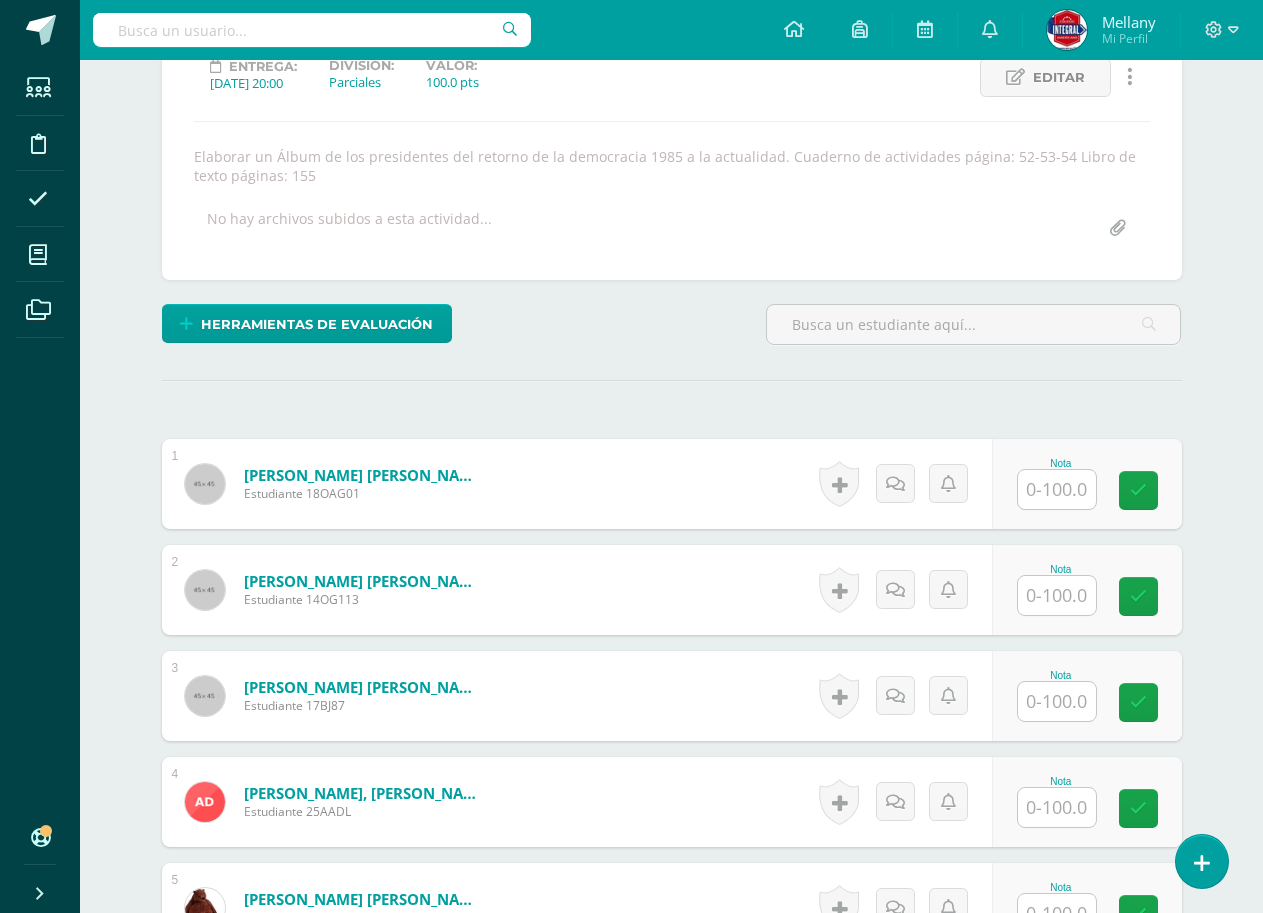scroll, scrollTop: 295, scrollLeft: 0, axis: vertical 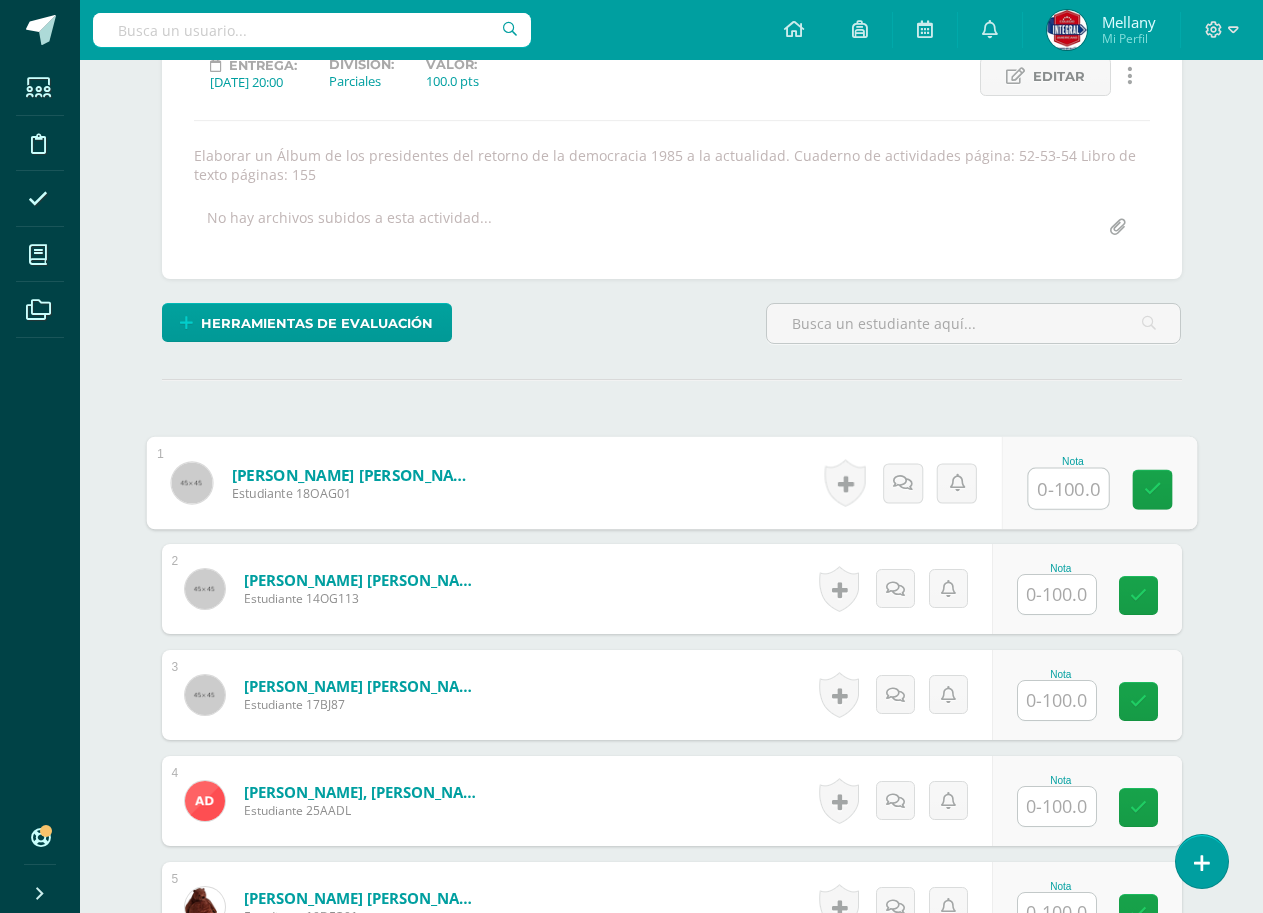 click at bounding box center (1068, 489) 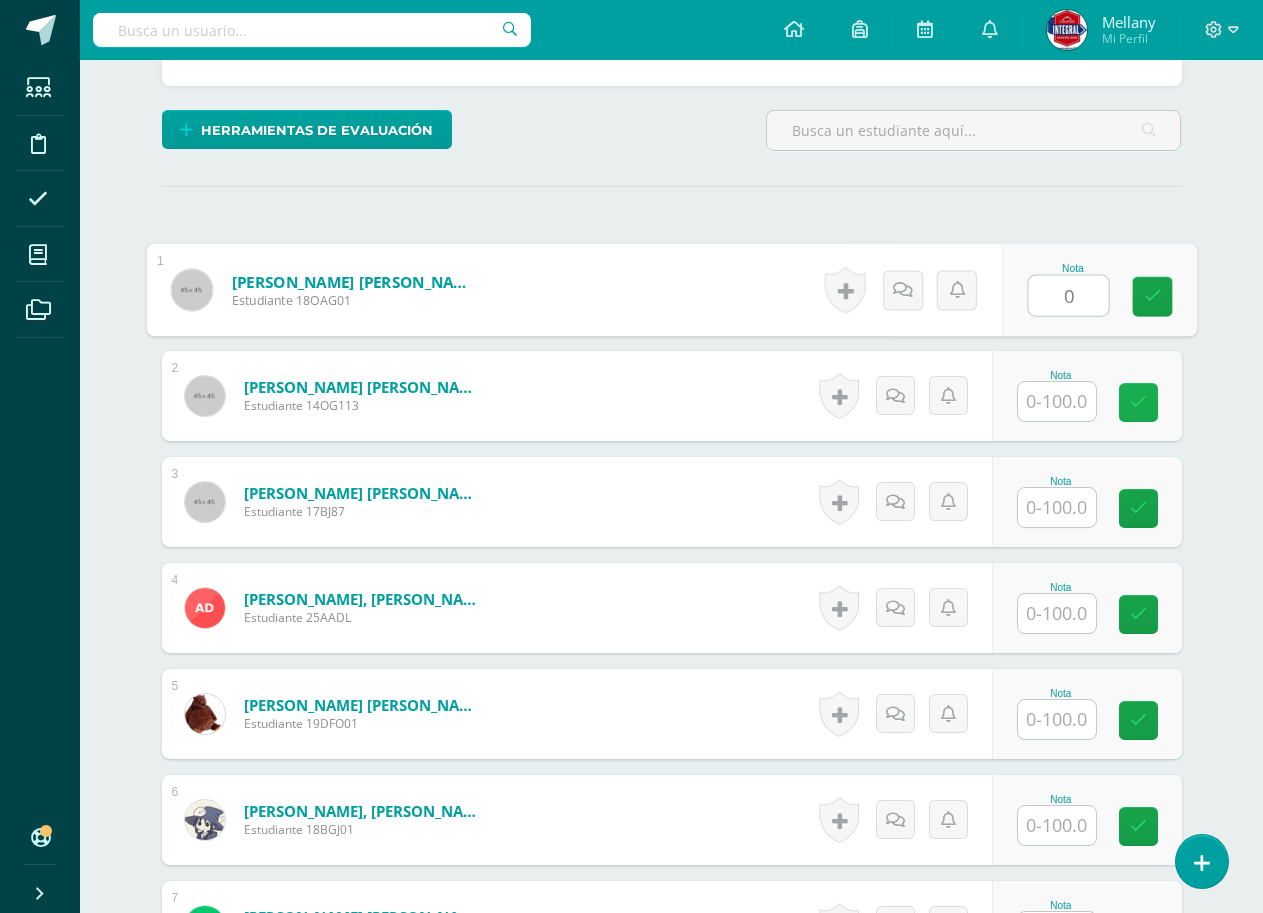 scroll, scrollTop: 496, scrollLeft: 0, axis: vertical 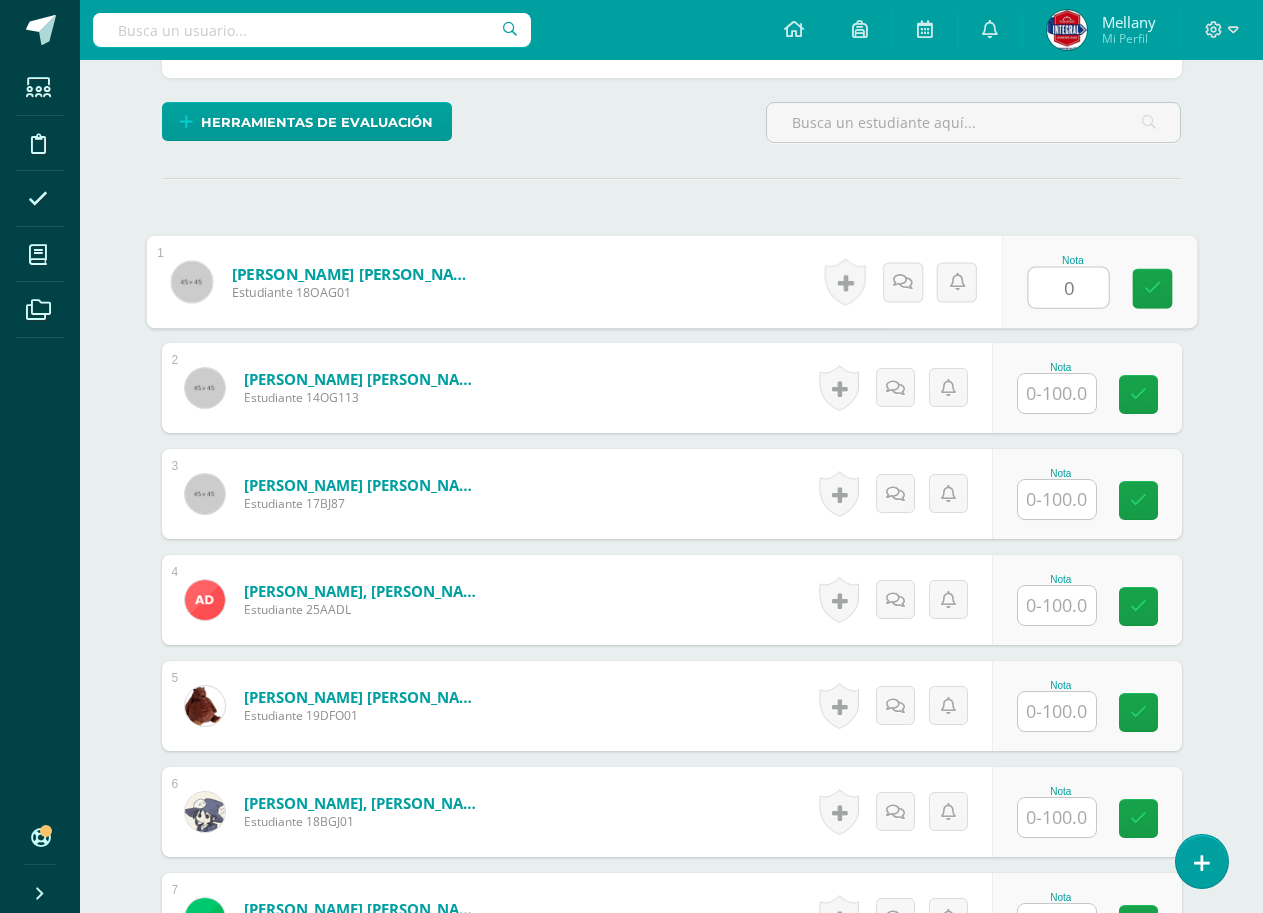 type on "0" 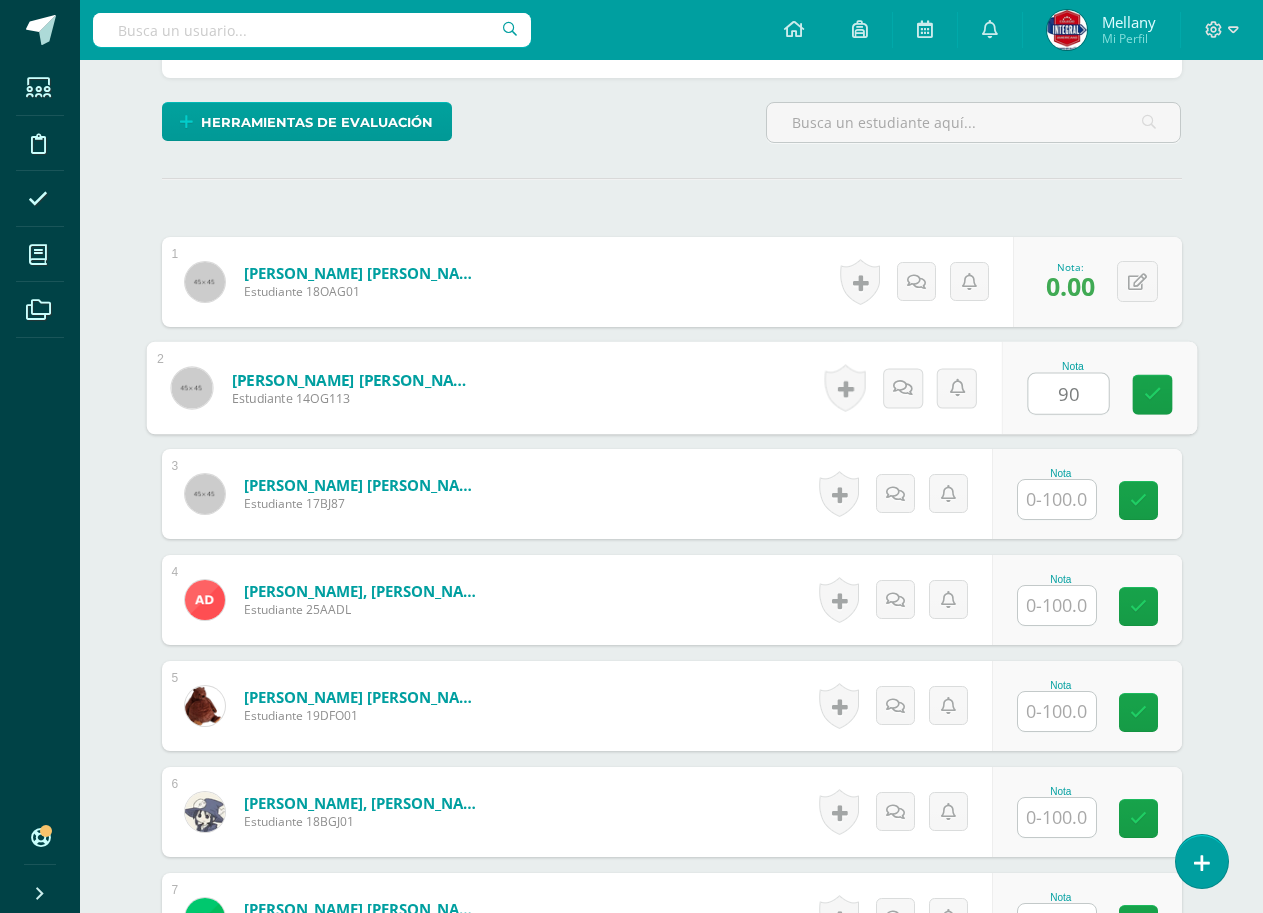 type on "90" 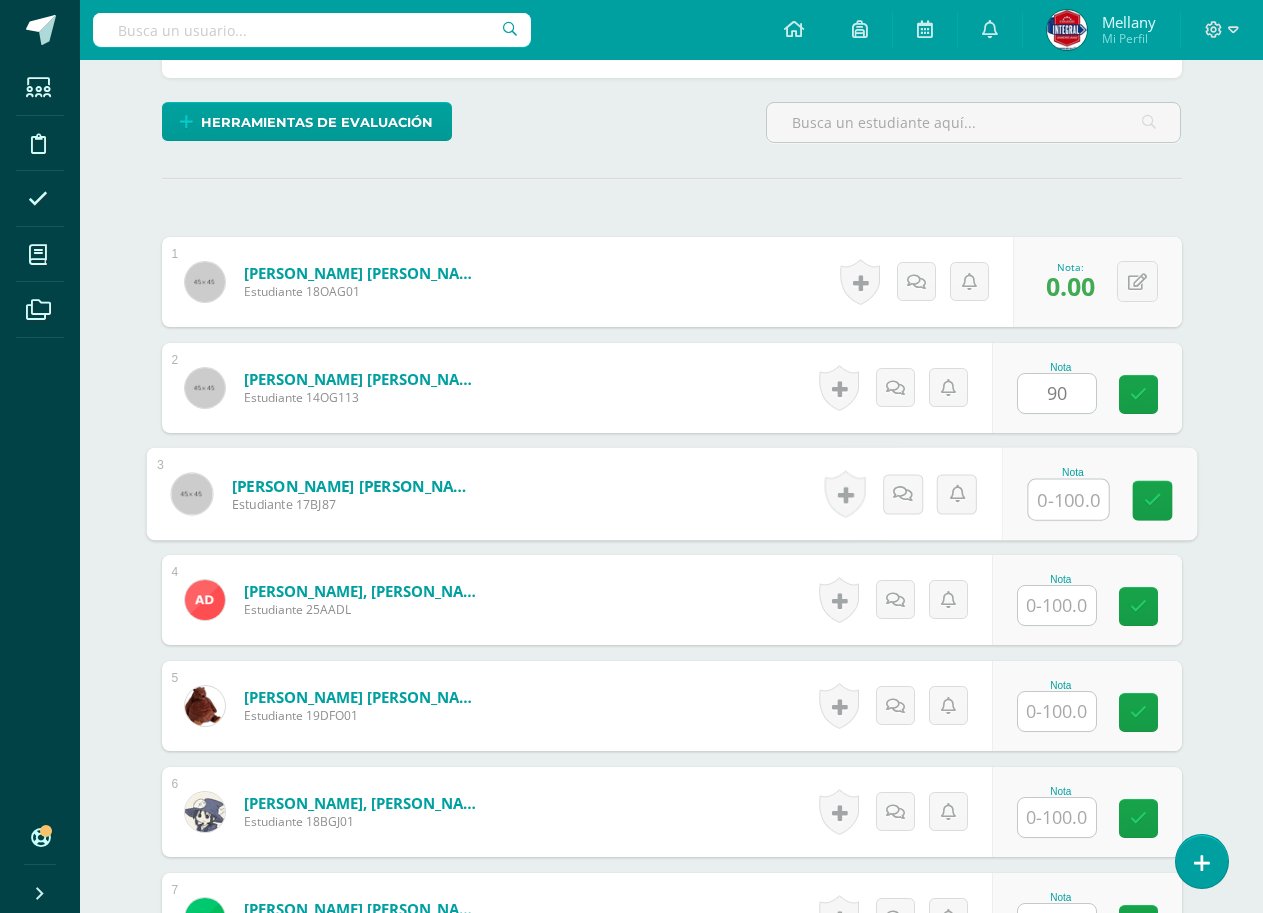 click at bounding box center [1068, 500] 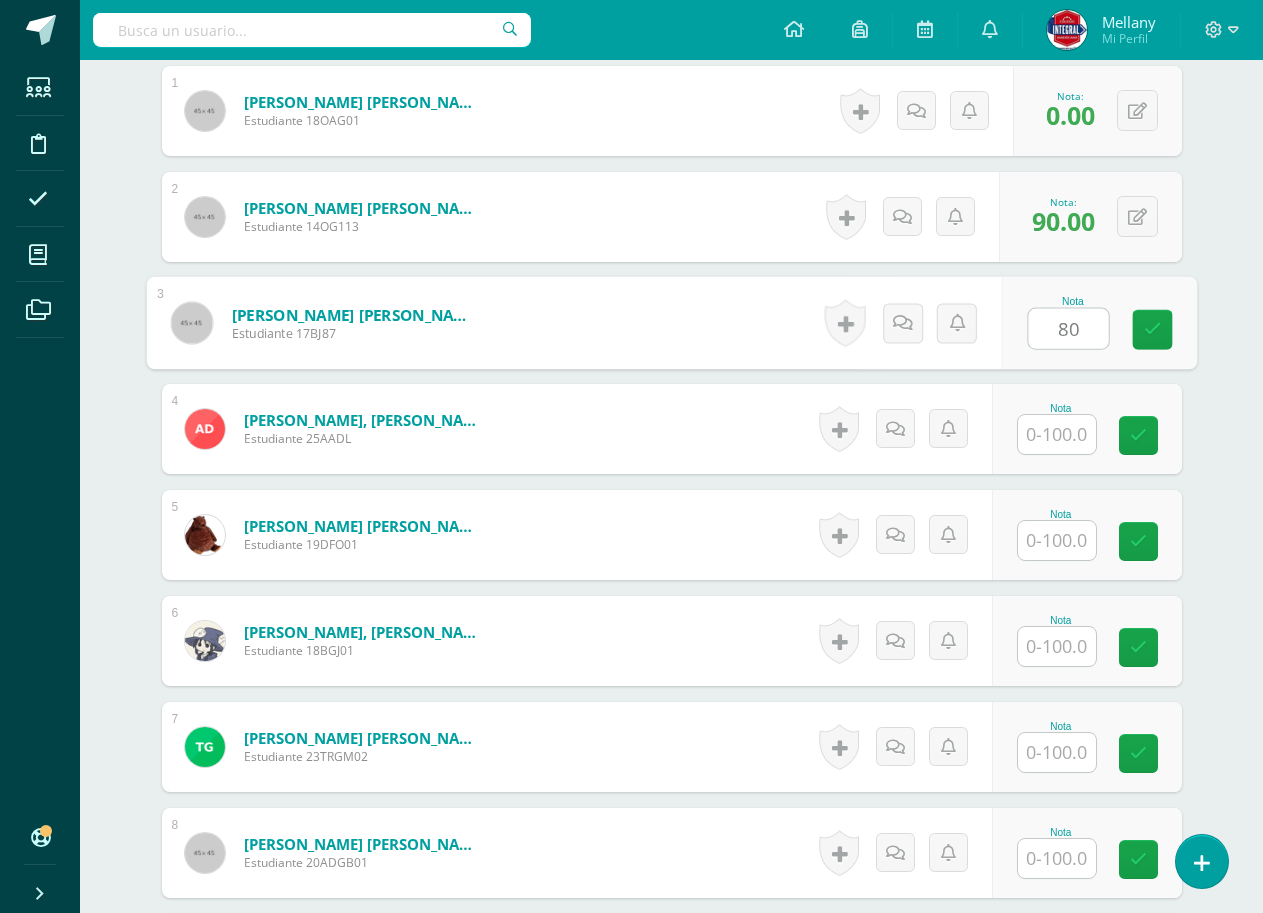 scroll, scrollTop: 696, scrollLeft: 0, axis: vertical 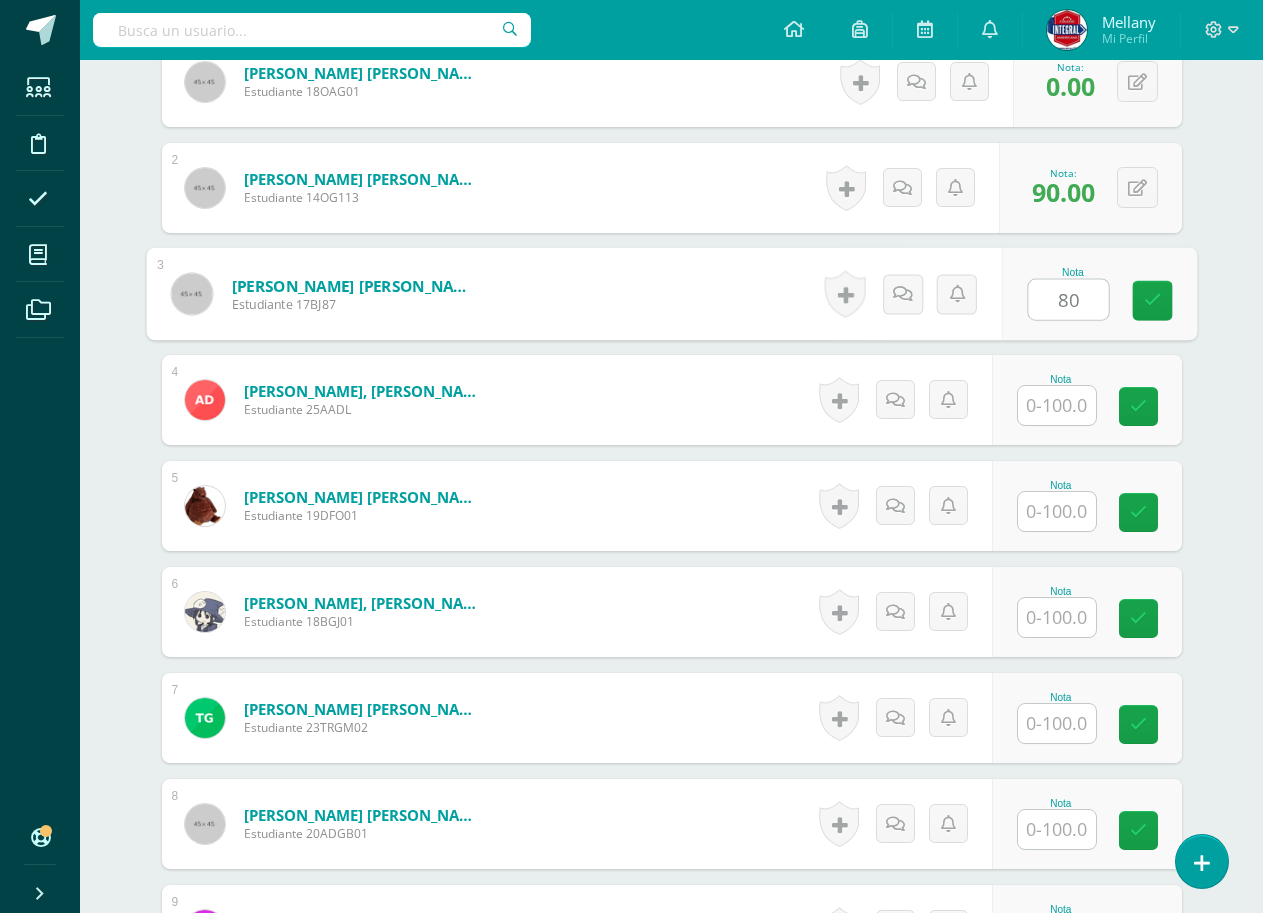 type on "80" 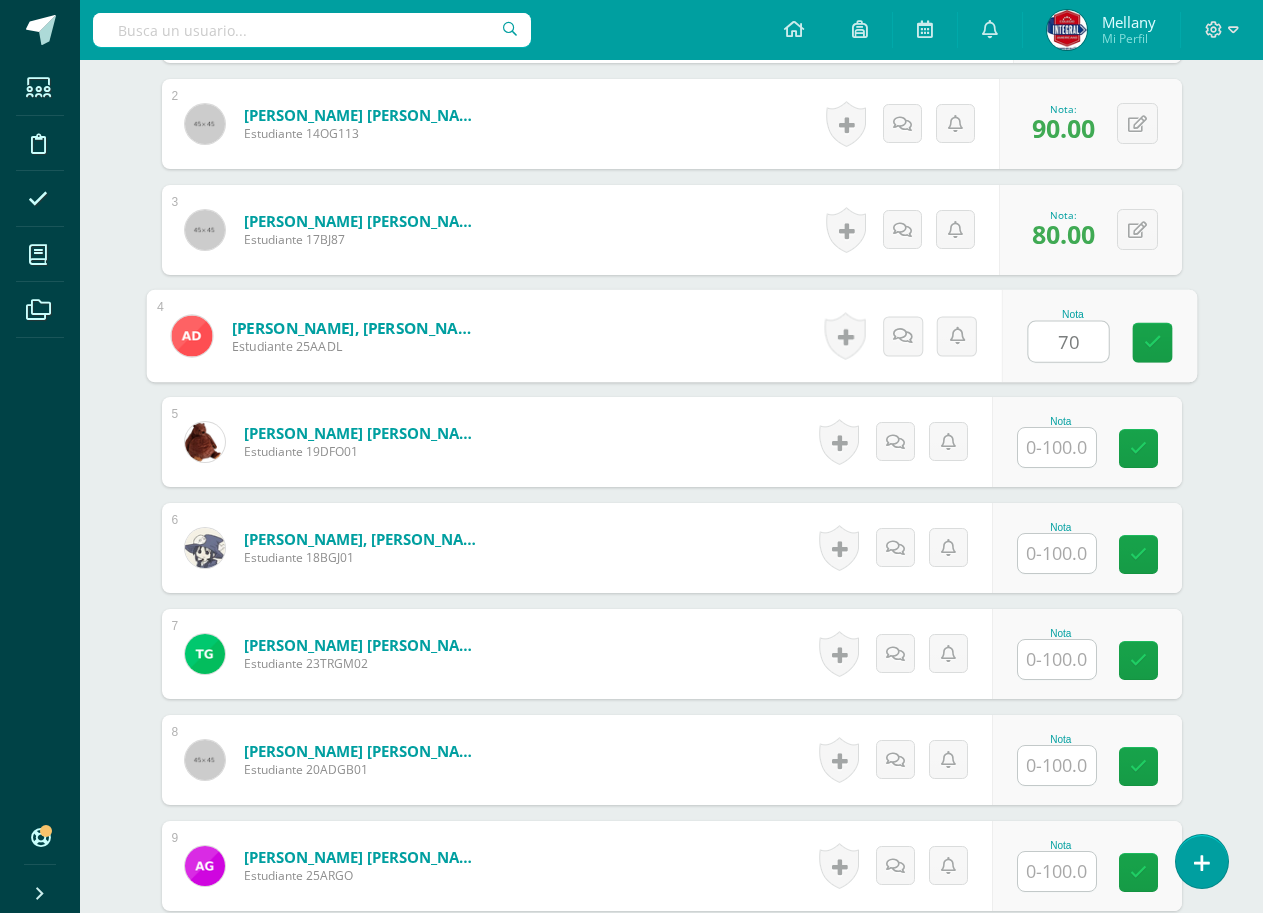 scroll, scrollTop: 796, scrollLeft: 0, axis: vertical 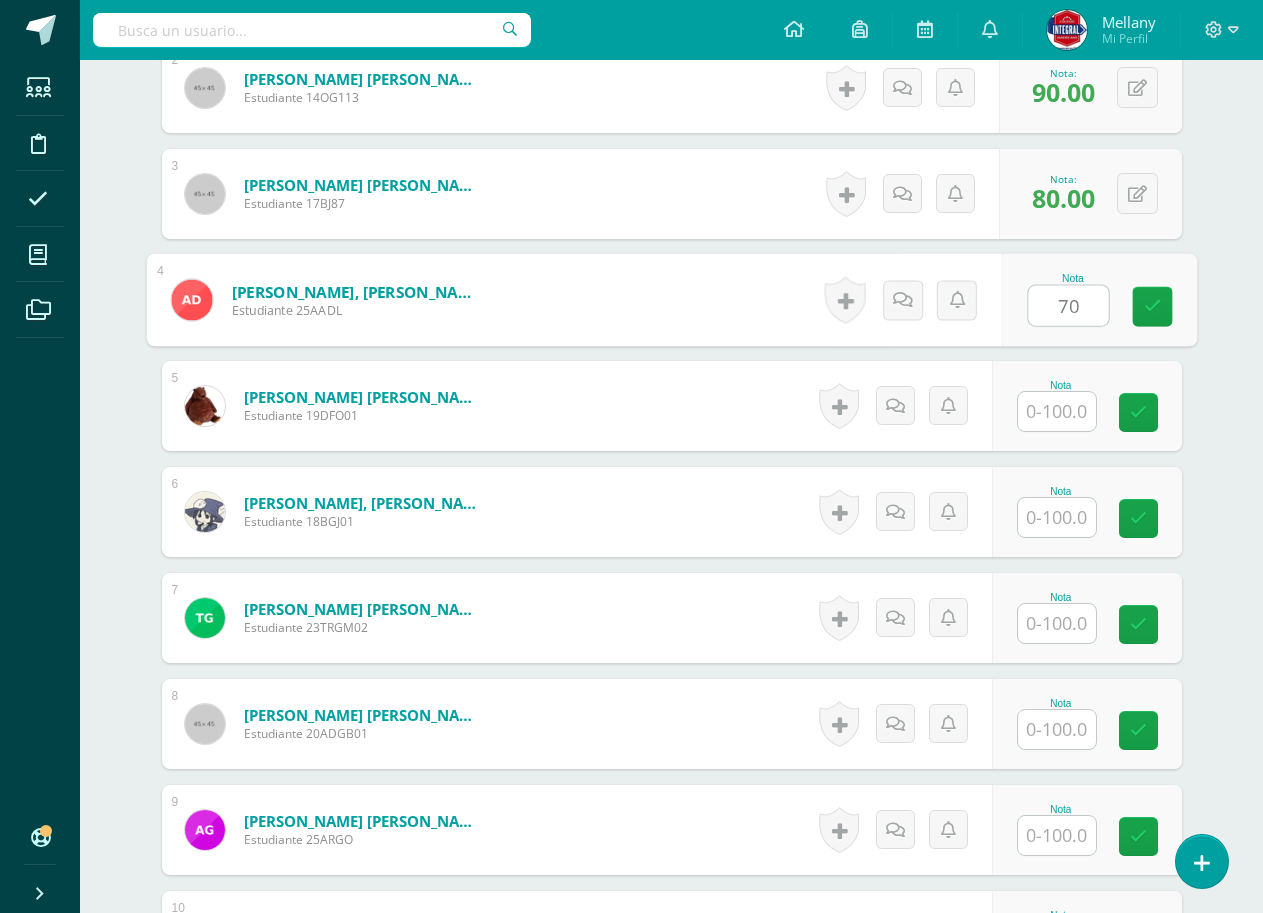 type on "70" 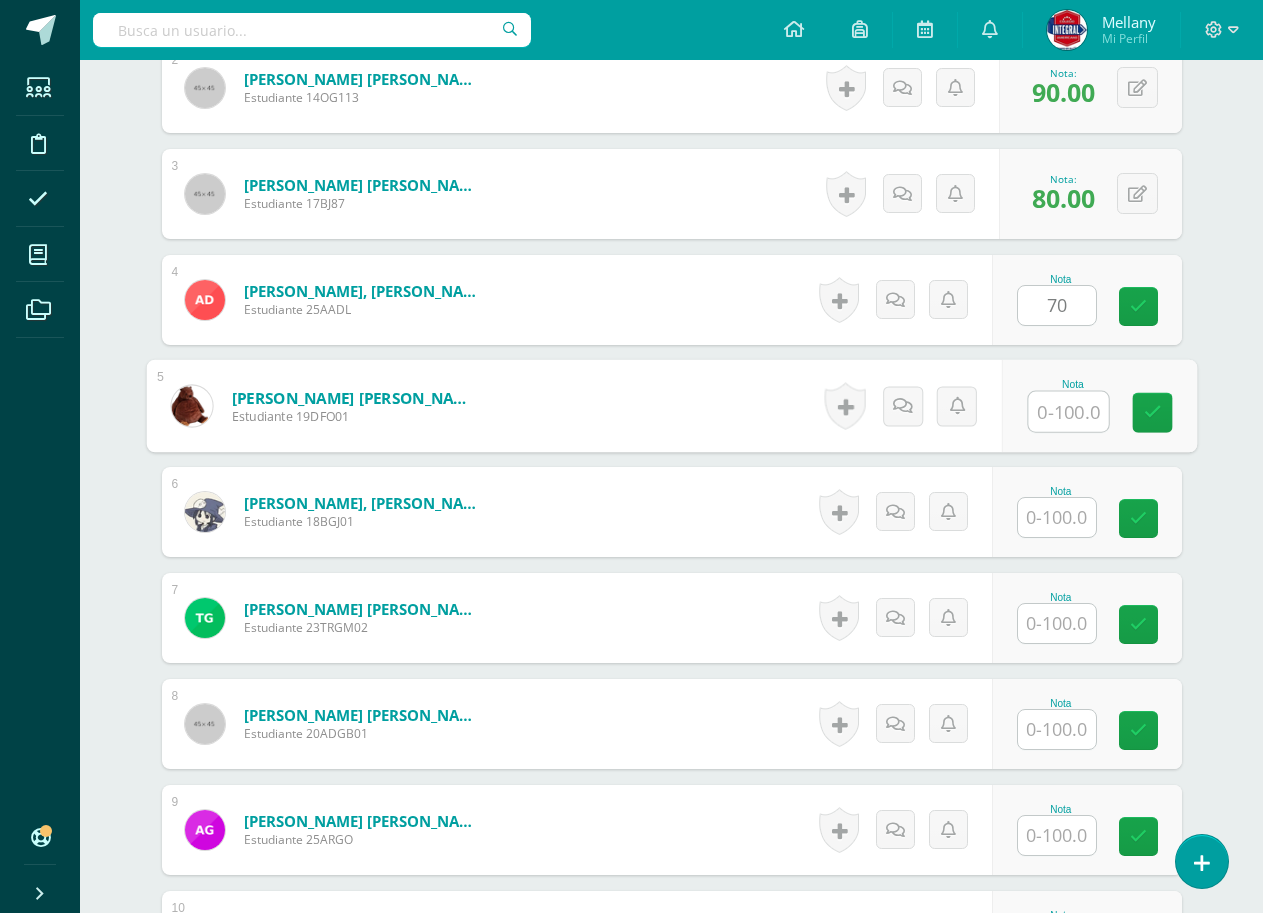 click at bounding box center [1068, 412] 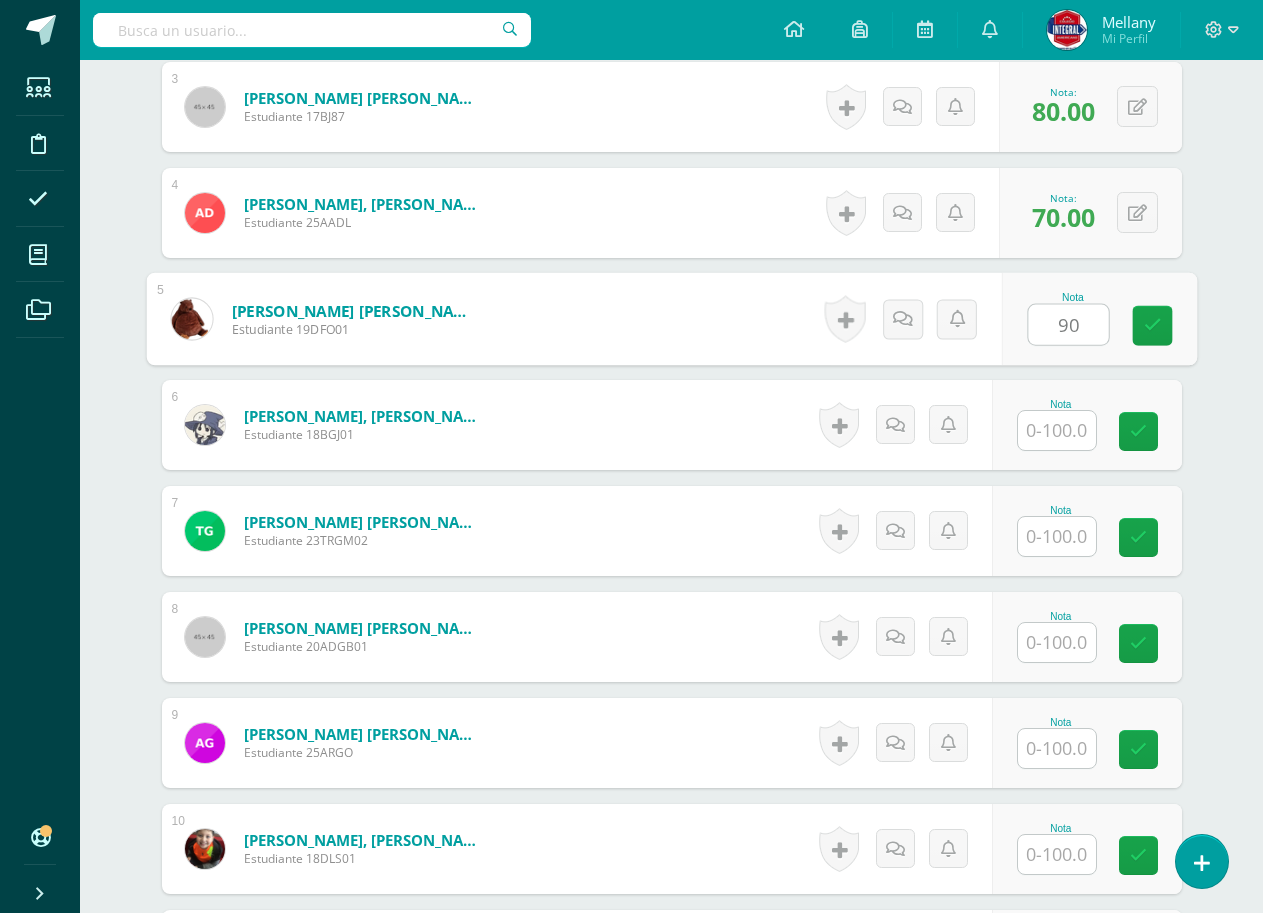 scroll, scrollTop: 896, scrollLeft: 0, axis: vertical 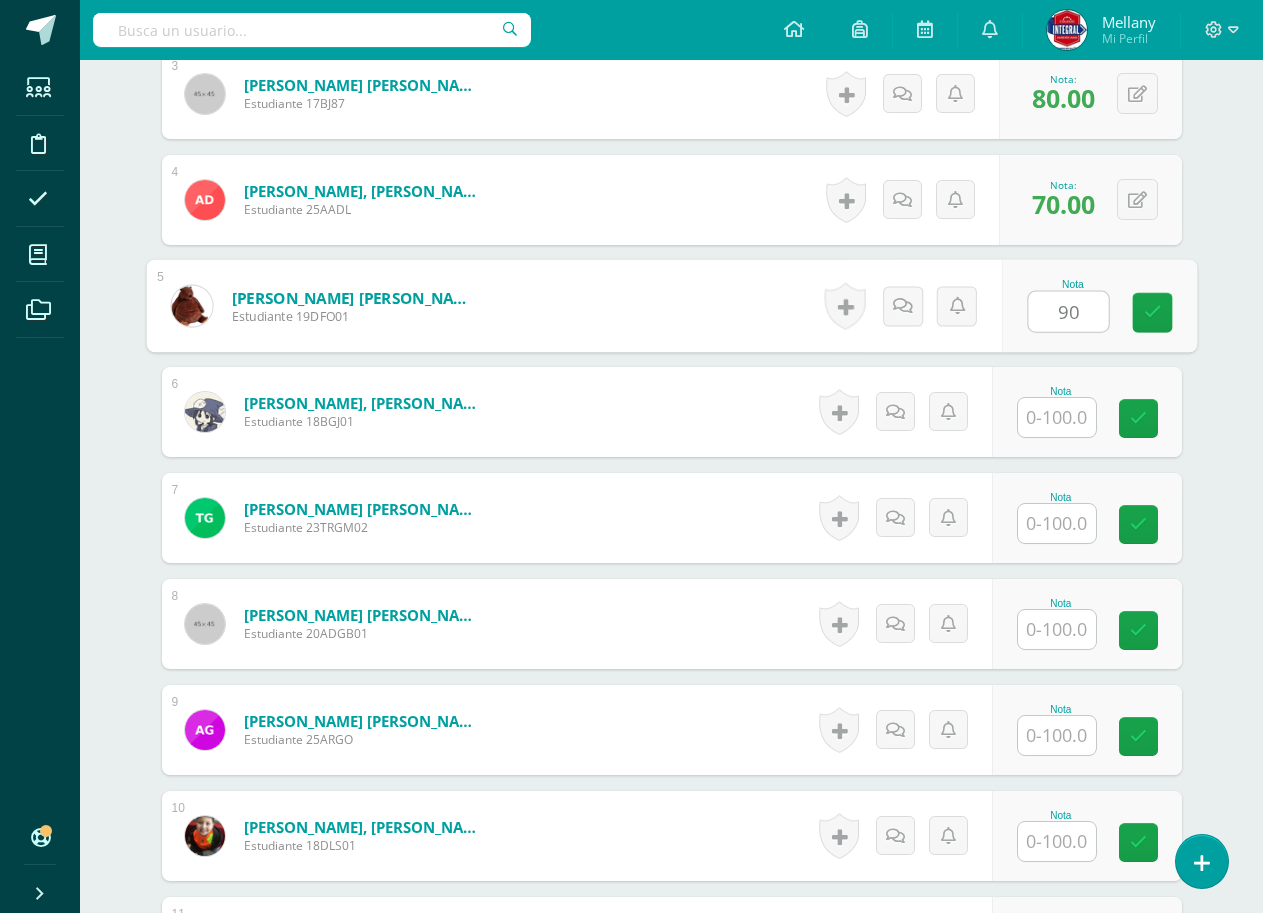 type on "90" 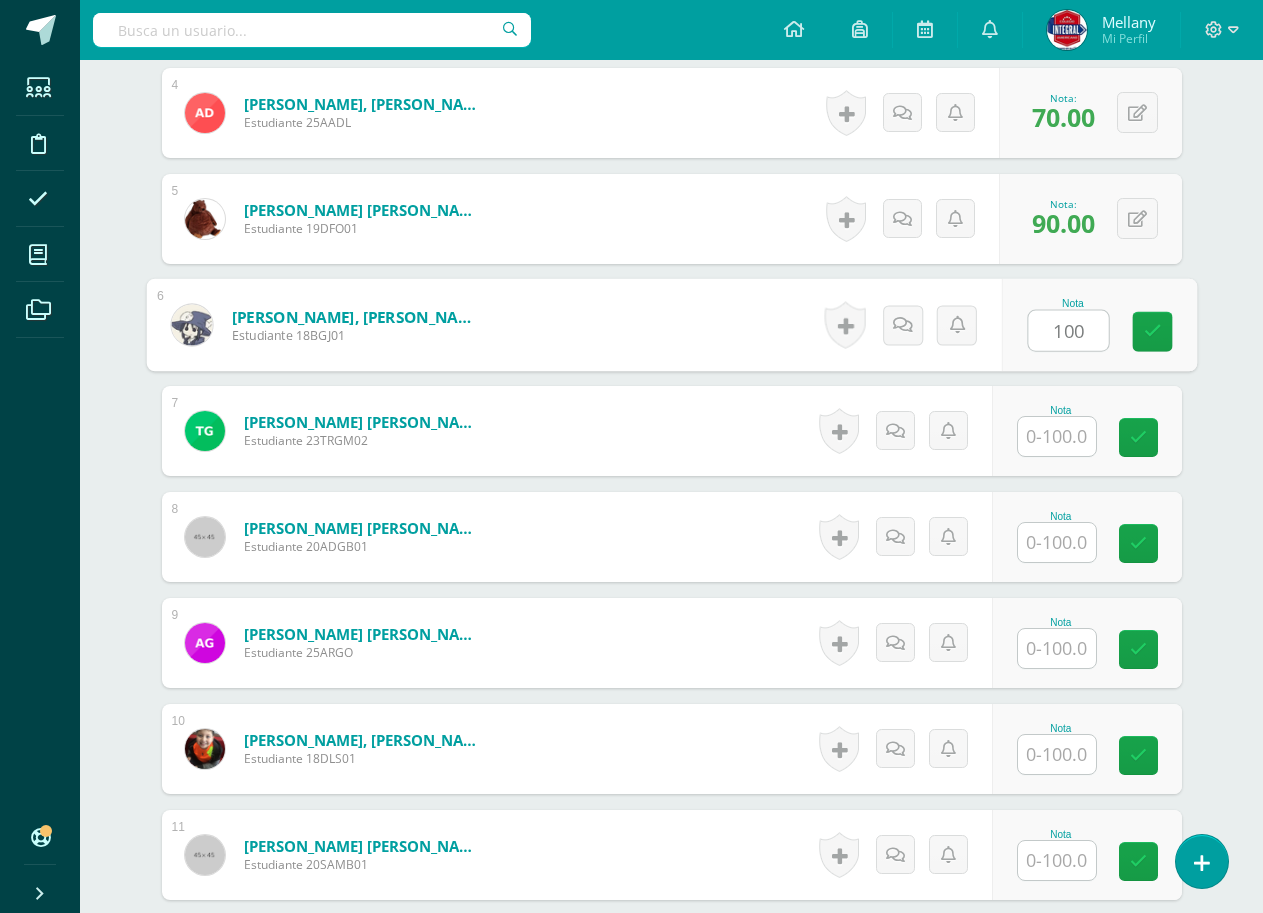 scroll, scrollTop: 996, scrollLeft: 0, axis: vertical 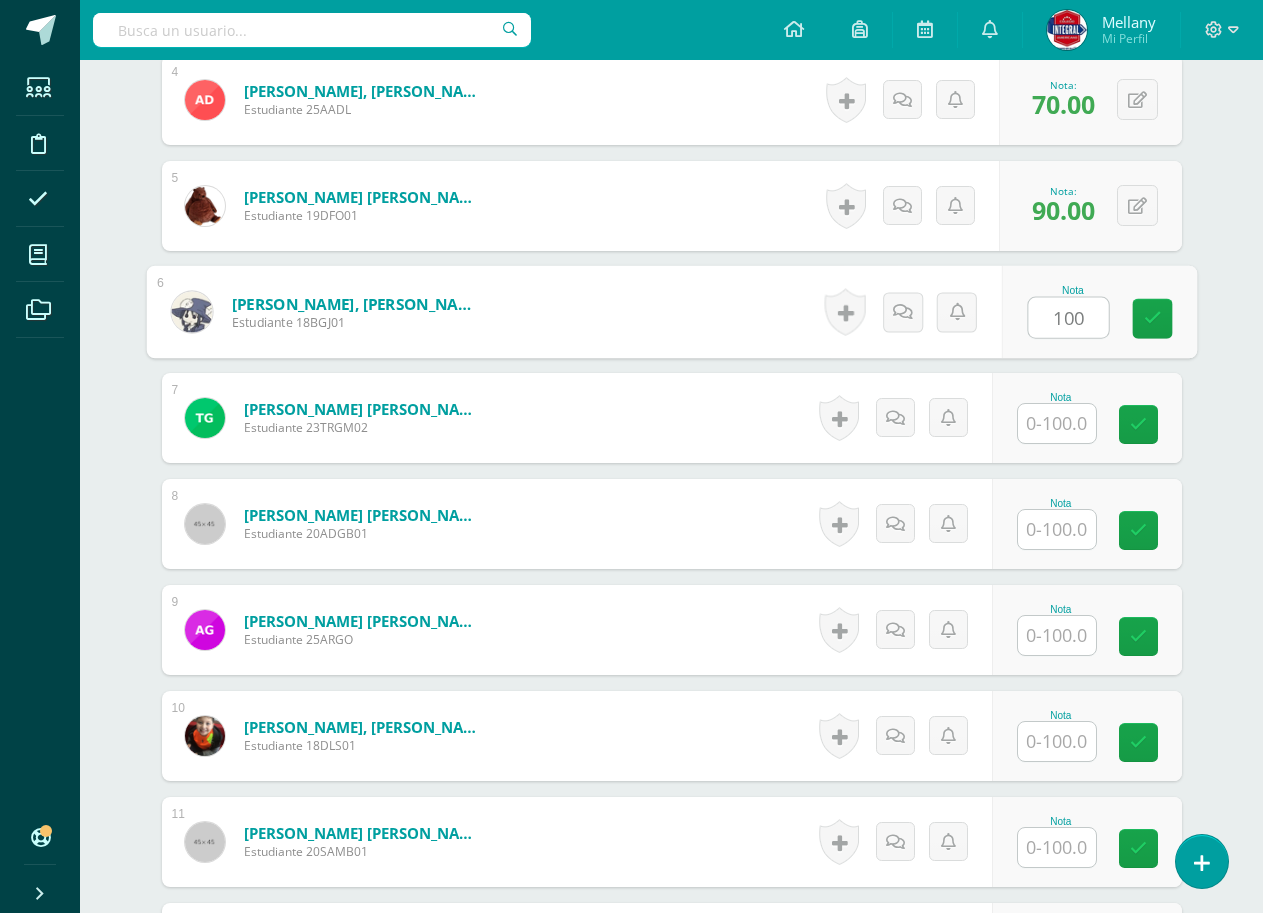 type on "100" 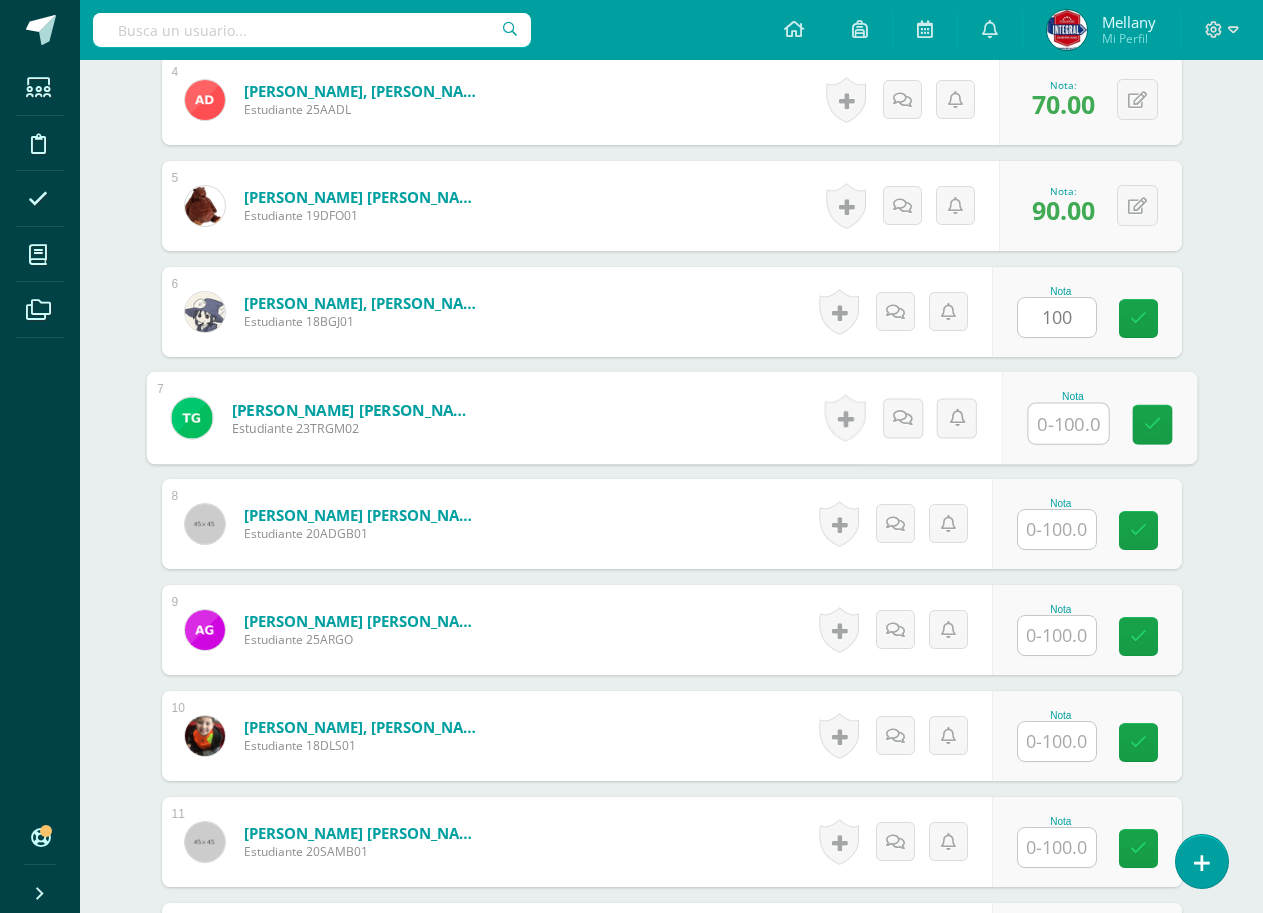 click at bounding box center [1068, 424] 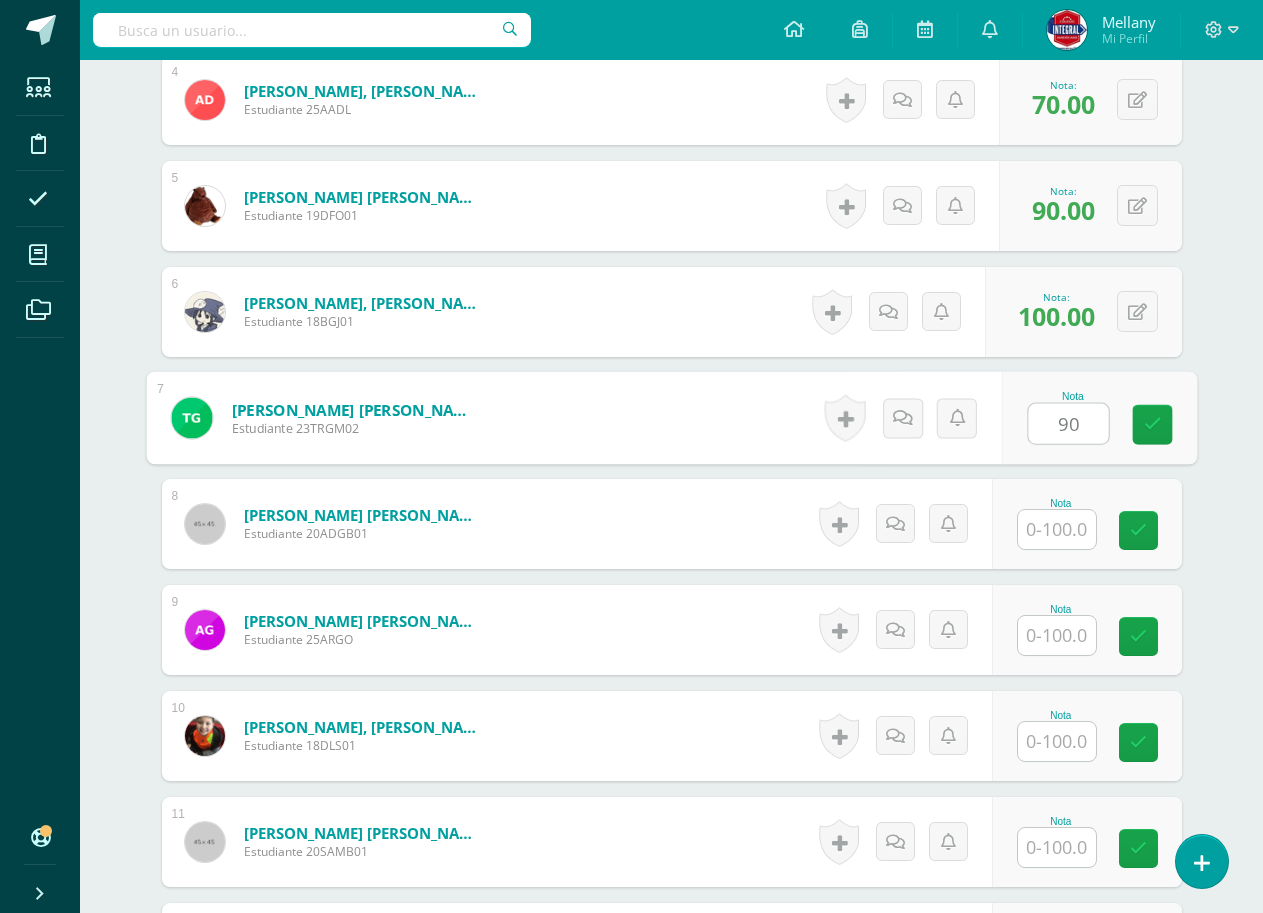 scroll, scrollTop: 1096, scrollLeft: 0, axis: vertical 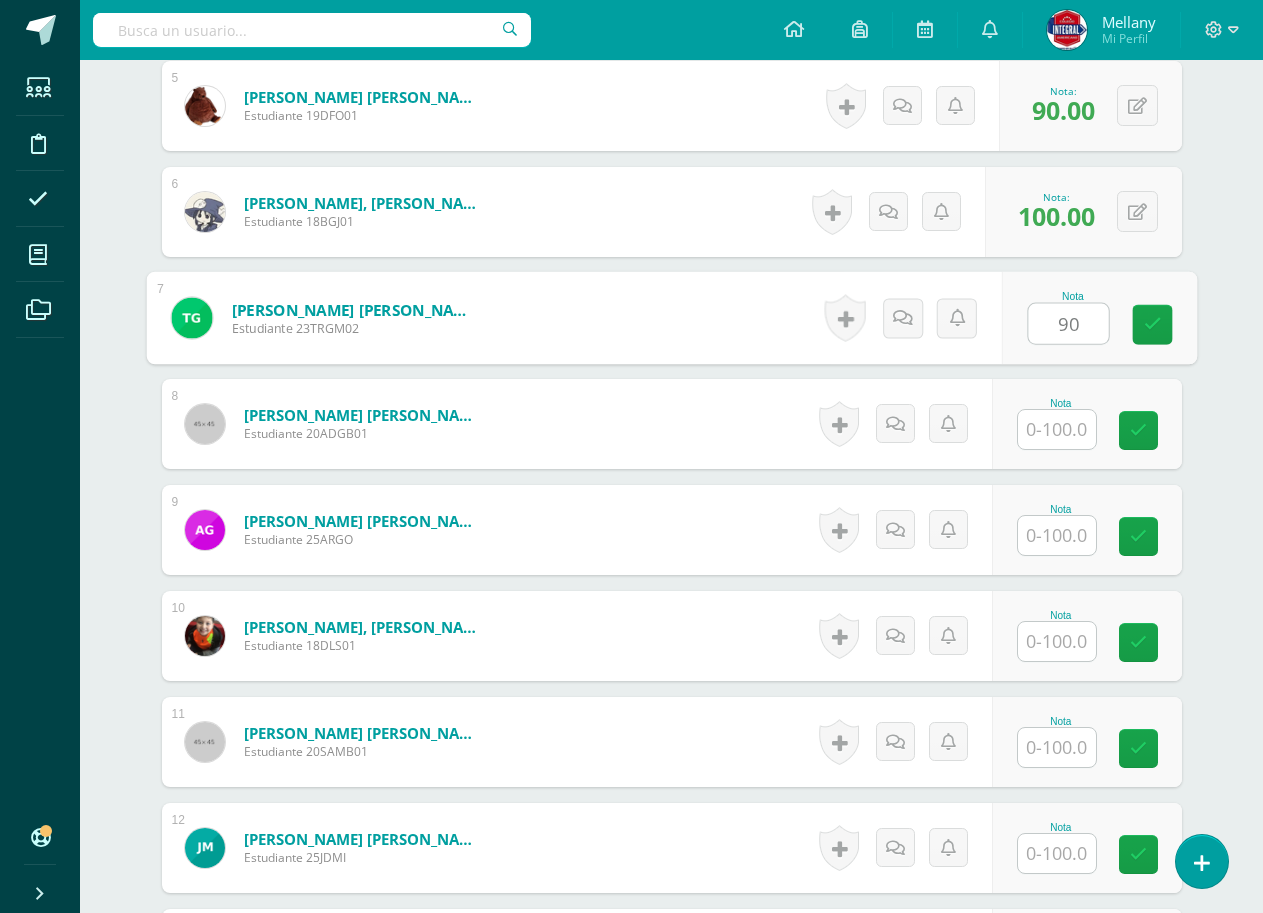 type on "90" 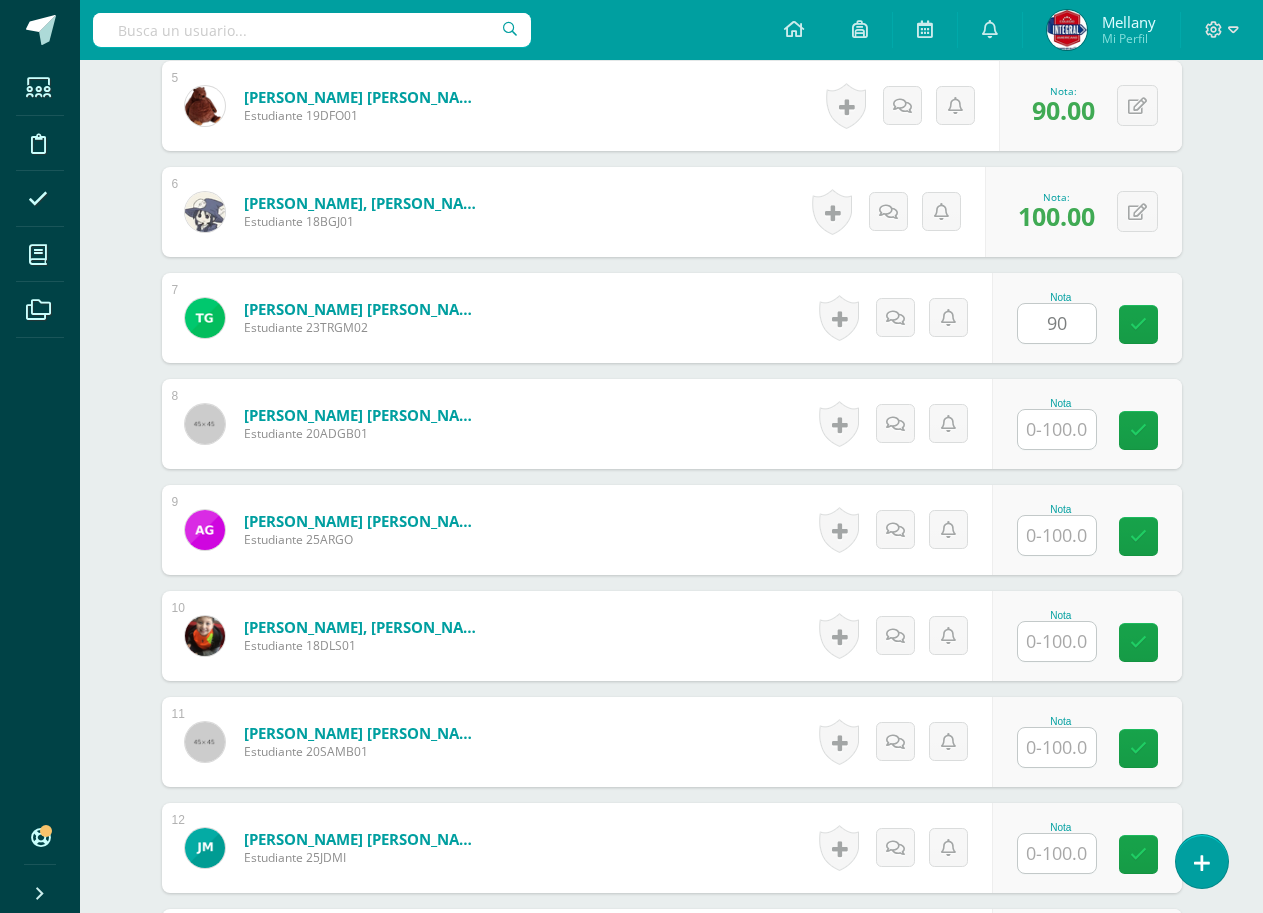 click at bounding box center [1057, 429] 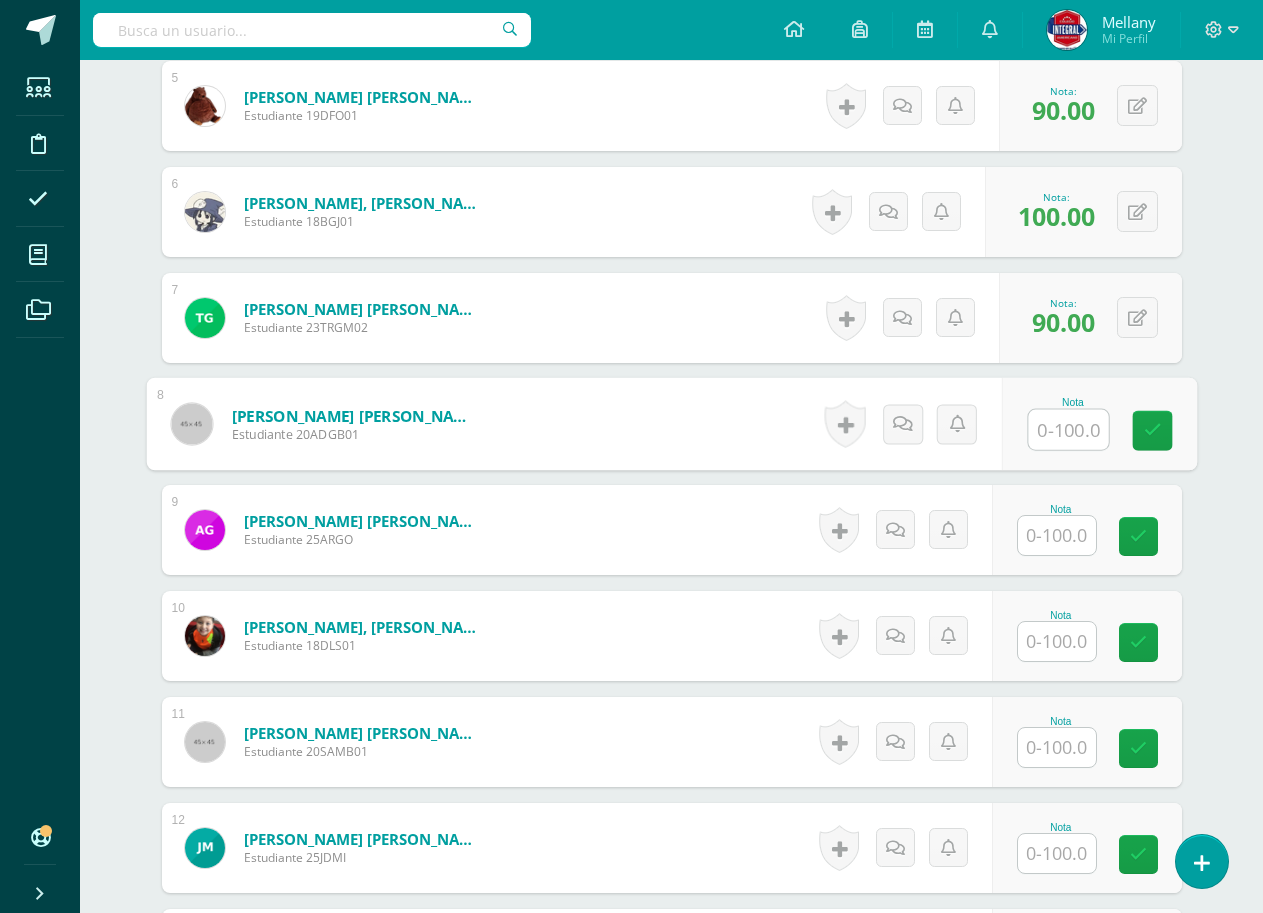 click at bounding box center (1068, 430) 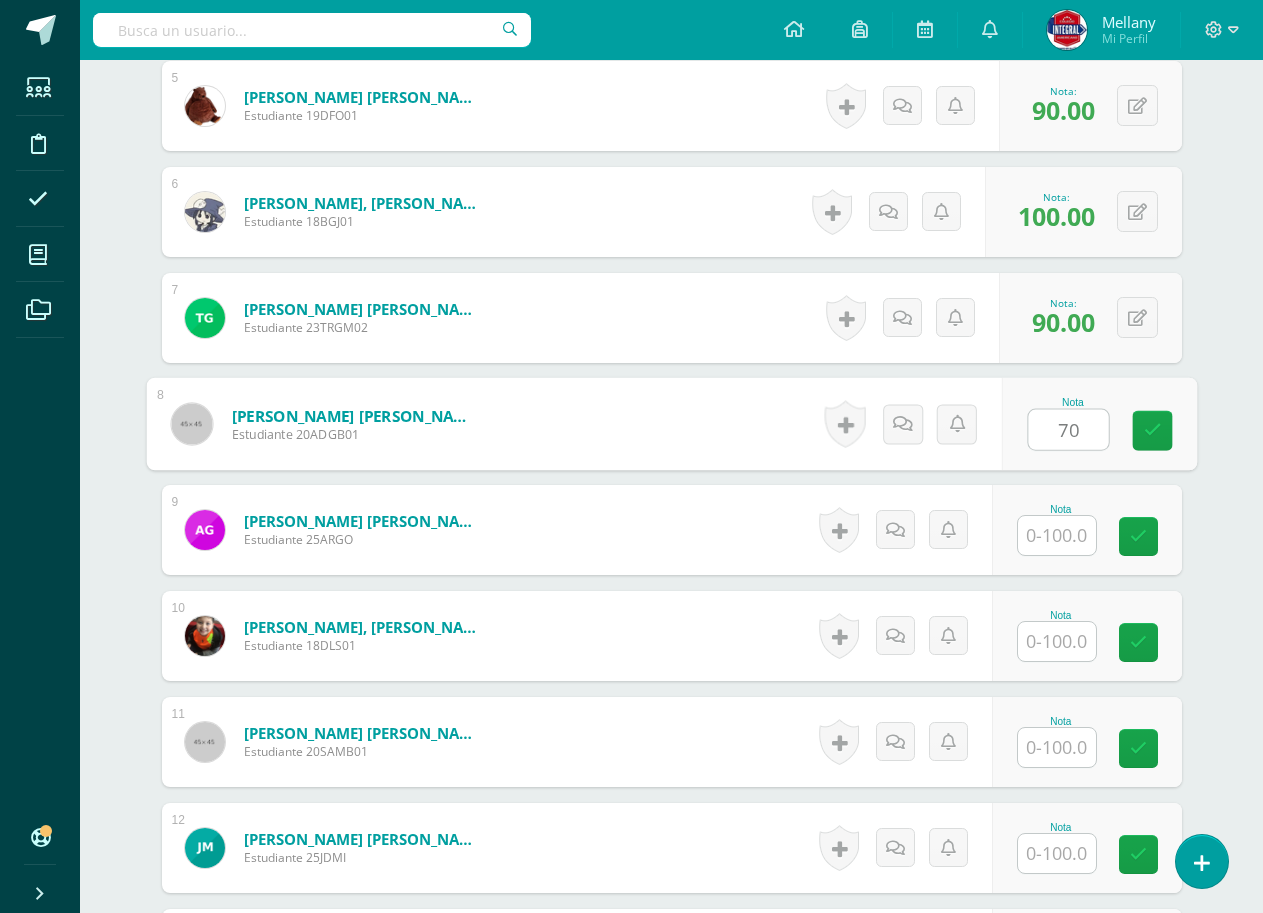 scroll, scrollTop: 1296, scrollLeft: 0, axis: vertical 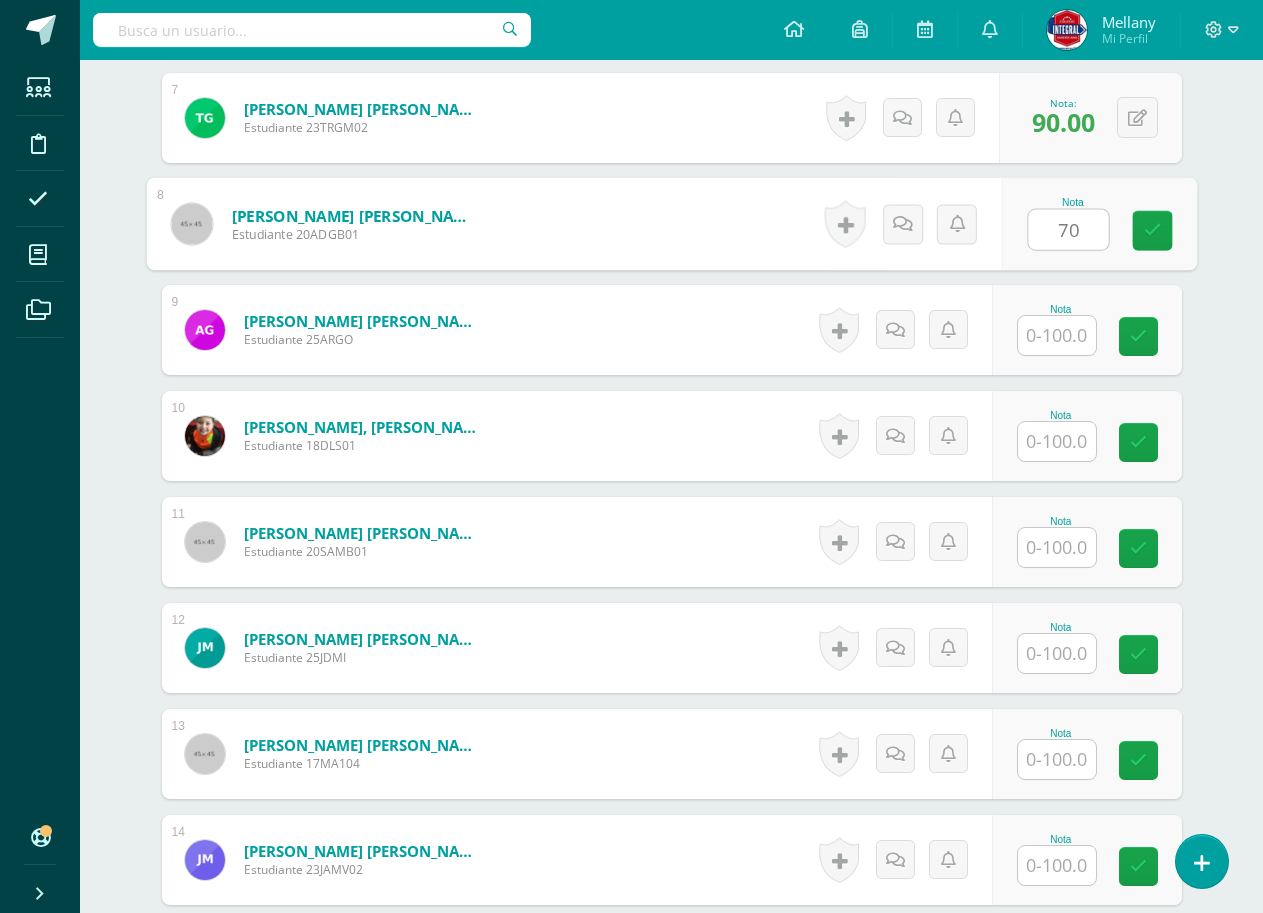type on "70" 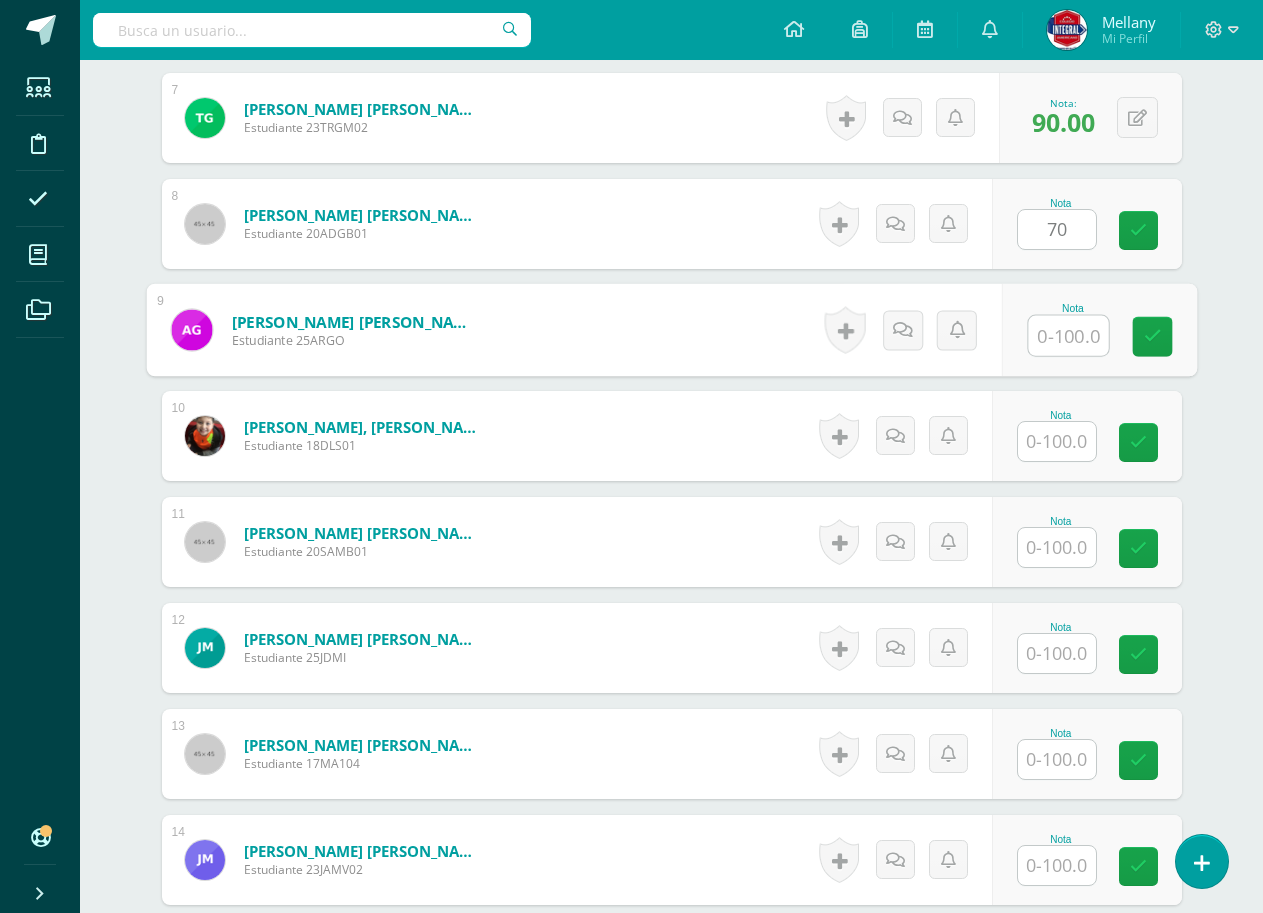 click at bounding box center [1068, 336] 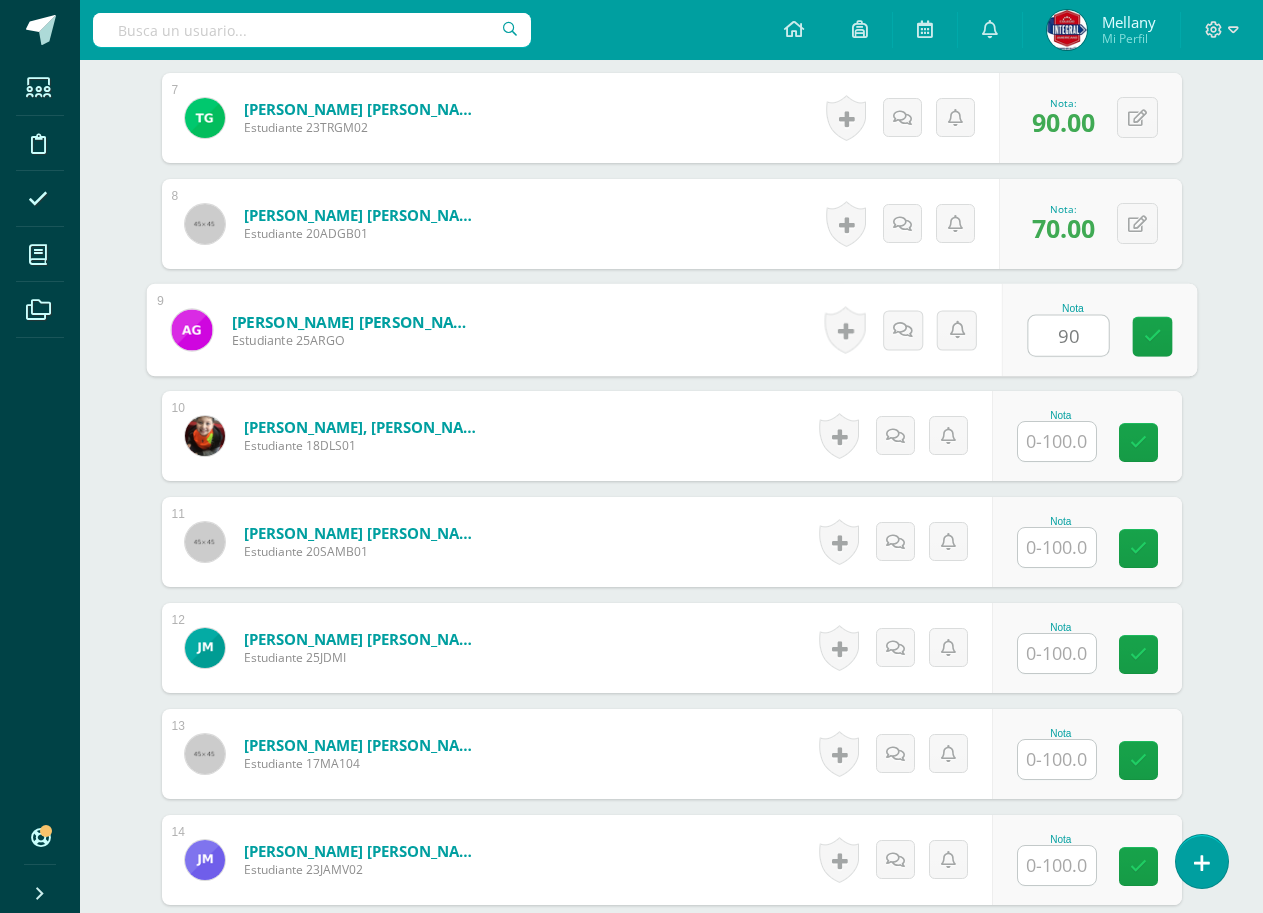 type on "90" 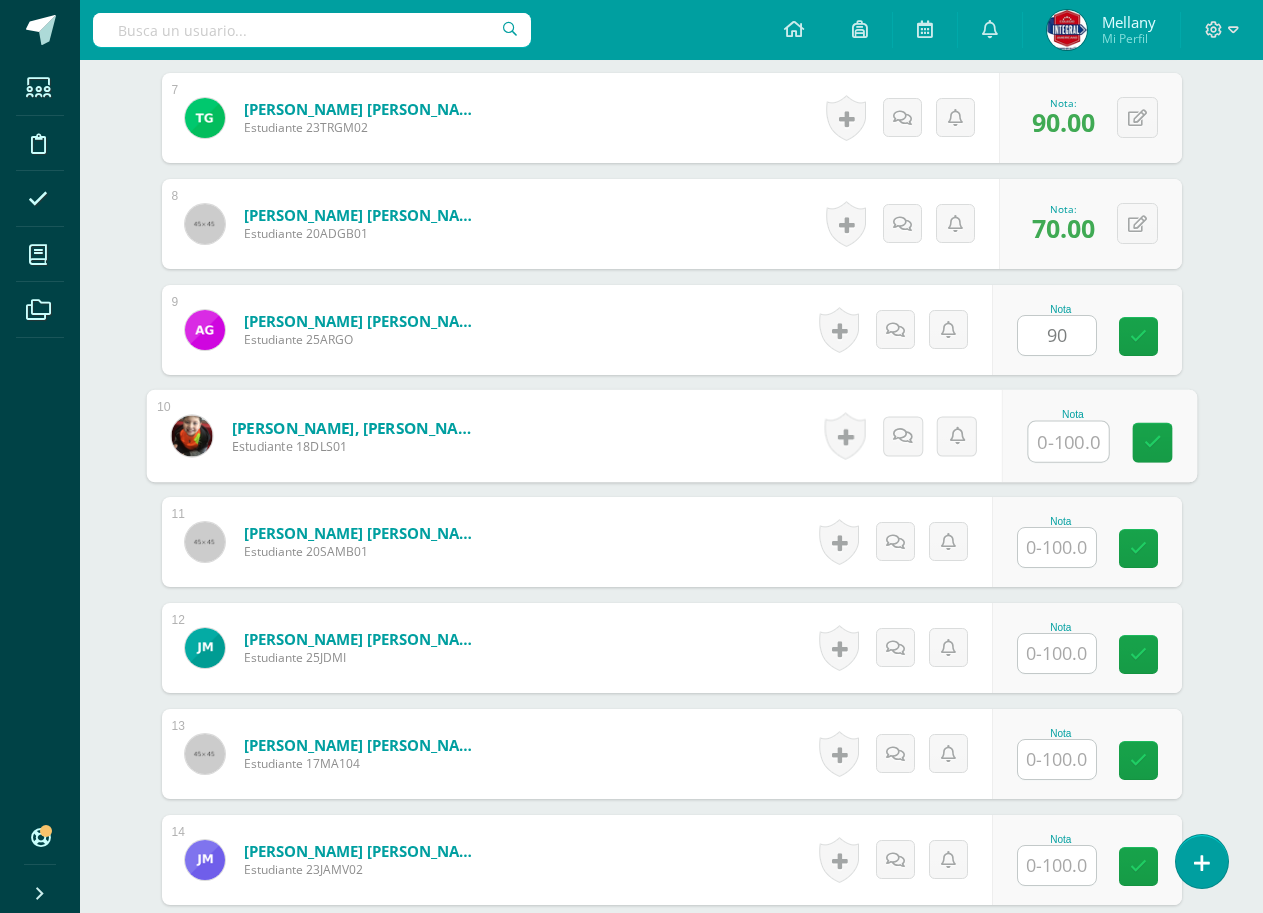 click at bounding box center (1068, 442) 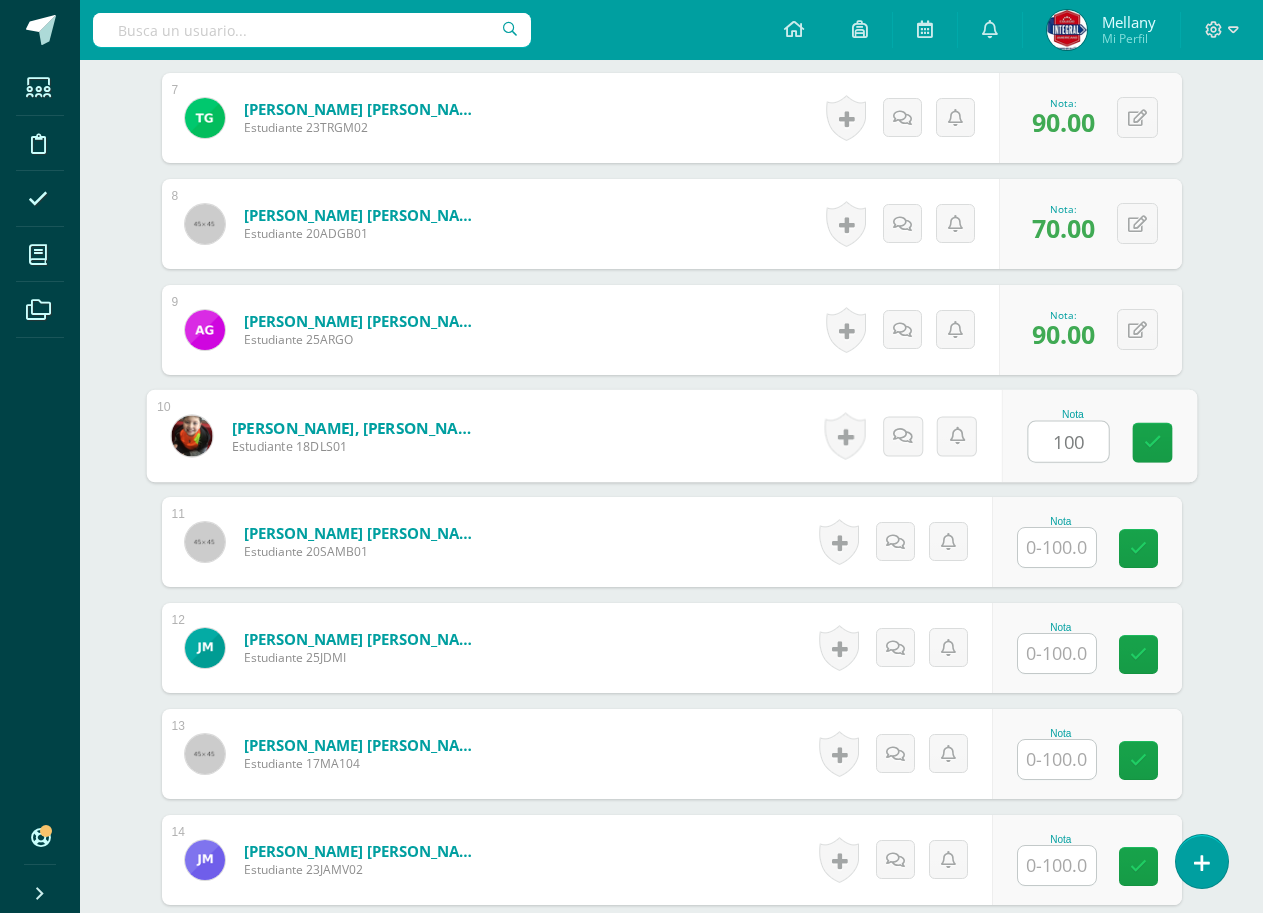 type on "100" 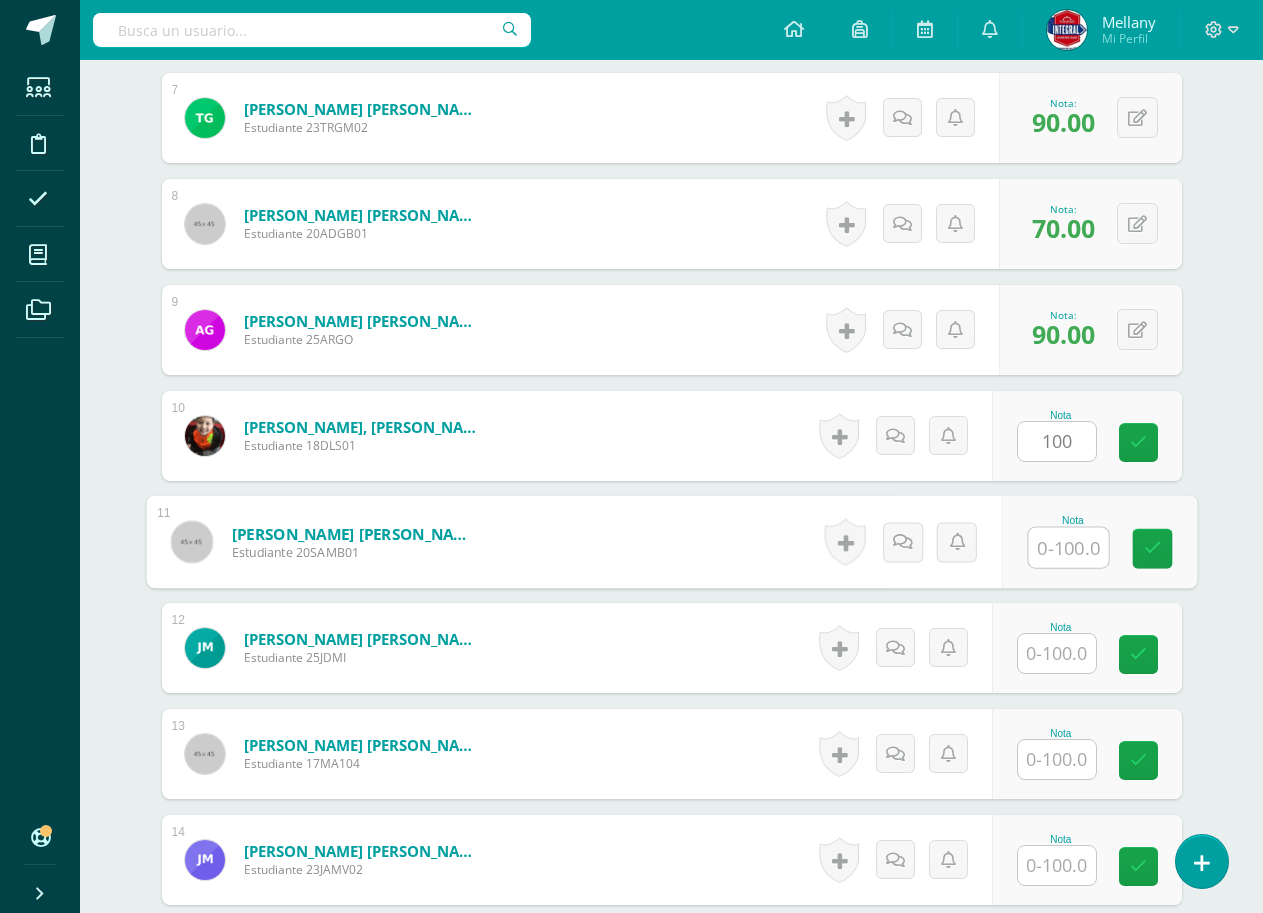 click at bounding box center (1068, 548) 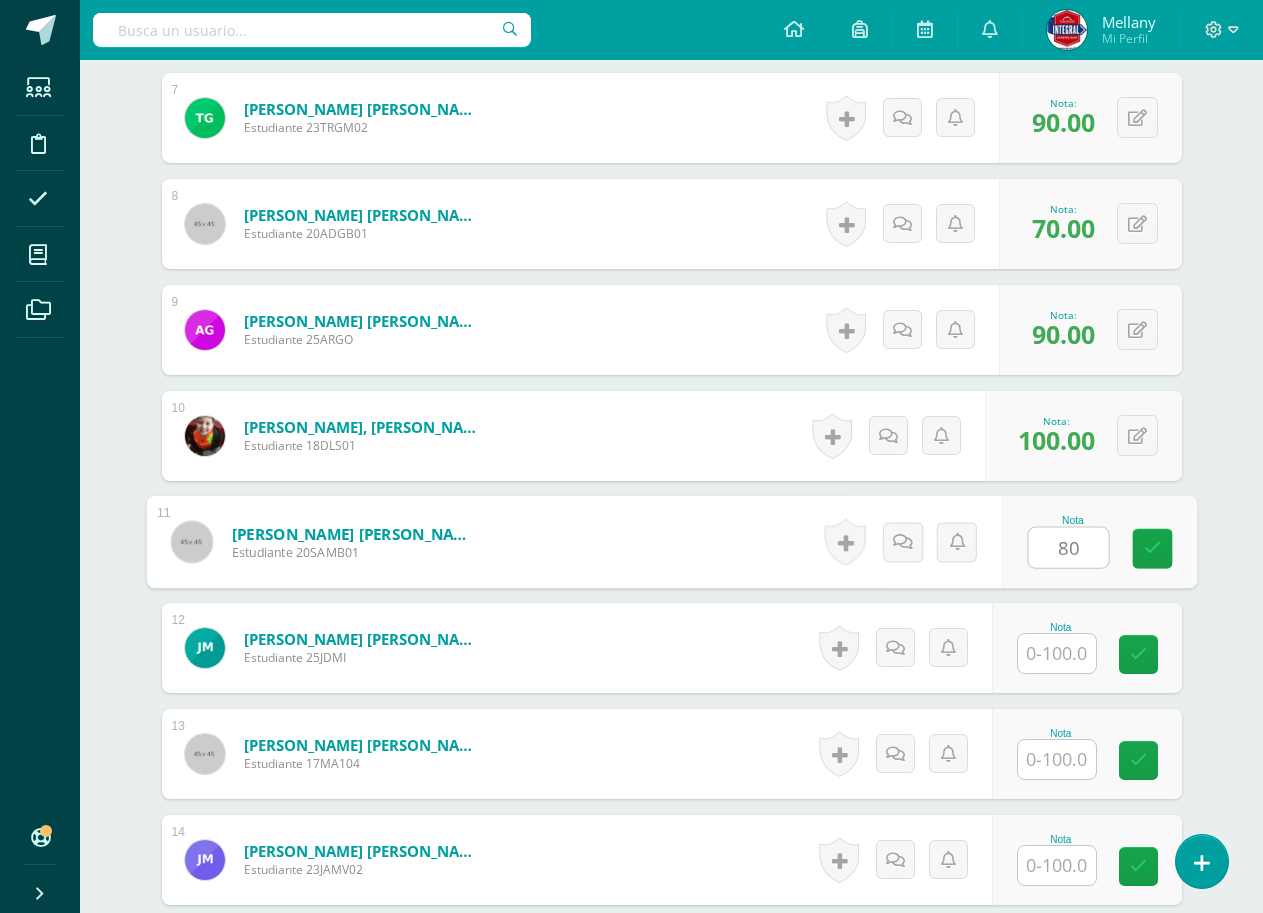 type on "80" 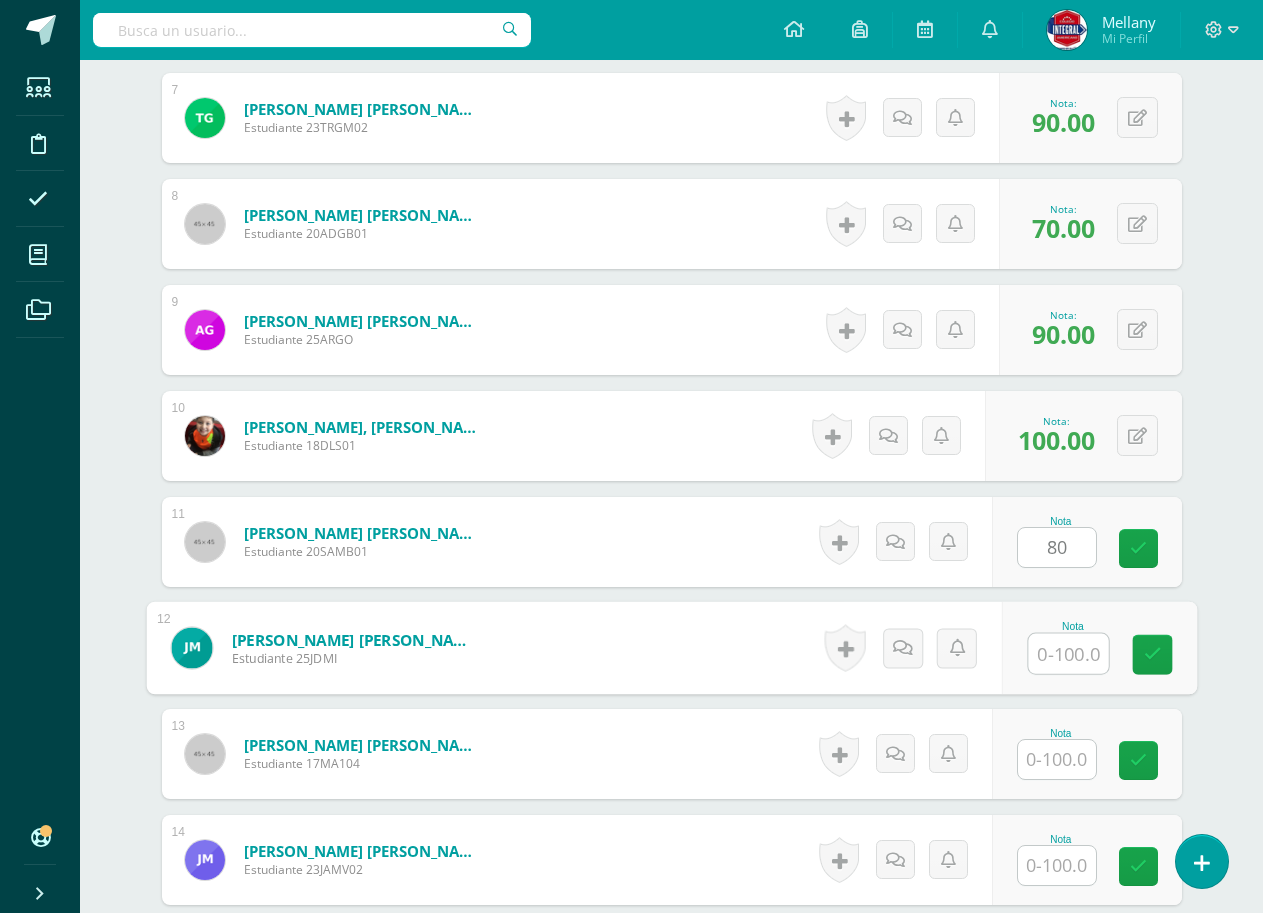 click at bounding box center (1068, 654) 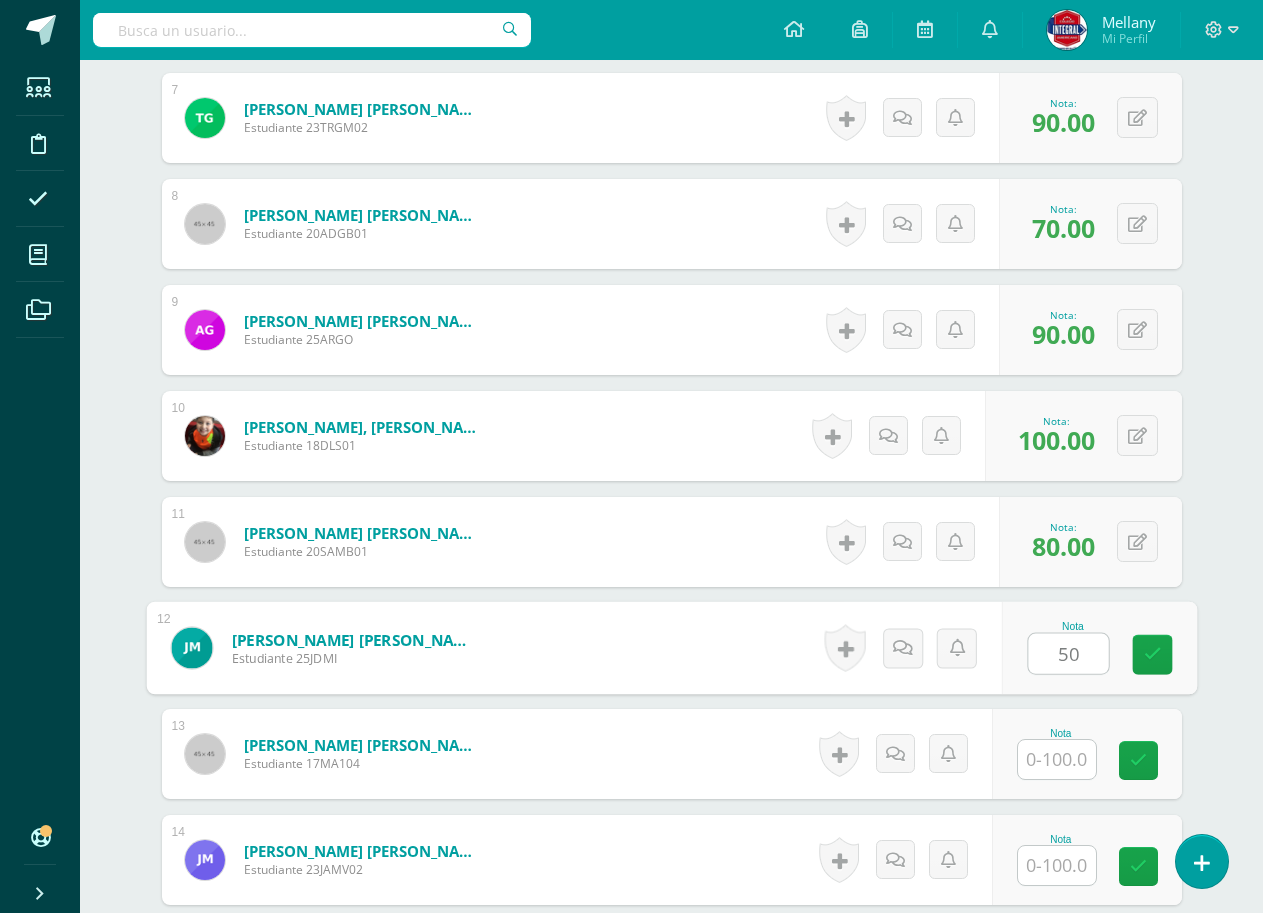 scroll, scrollTop: 1496, scrollLeft: 0, axis: vertical 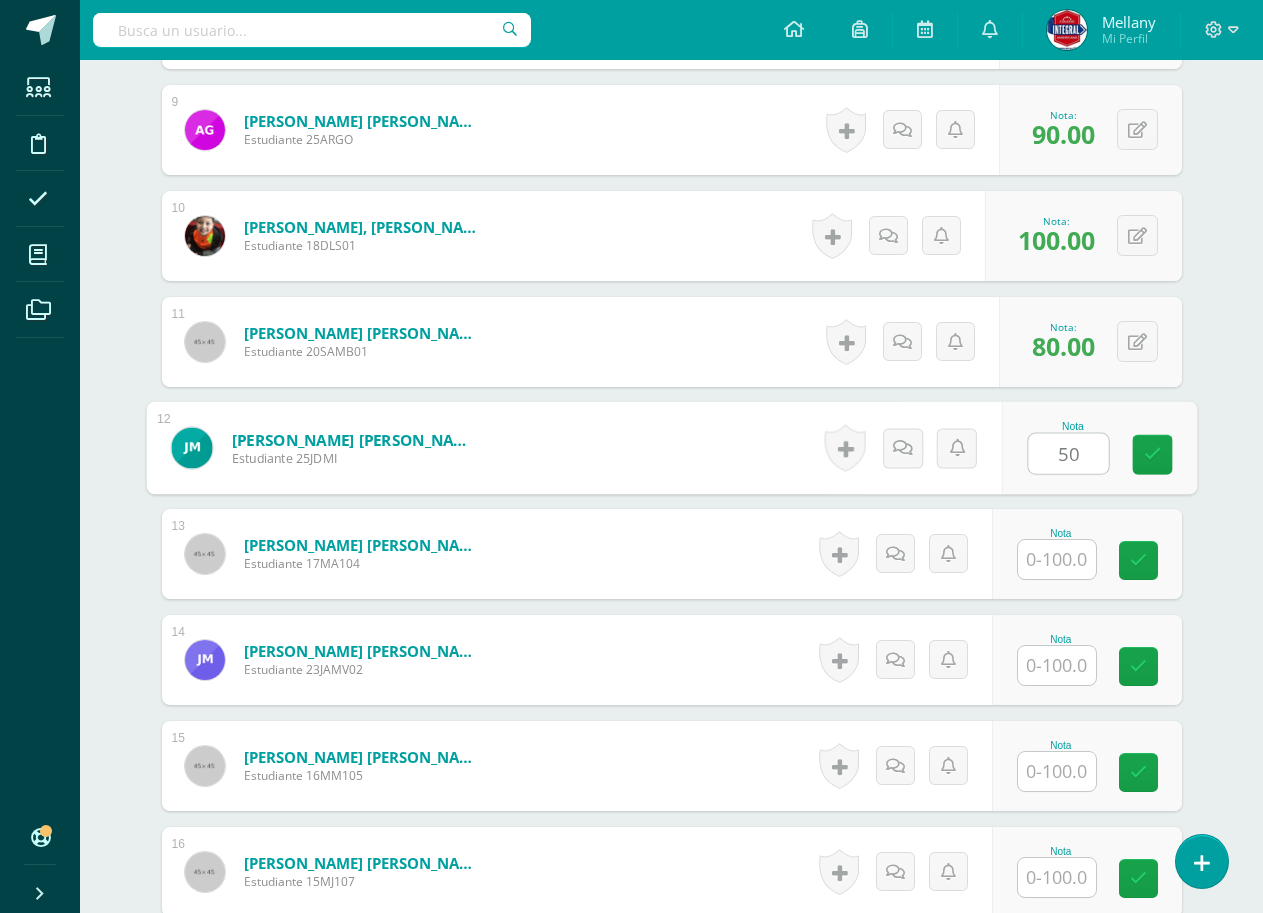 type on "50" 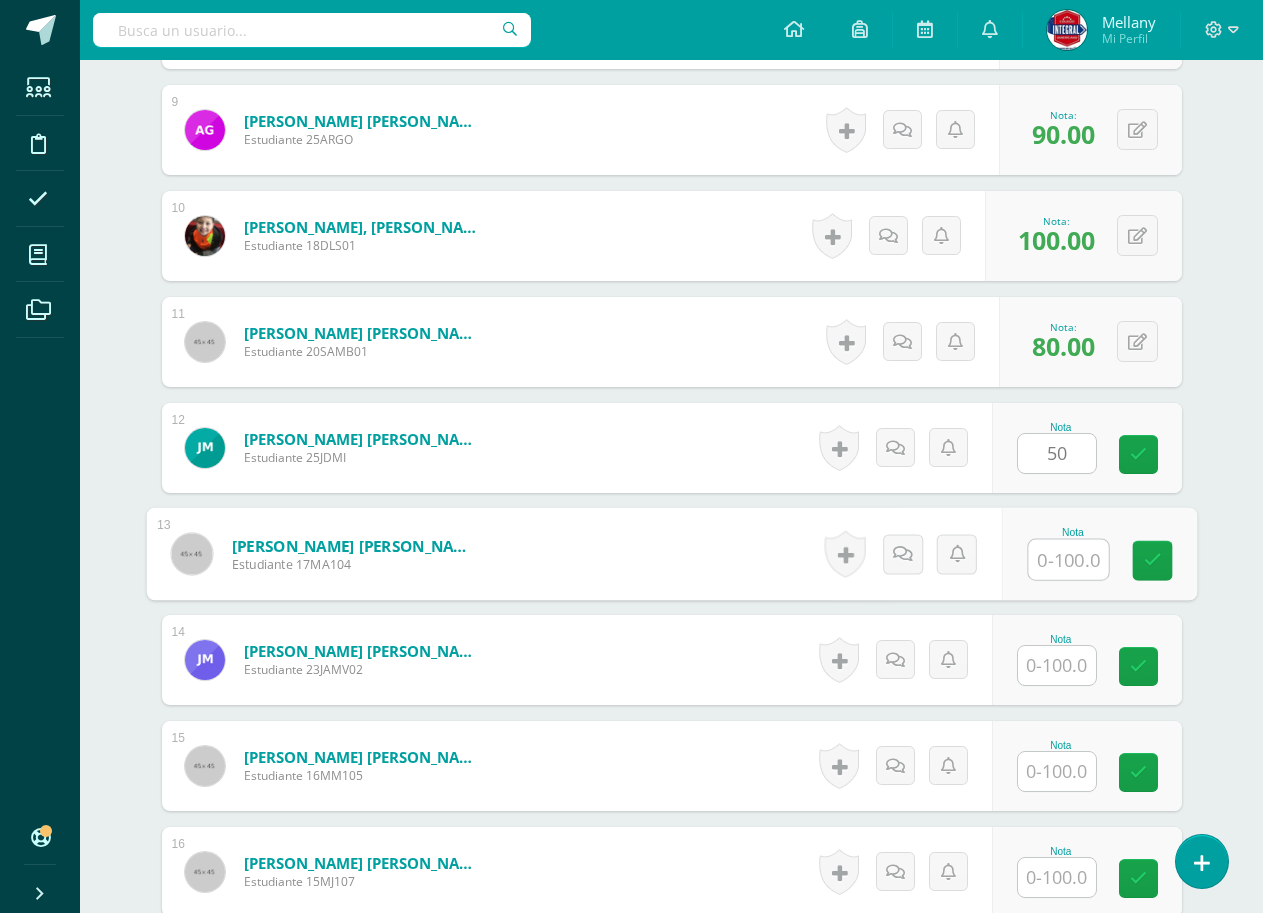 click at bounding box center (1068, 560) 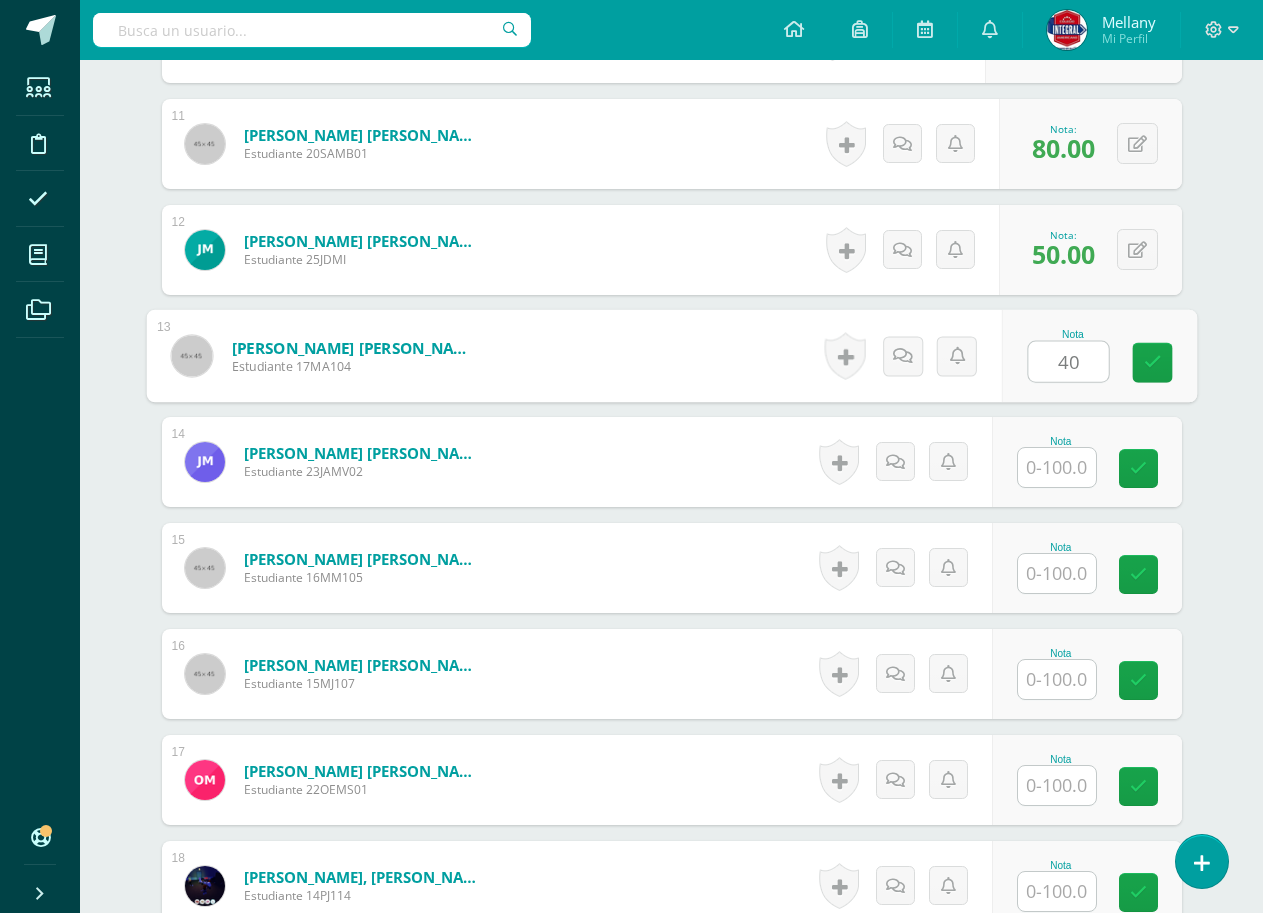 scroll, scrollTop: 1696, scrollLeft: 0, axis: vertical 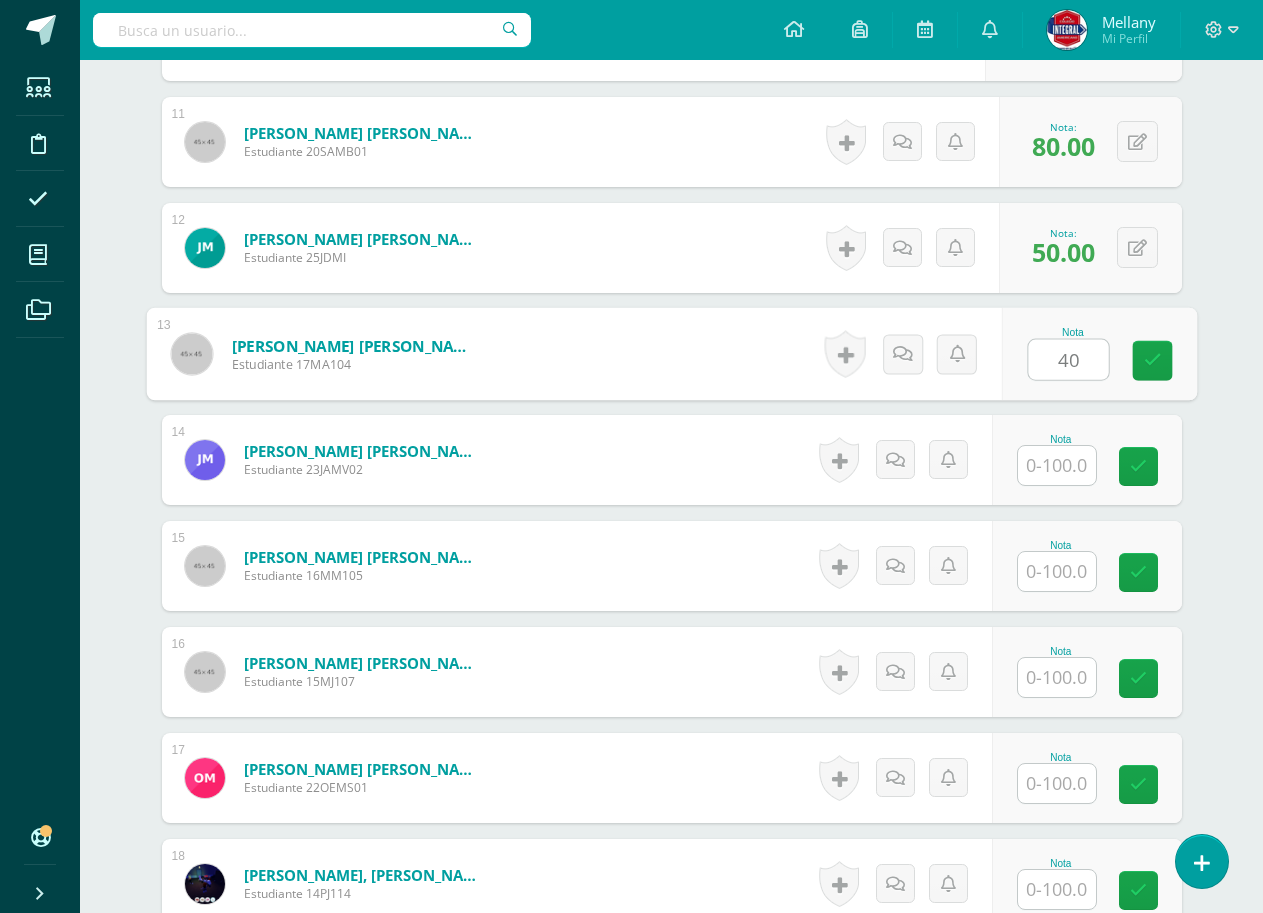 type on "40" 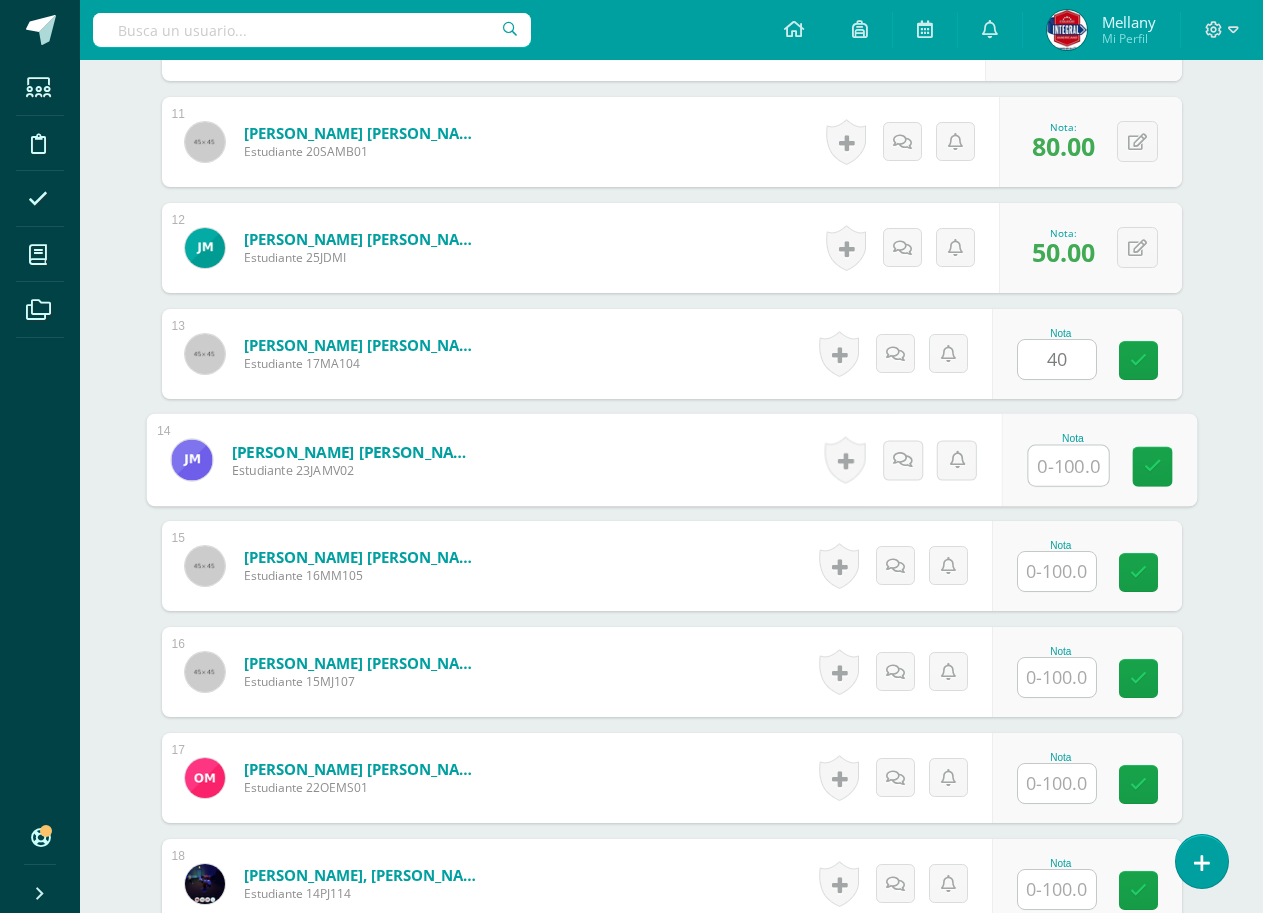 click at bounding box center (1068, 466) 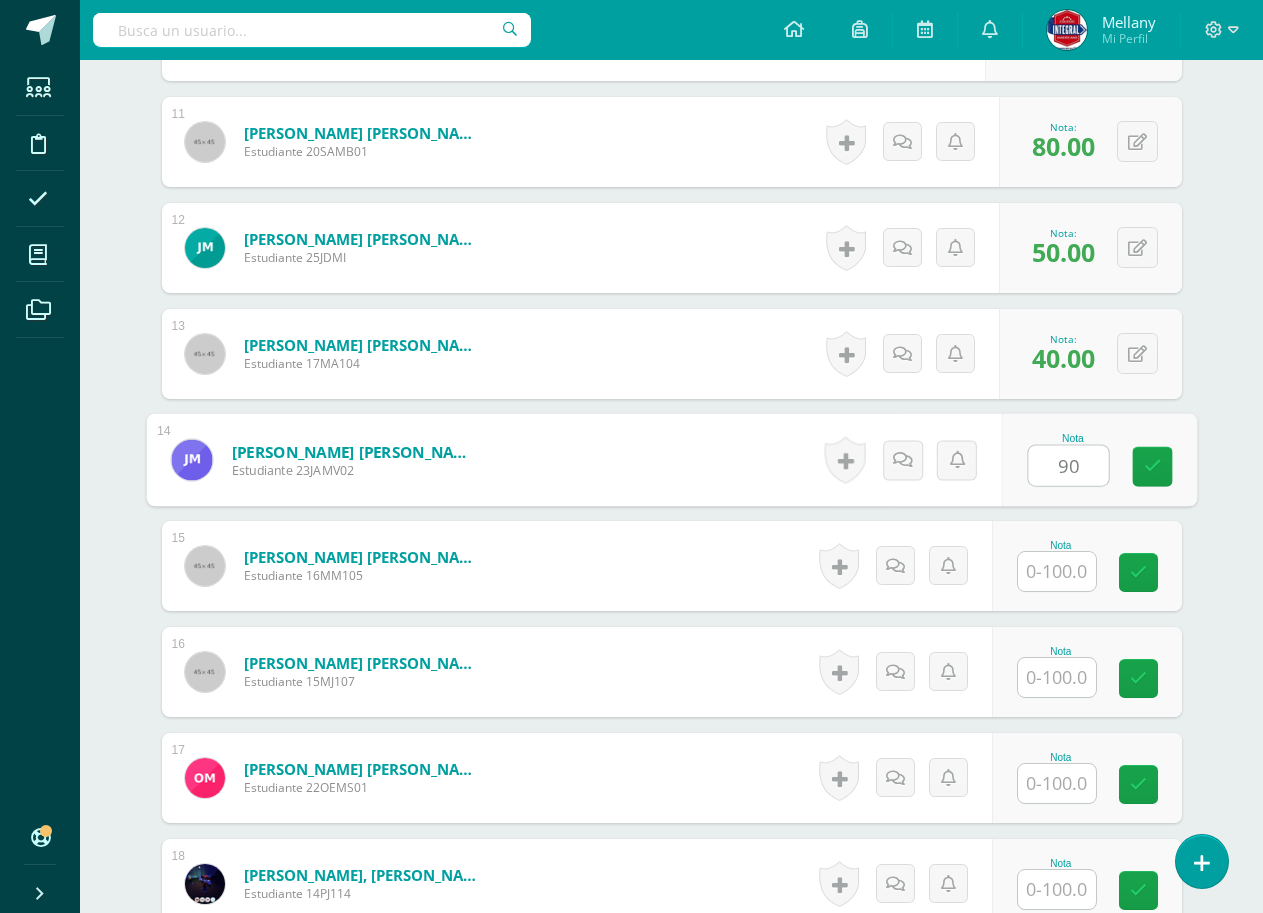 type on "90" 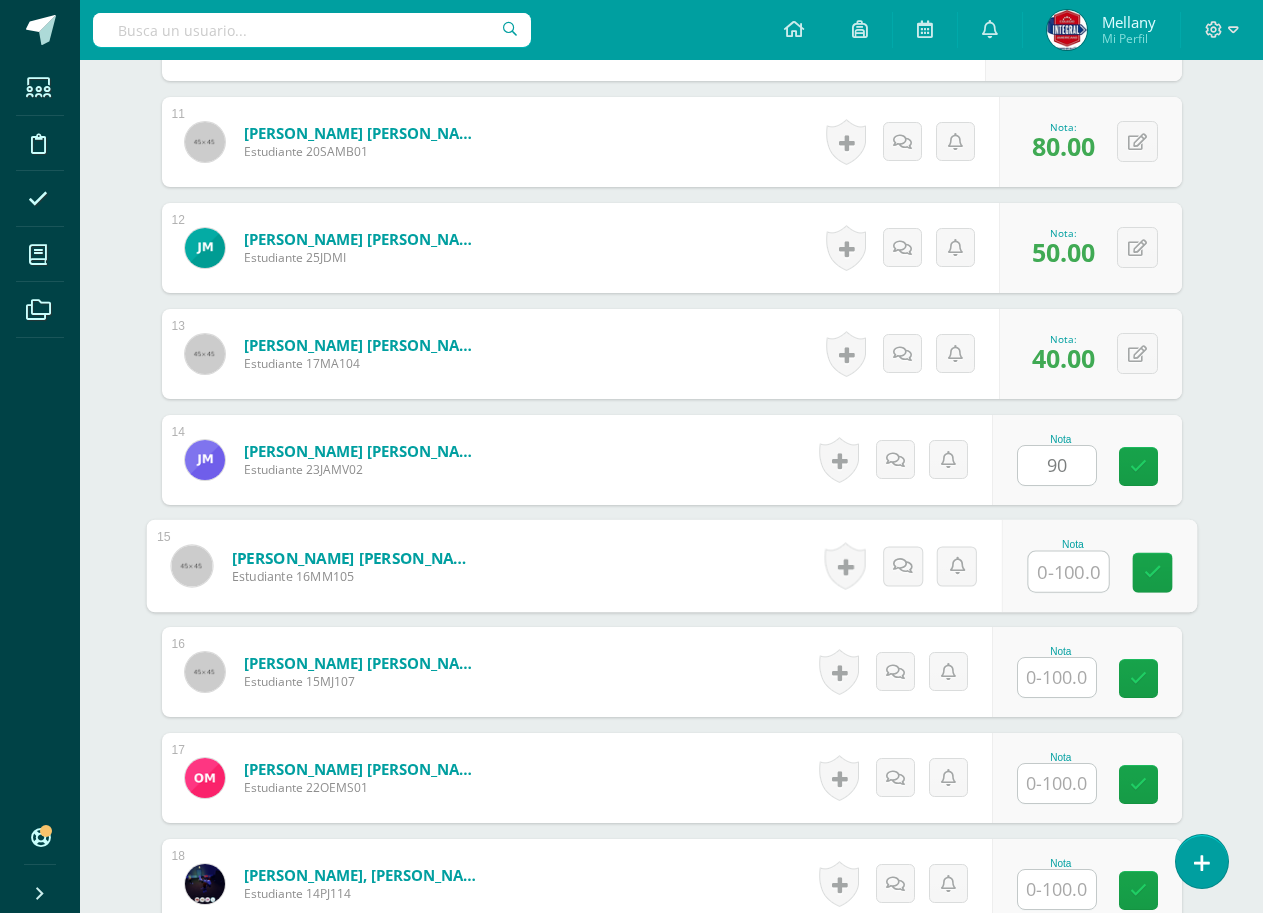 click on "Nota" at bounding box center [1098, 566] 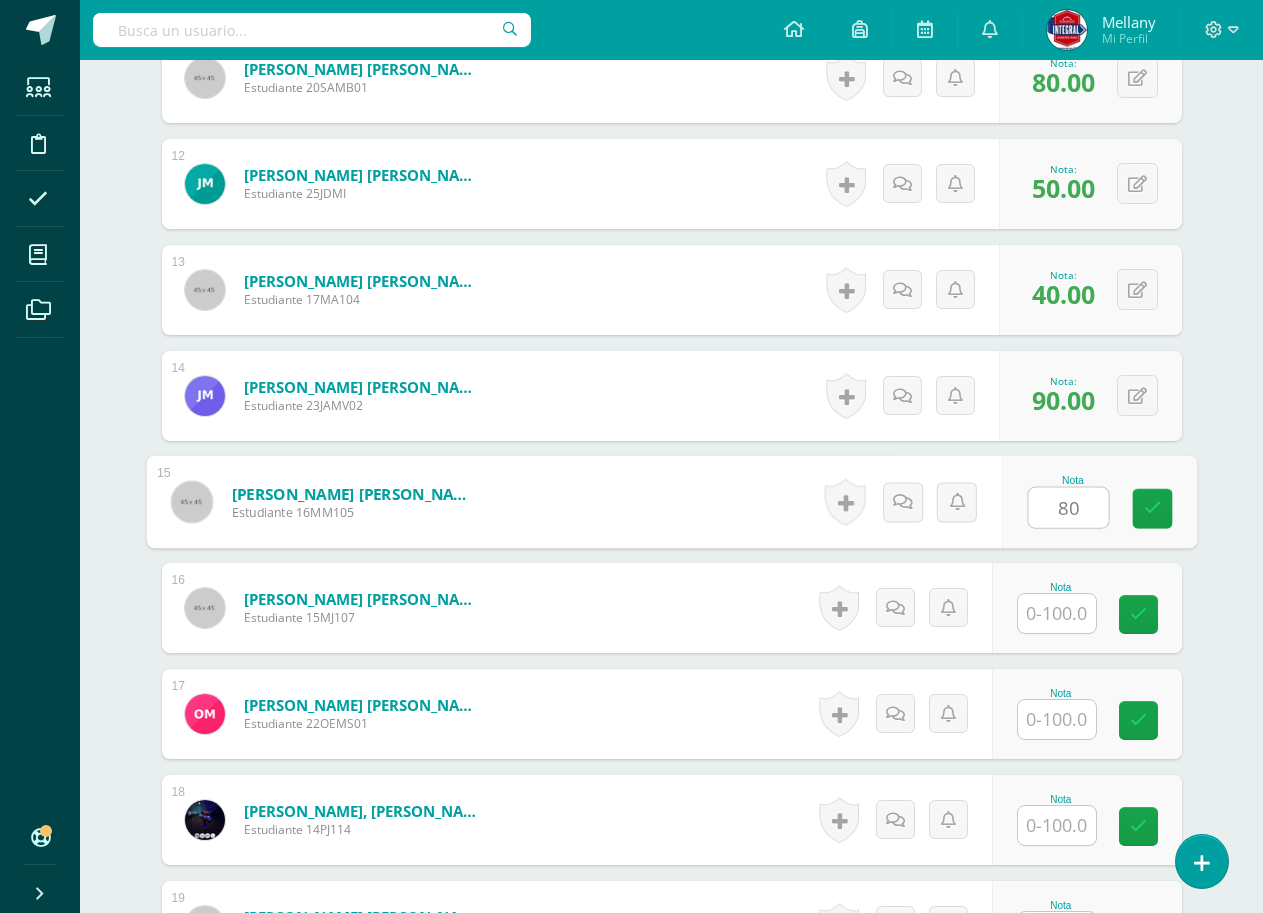 scroll, scrollTop: 1796, scrollLeft: 0, axis: vertical 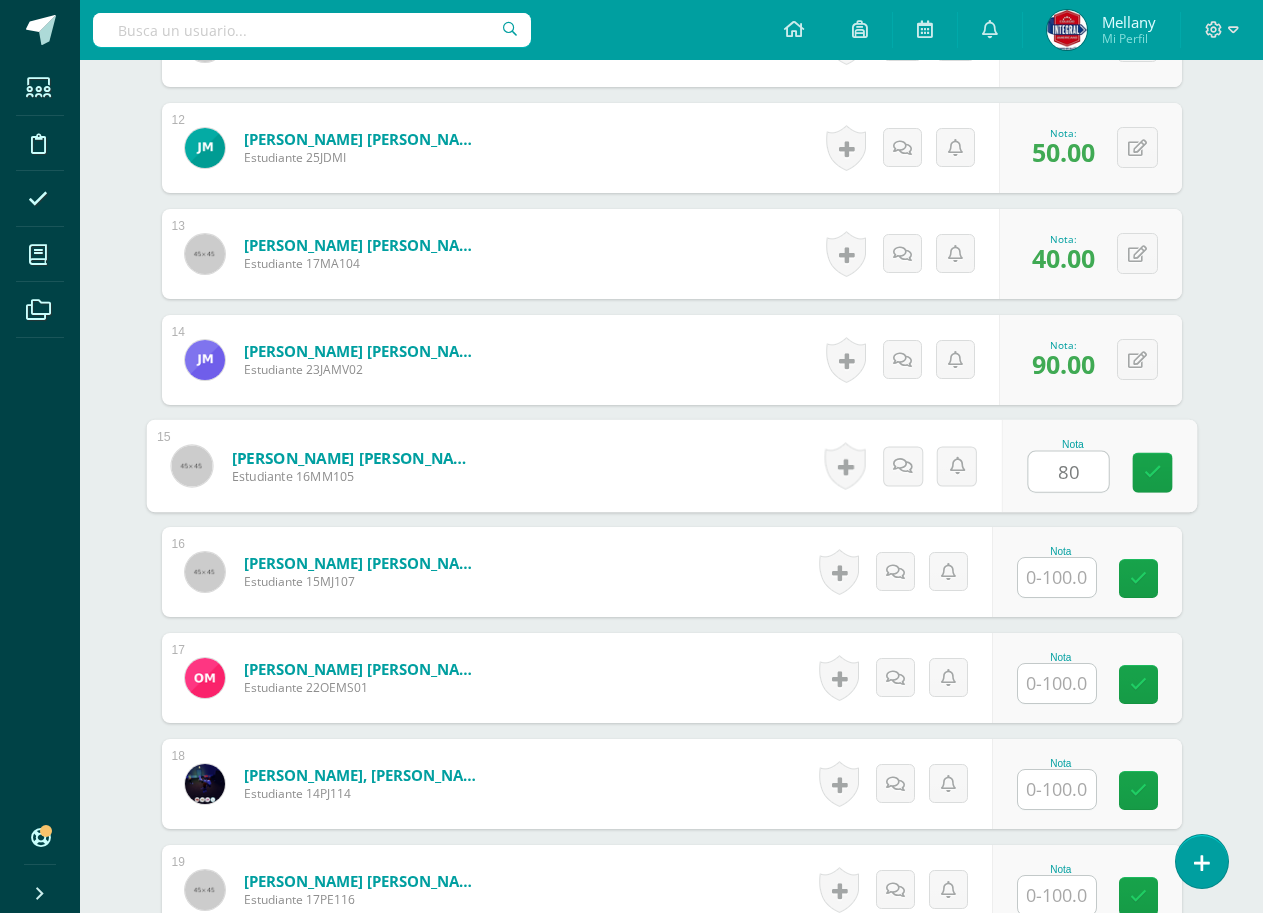 type on "80" 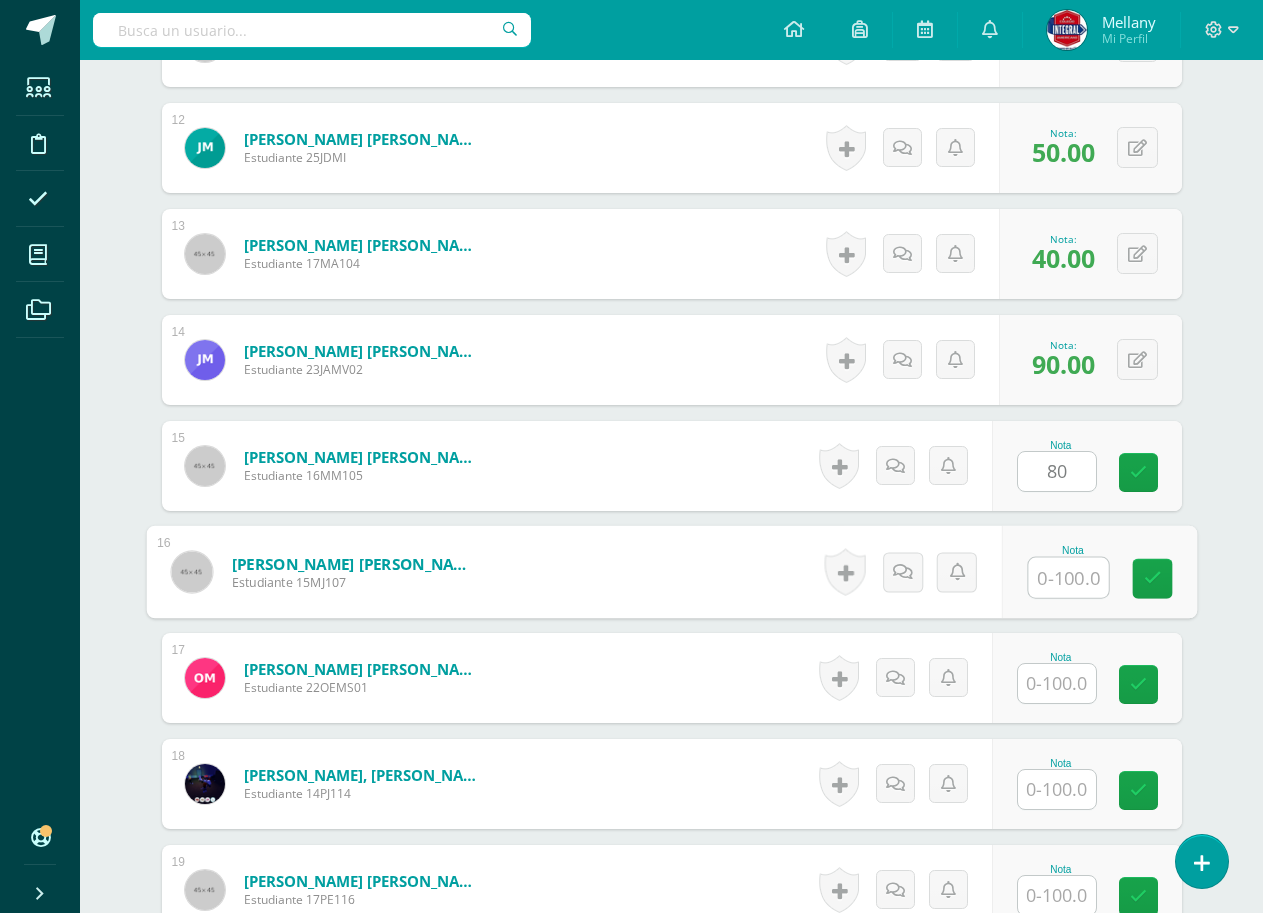 click at bounding box center [1068, 578] 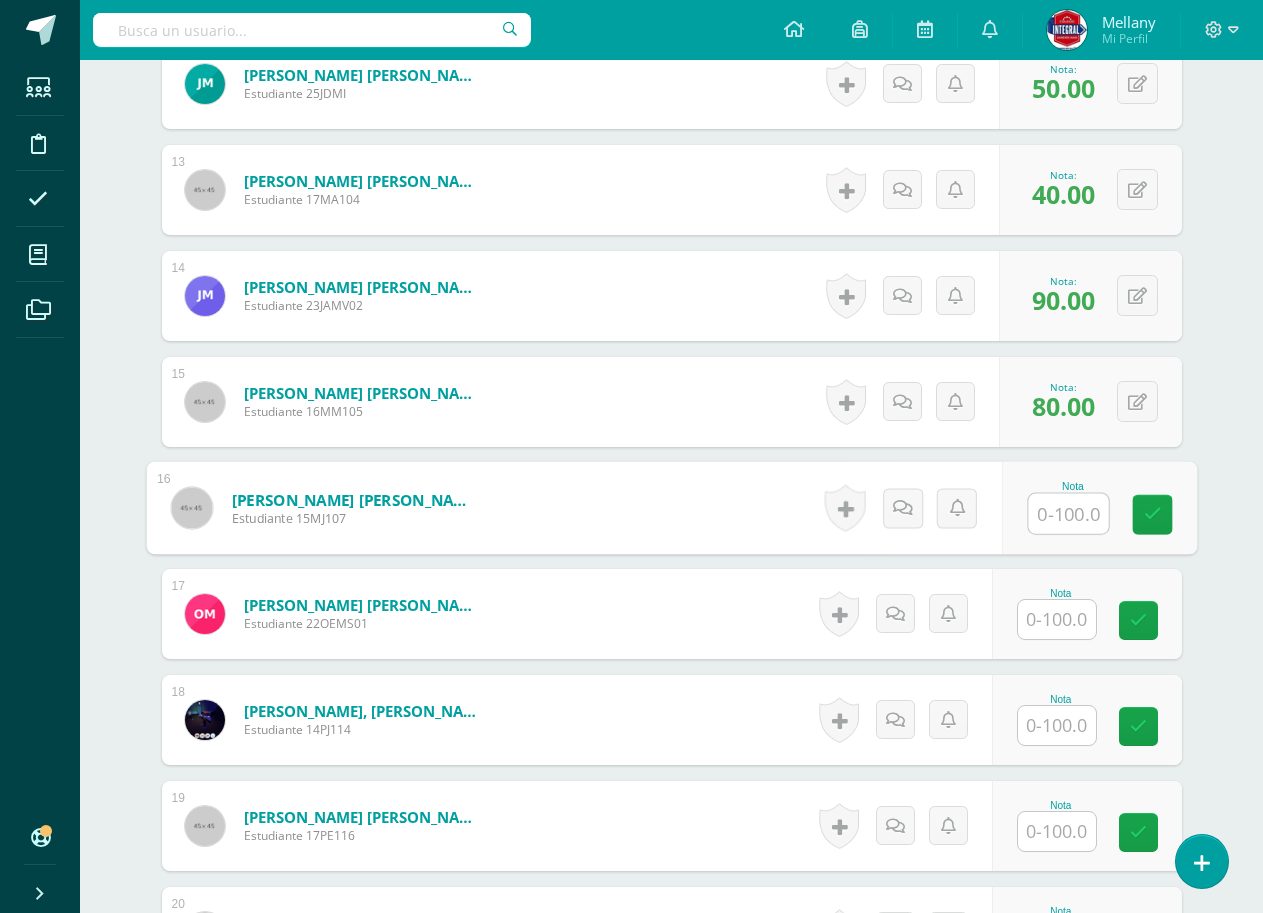 scroll, scrollTop: 1896, scrollLeft: 0, axis: vertical 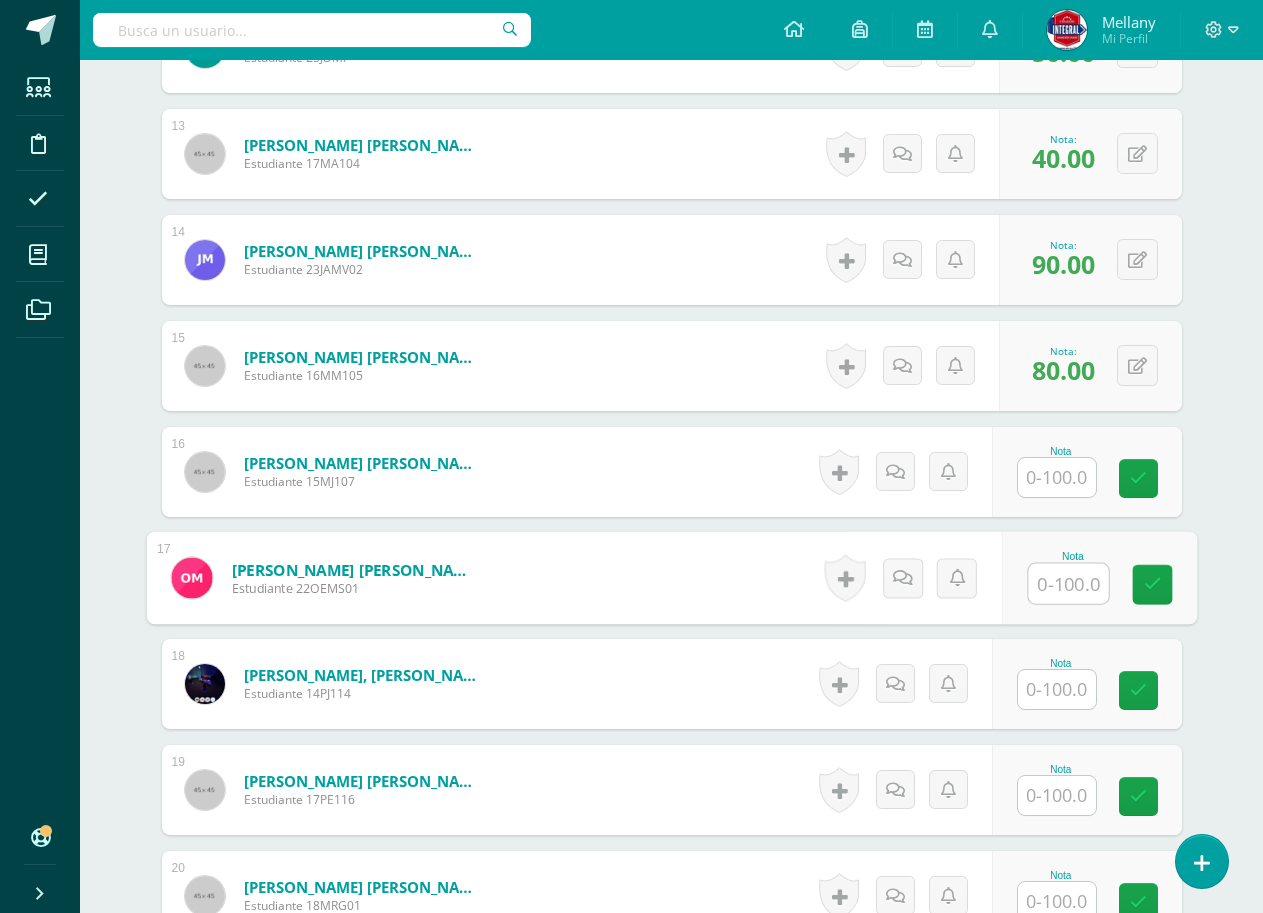 click at bounding box center (1068, 584) 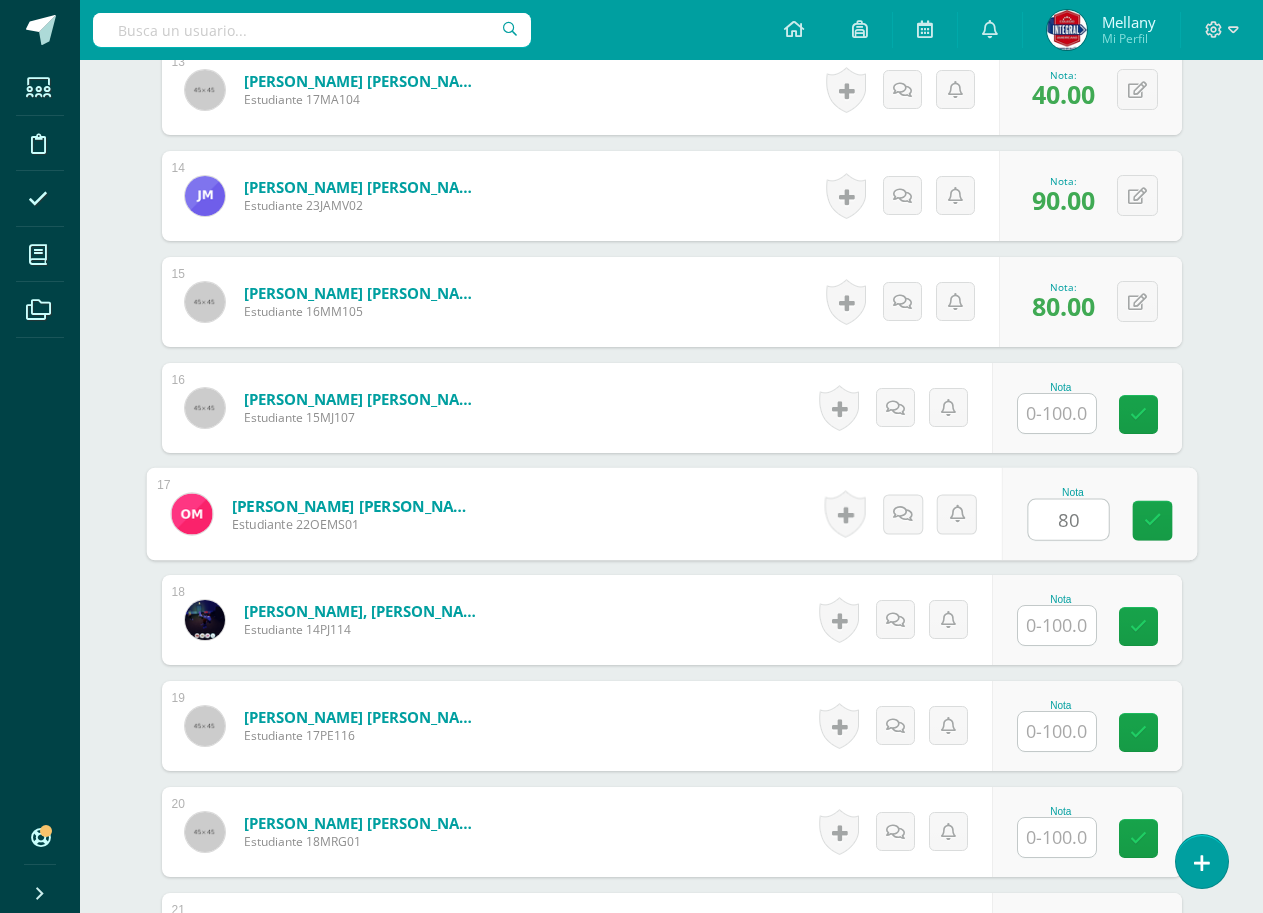 scroll, scrollTop: 1996, scrollLeft: 0, axis: vertical 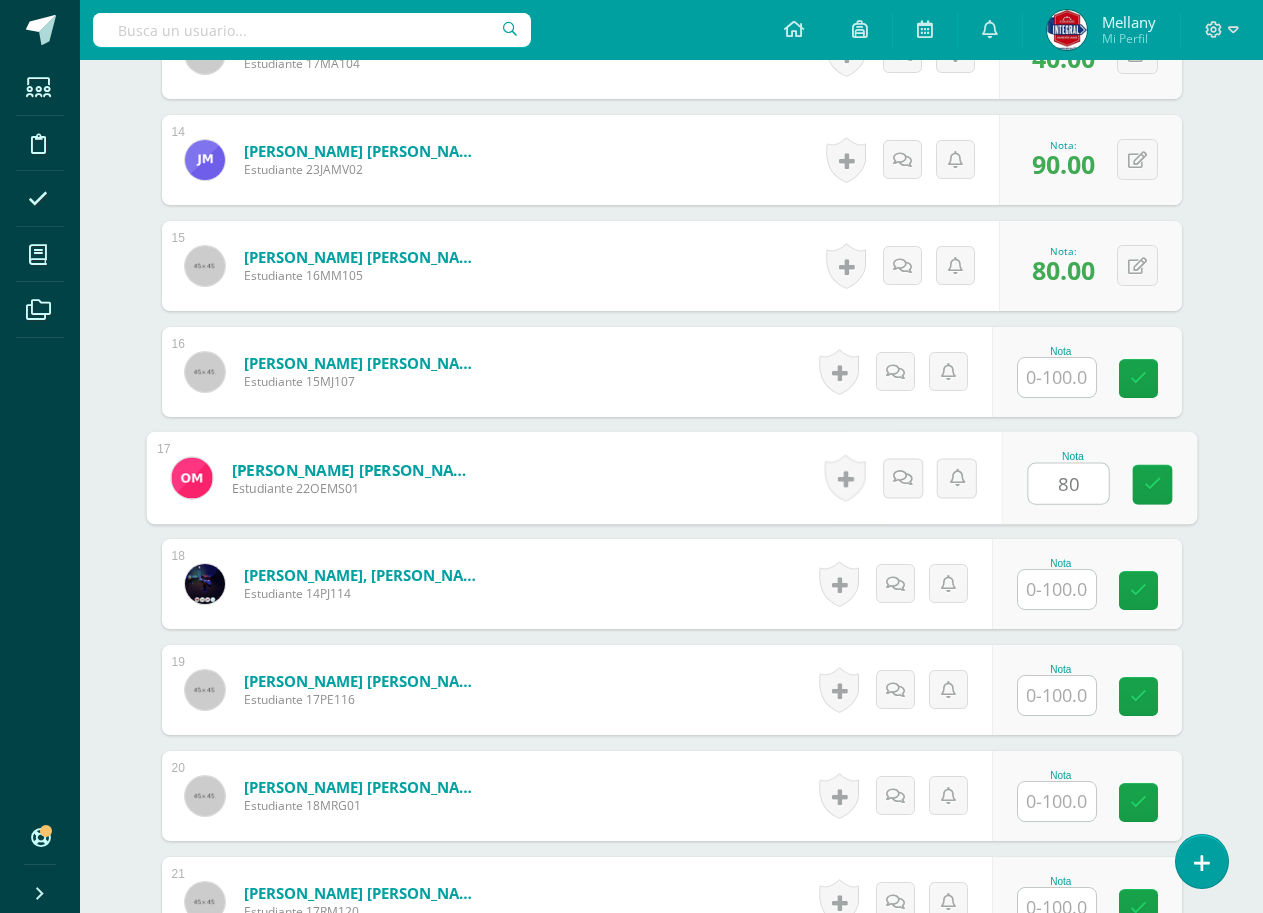 type on "80" 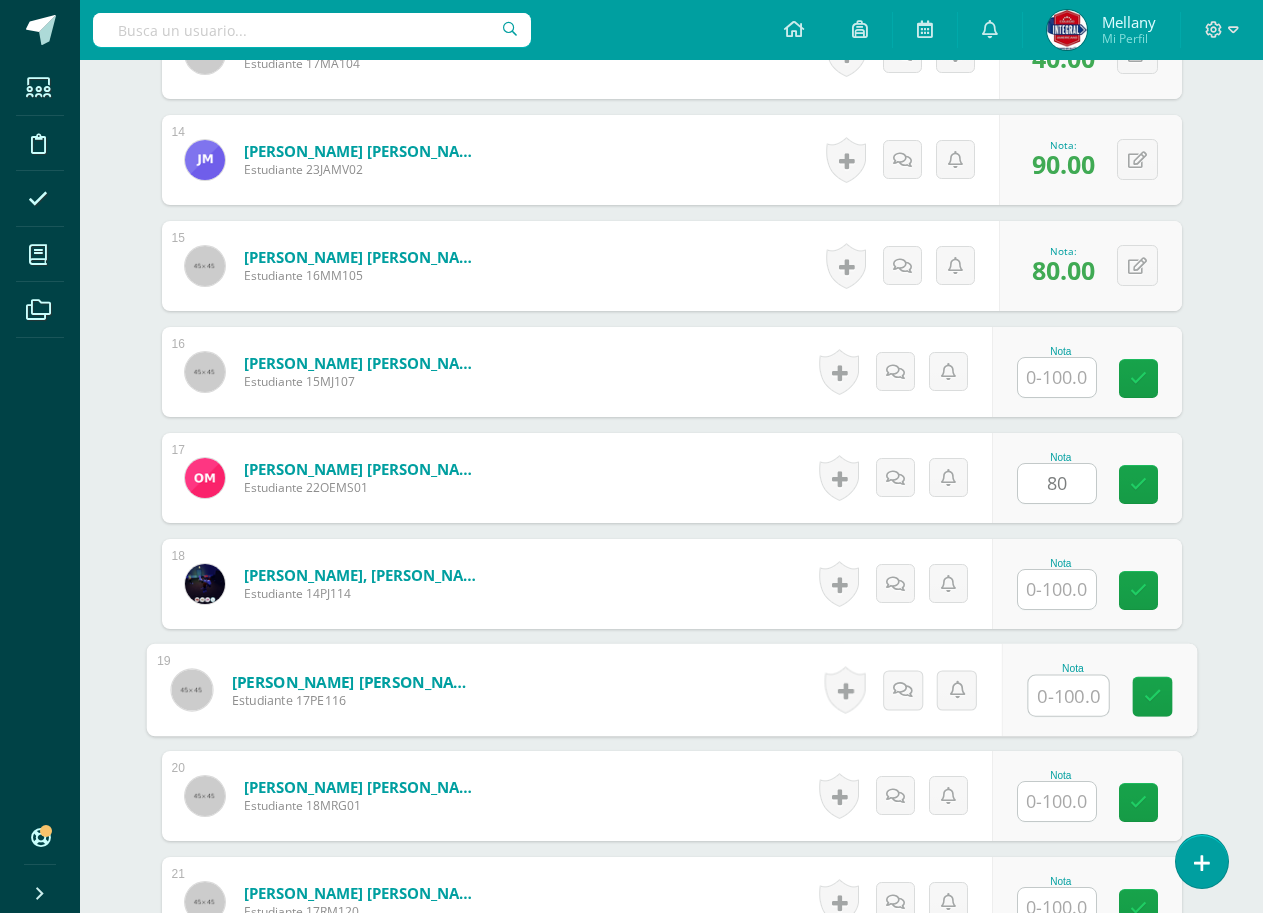click at bounding box center [1068, 696] 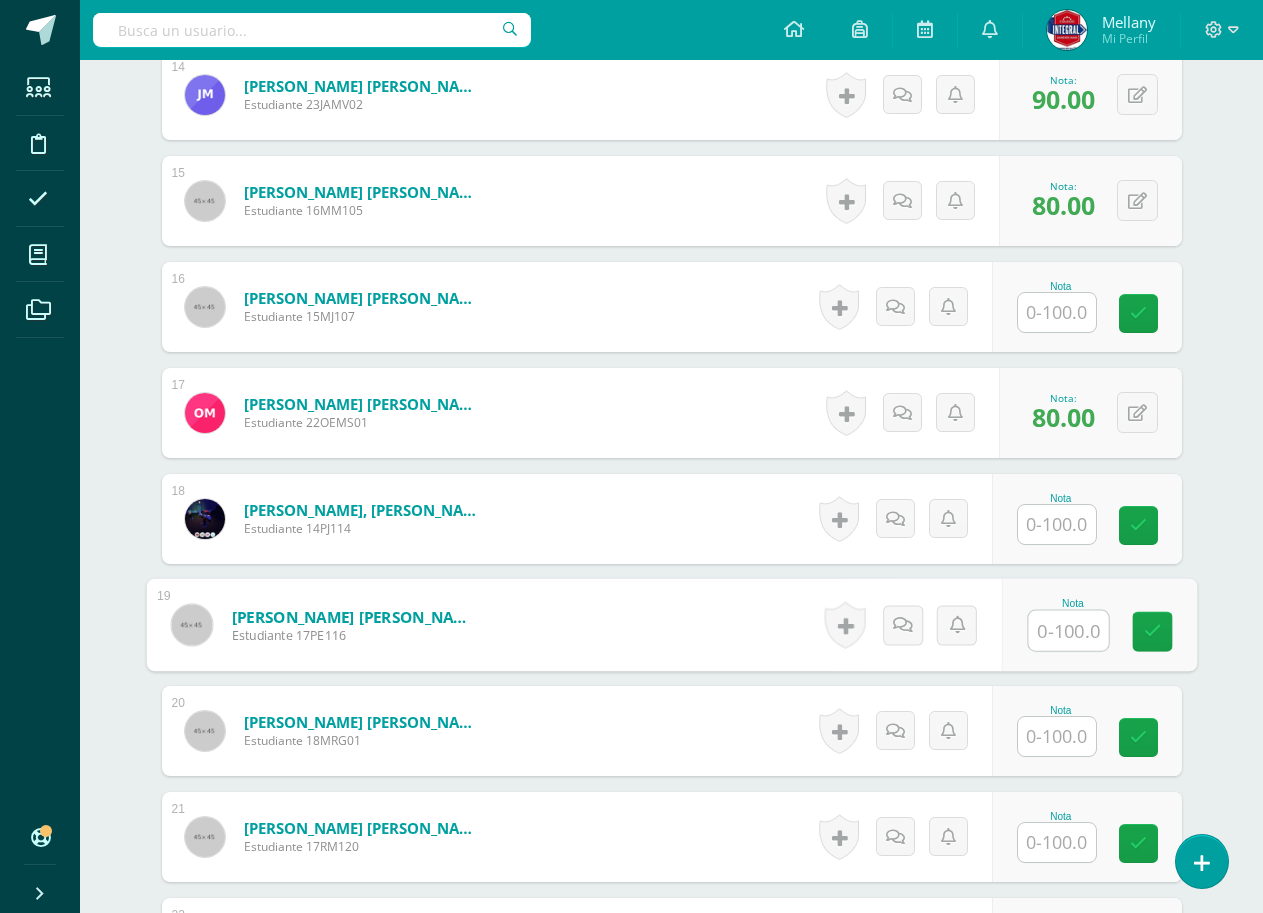 scroll, scrollTop: 2096, scrollLeft: 0, axis: vertical 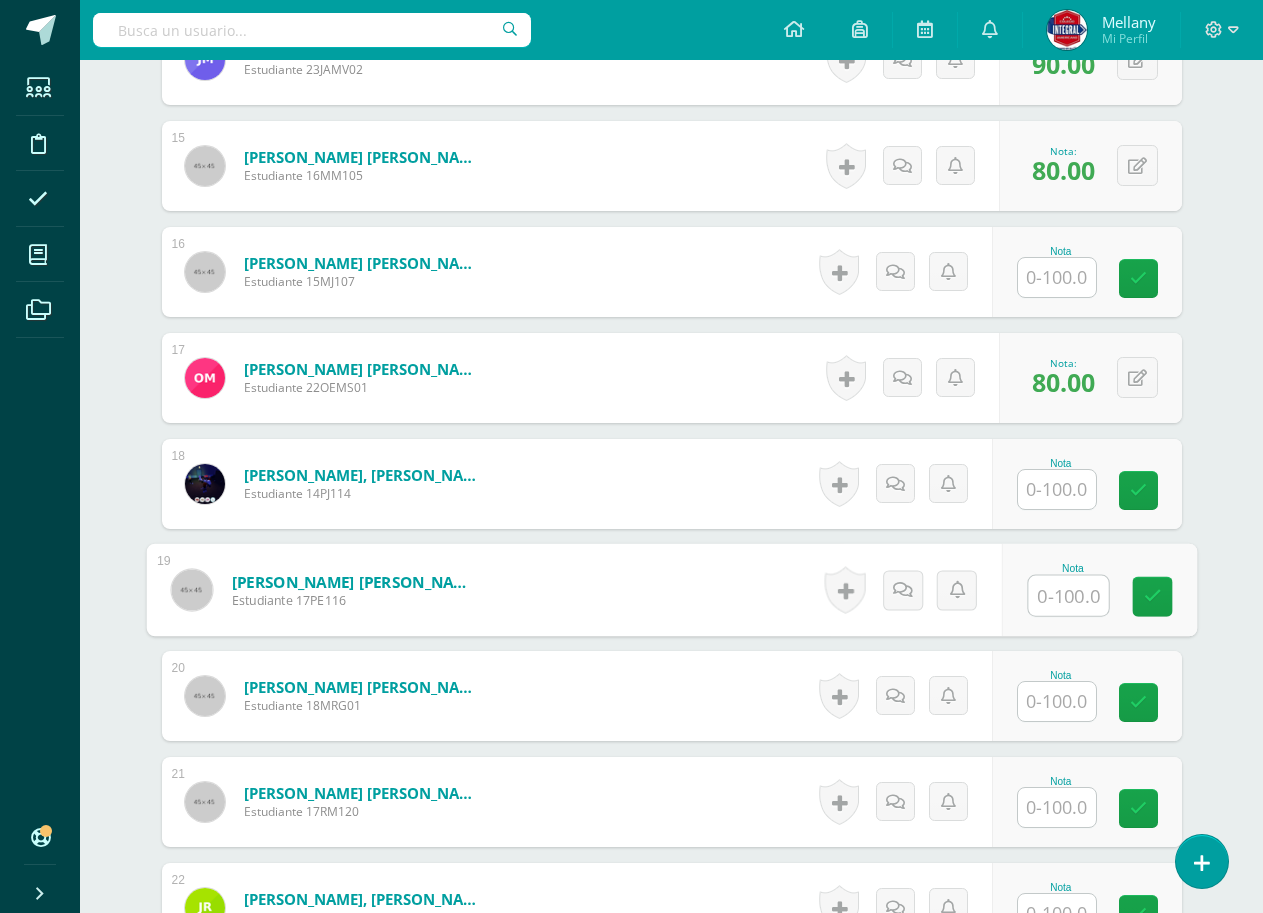 click at bounding box center [1057, 701] 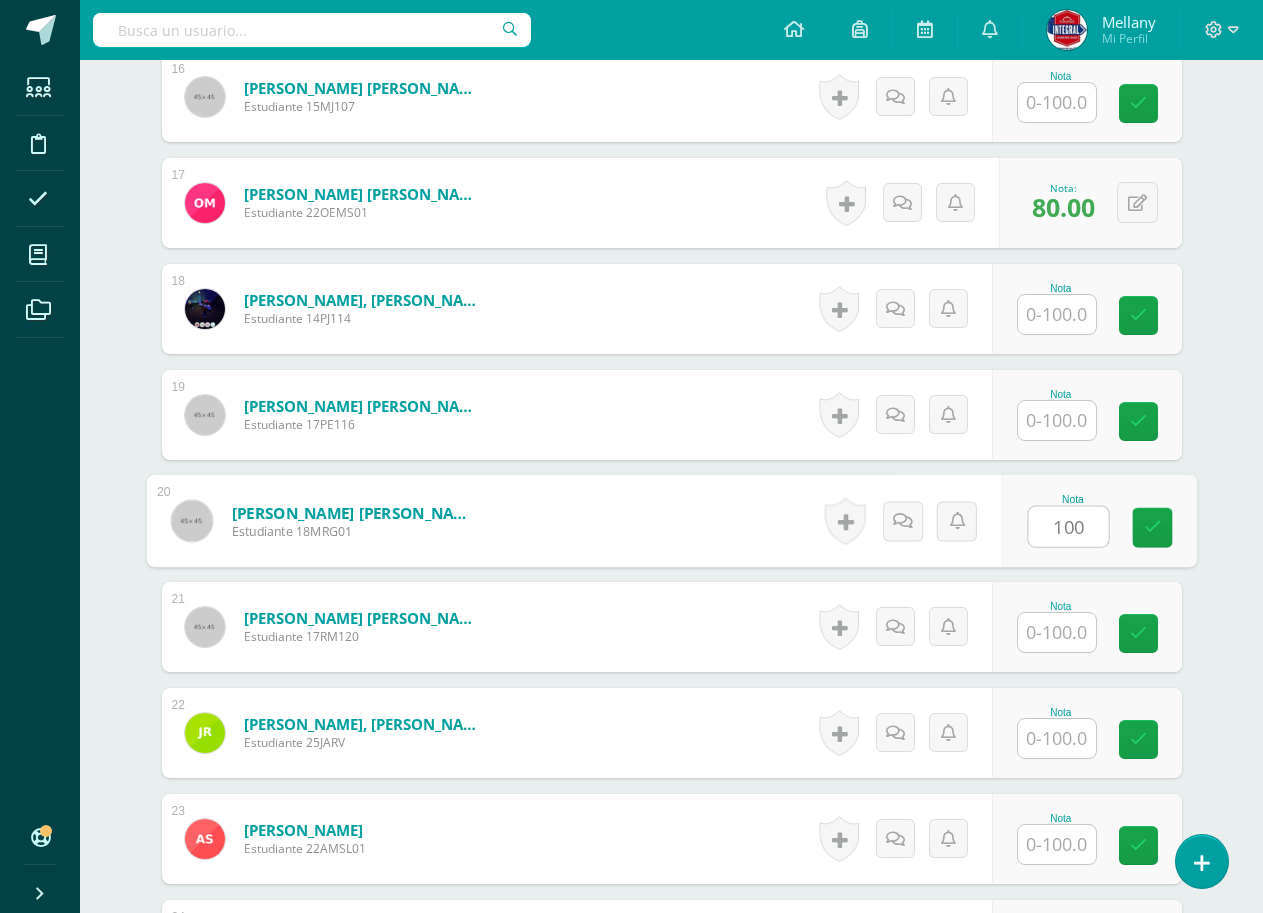 scroll, scrollTop: 2396, scrollLeft: 0, axis: vertical 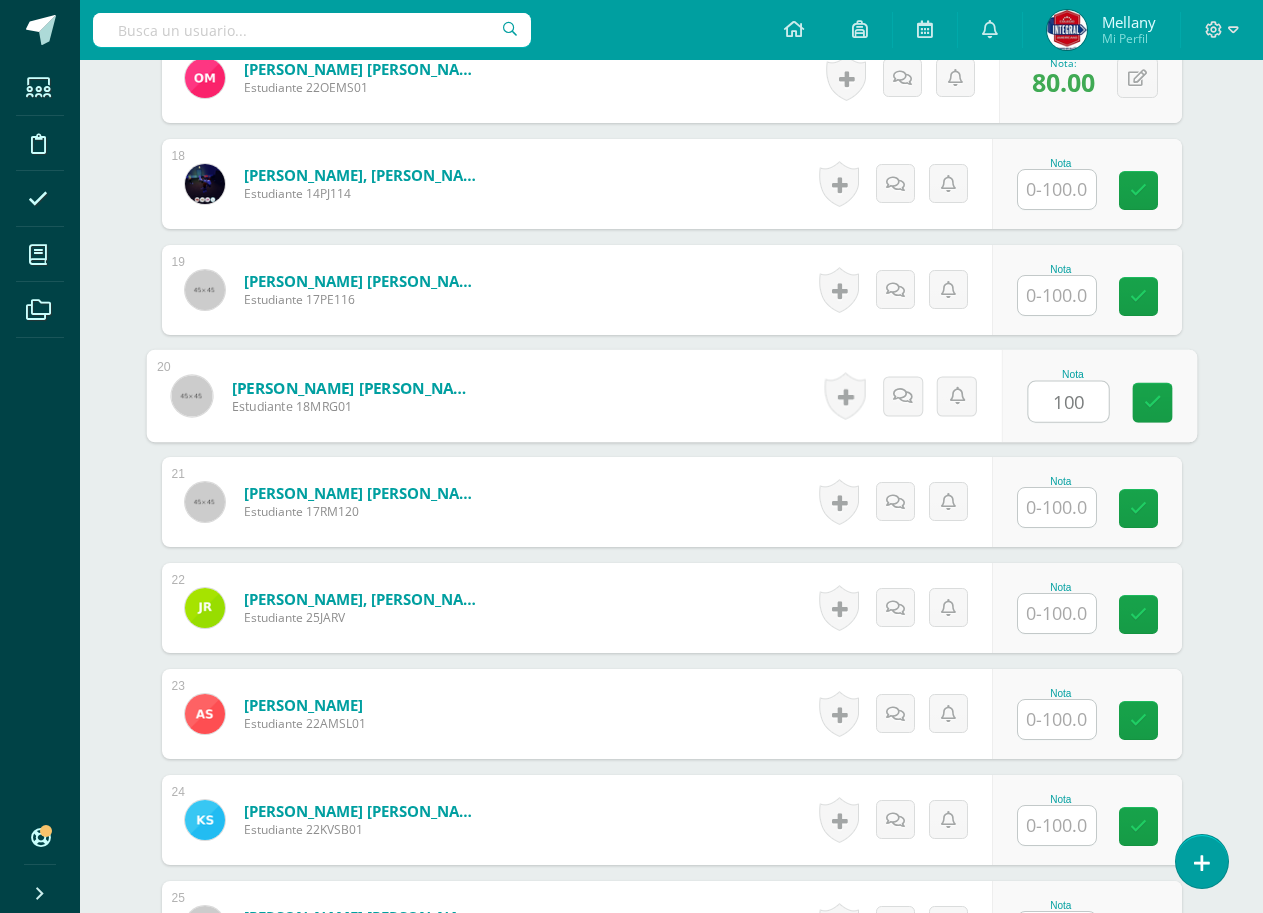 type on "100" 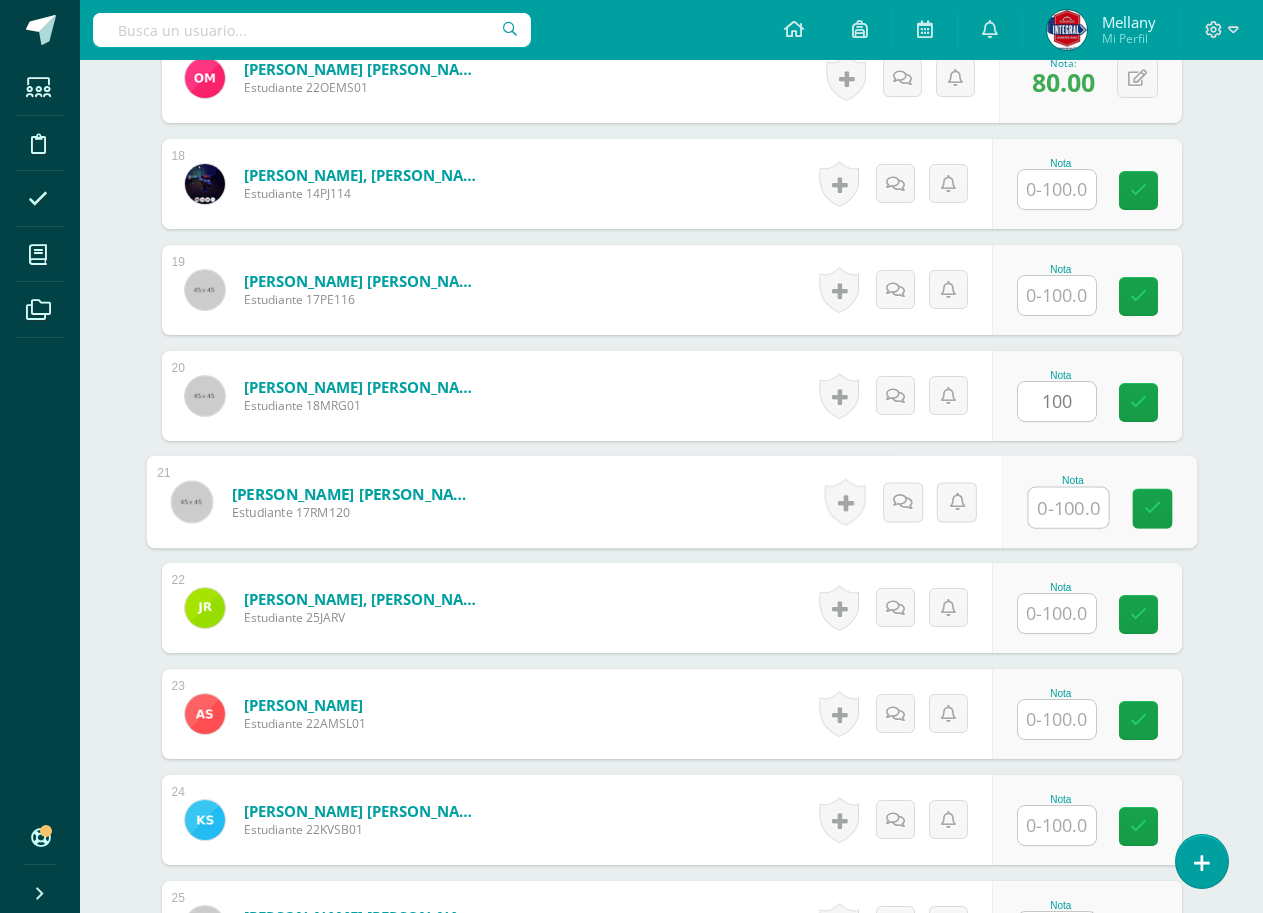 click at bounding box center (1068, 508) 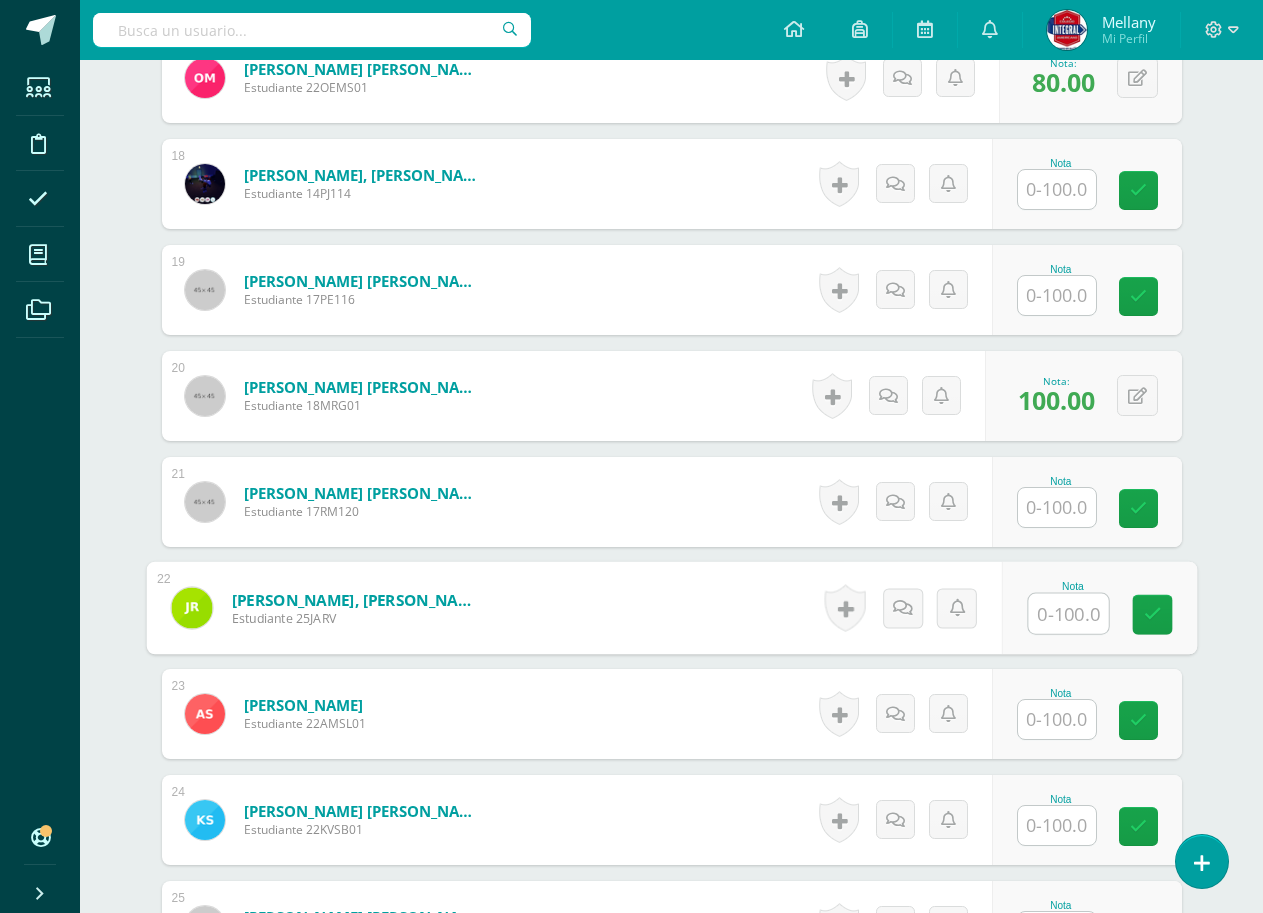 click at bounding box center (1068, 614) 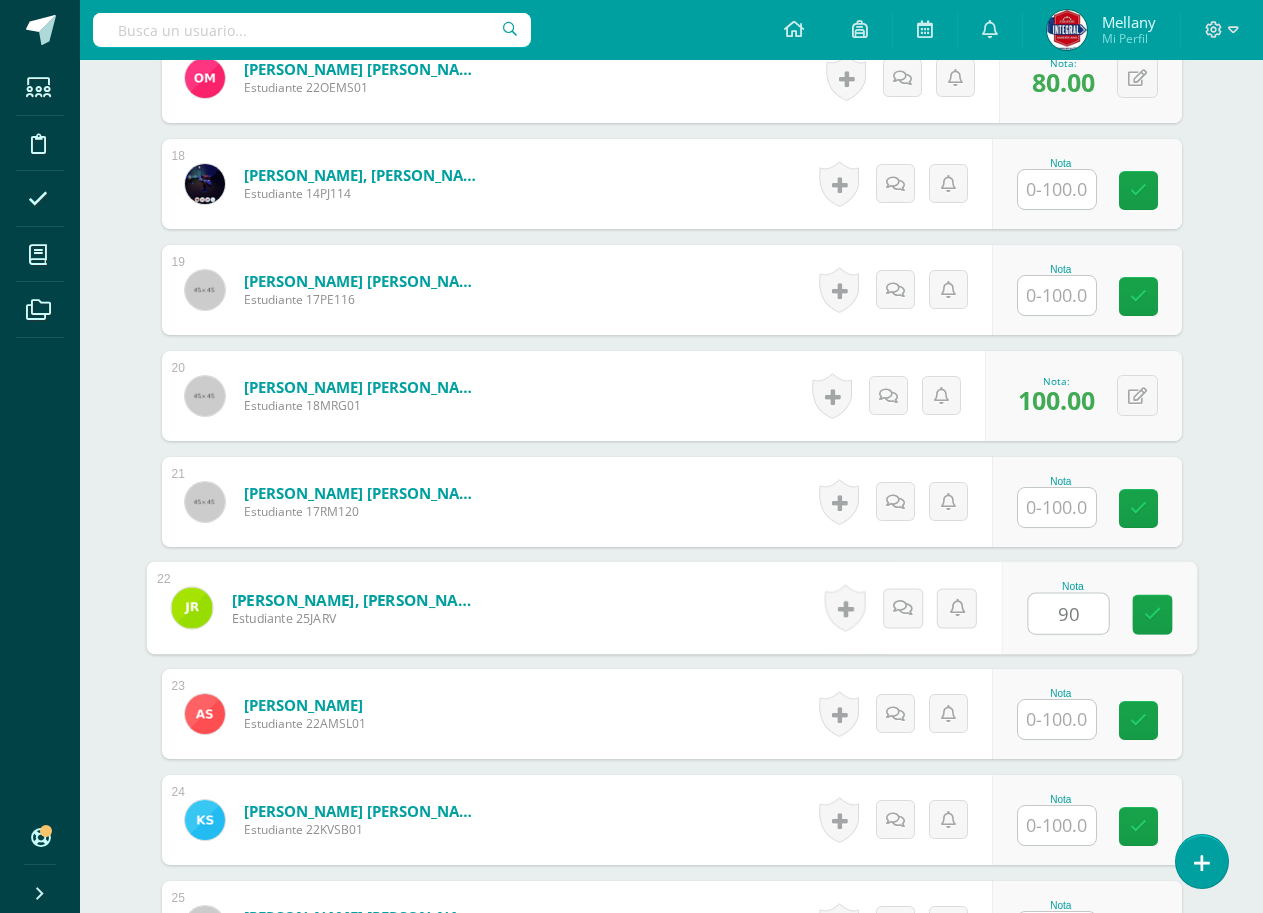 scroll, scrollTop: 2496, scrollLeft: 0, axis: vertical 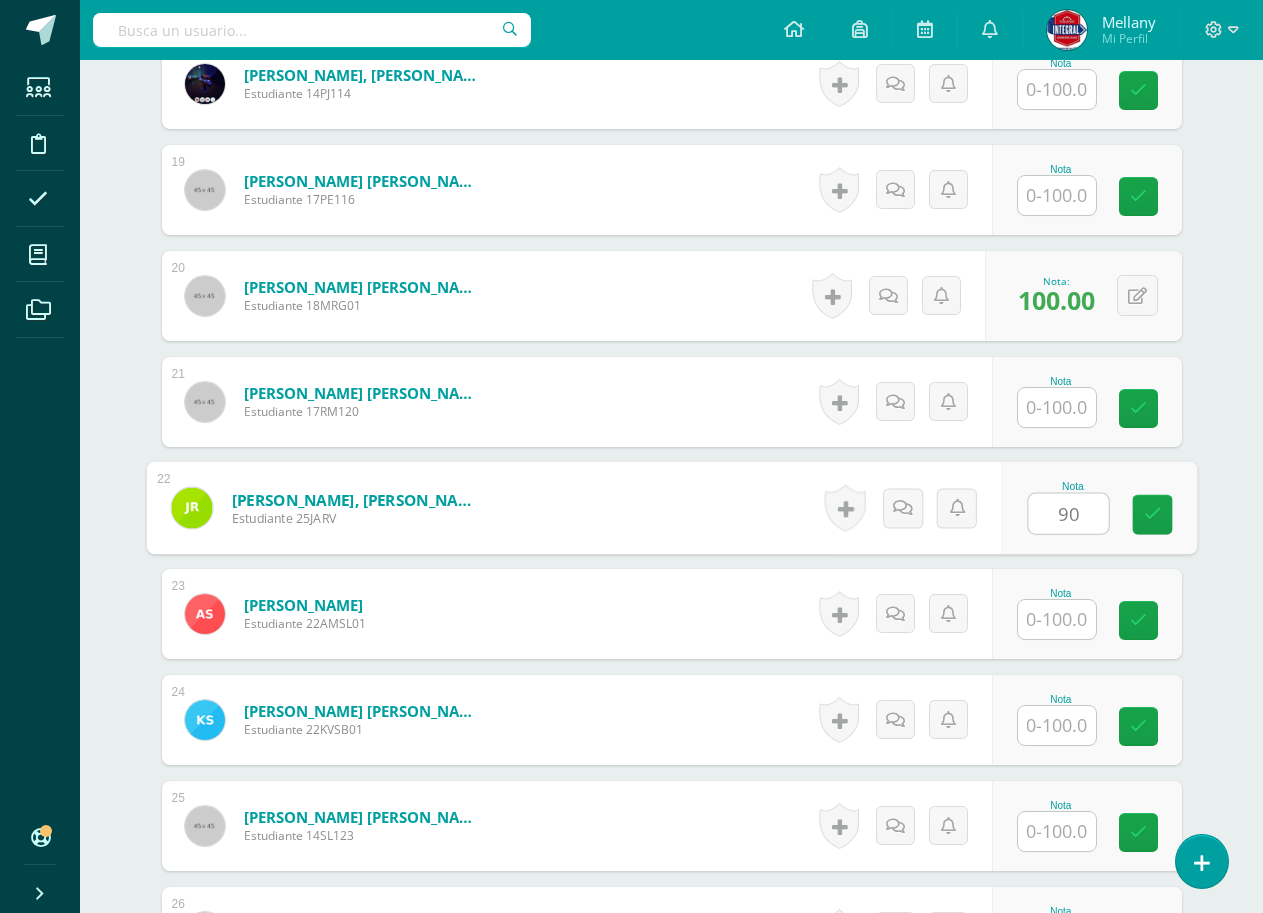 type on "90" 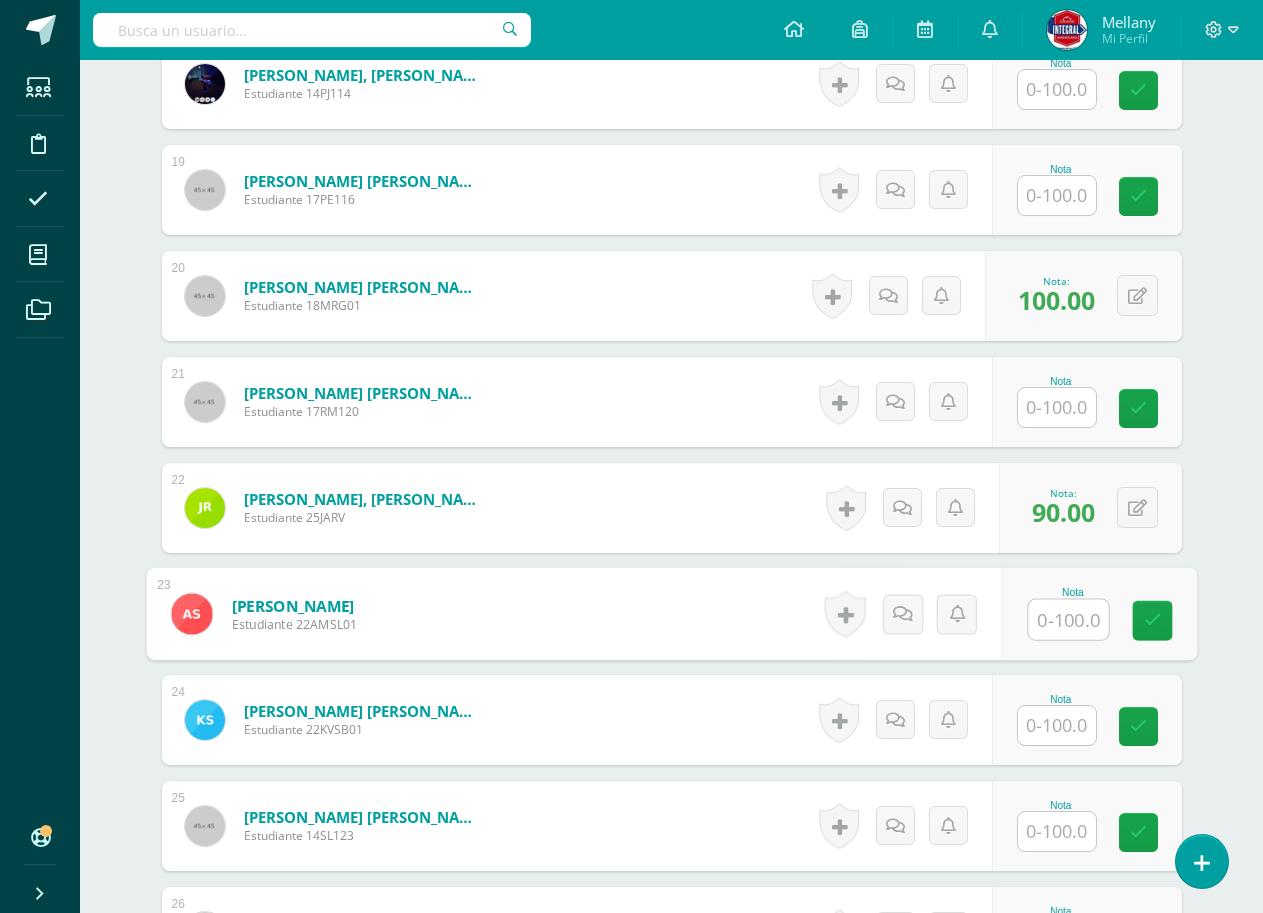 click at bounding box center [1068, 620] 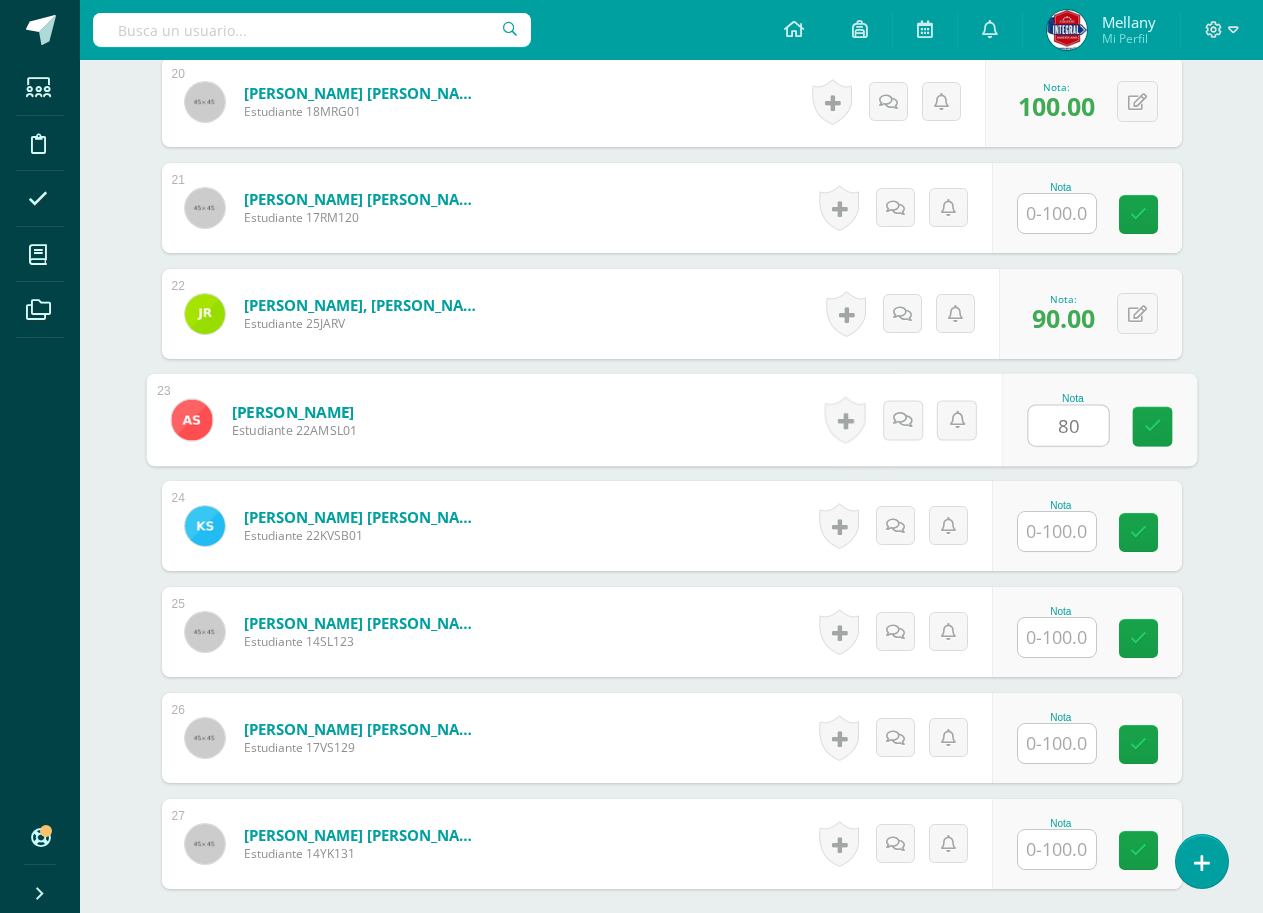 scroll, scrollTop: 2696, scrollLeft: 0, axis: vertical 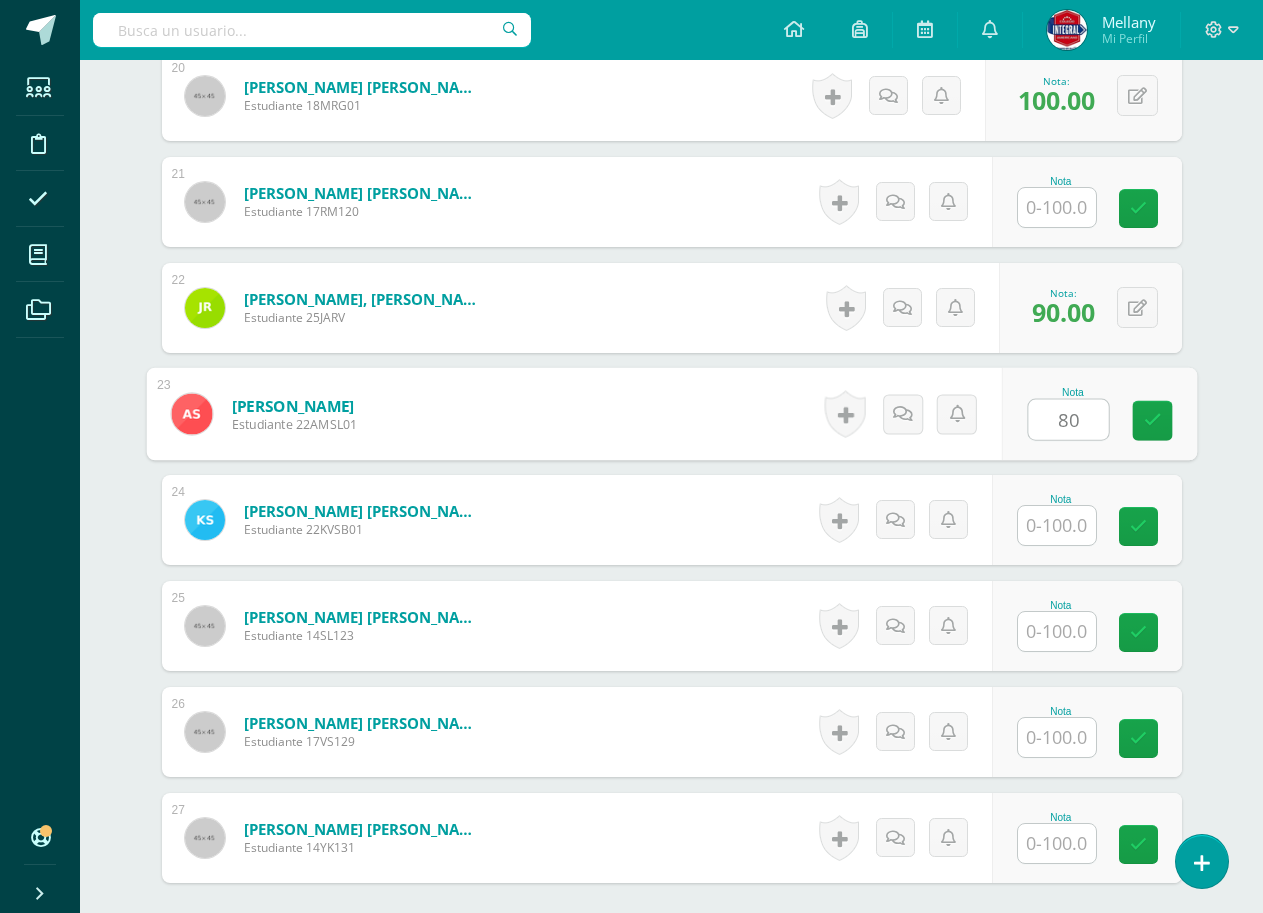 type on "80" 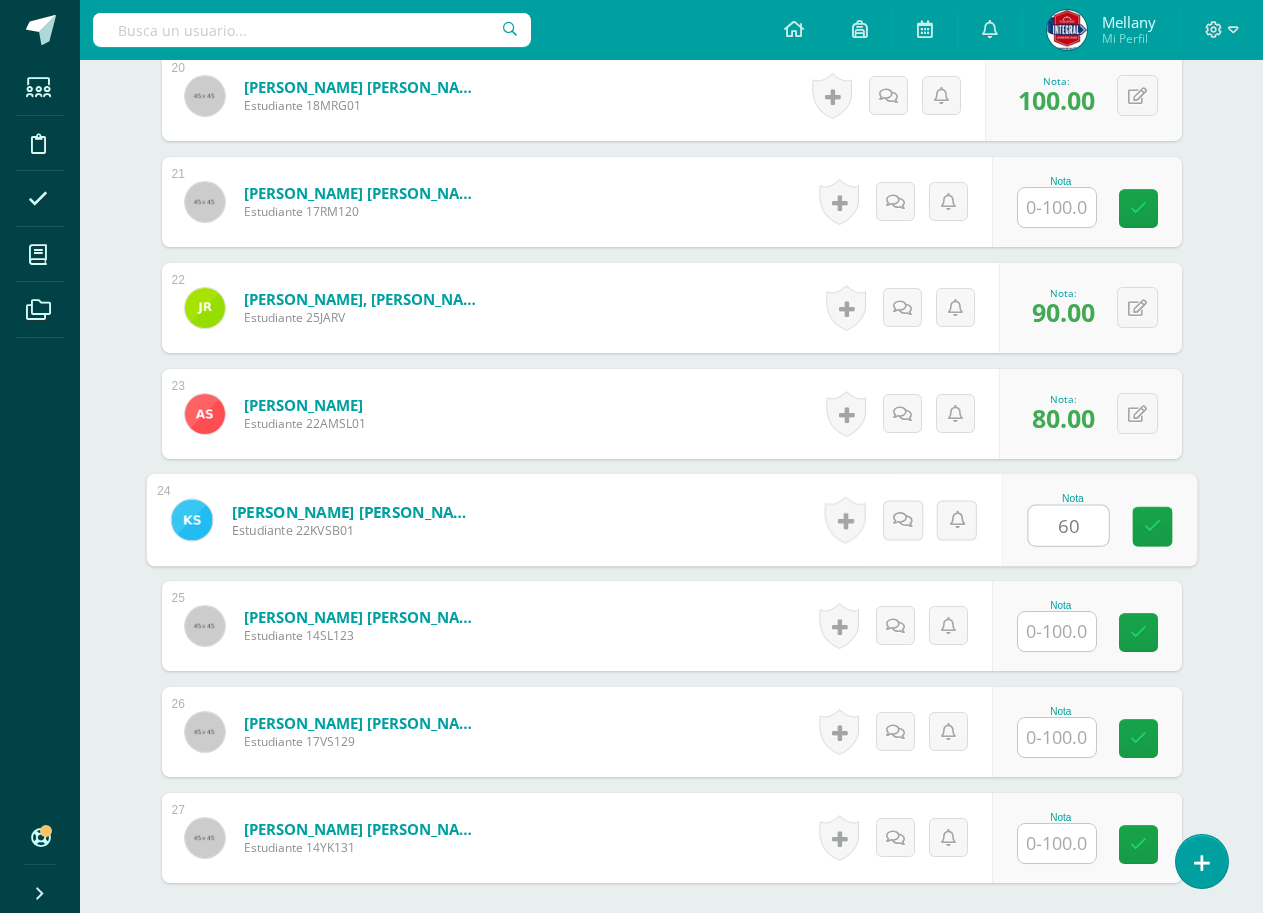 type on "60" 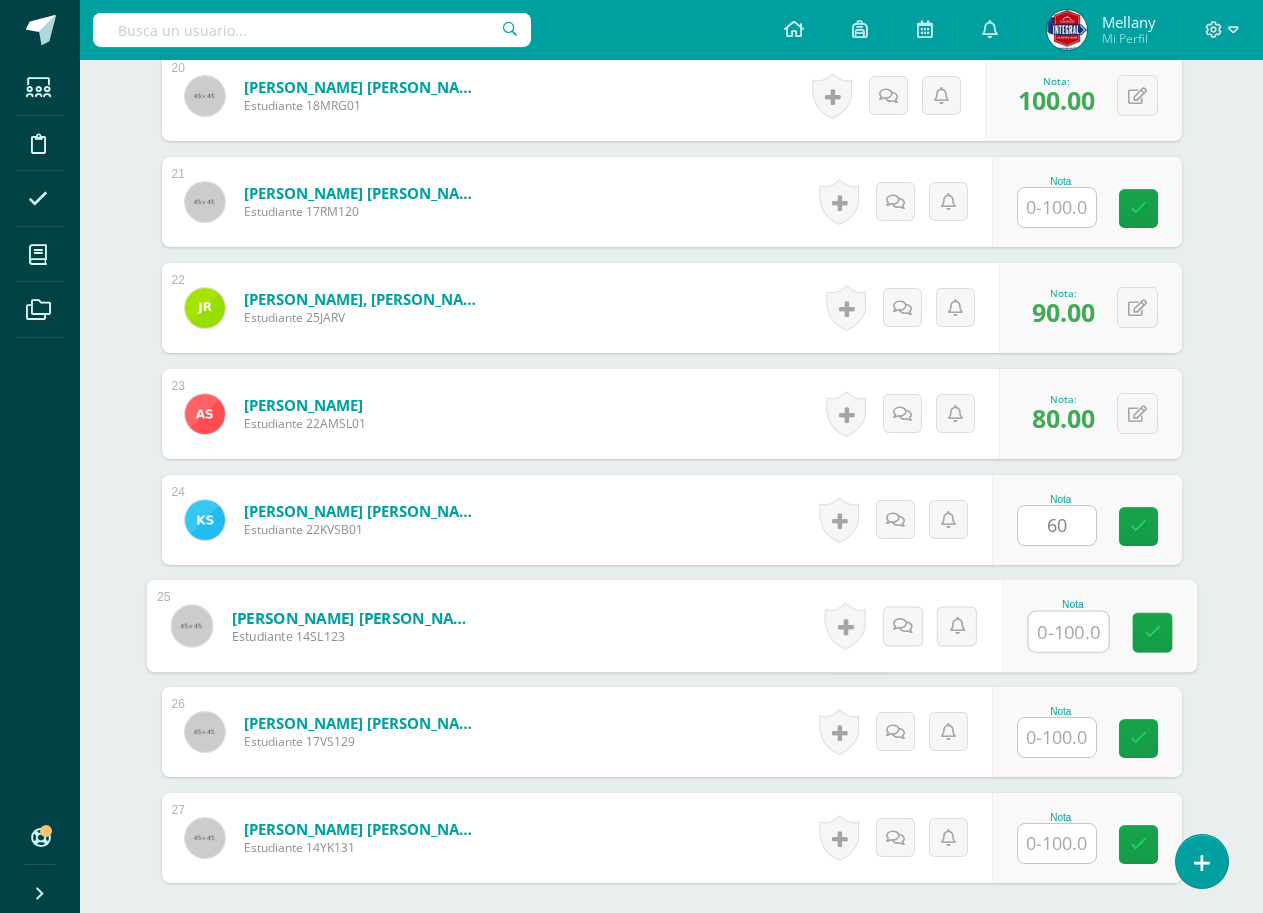 click at bounding box center [1068, 632] 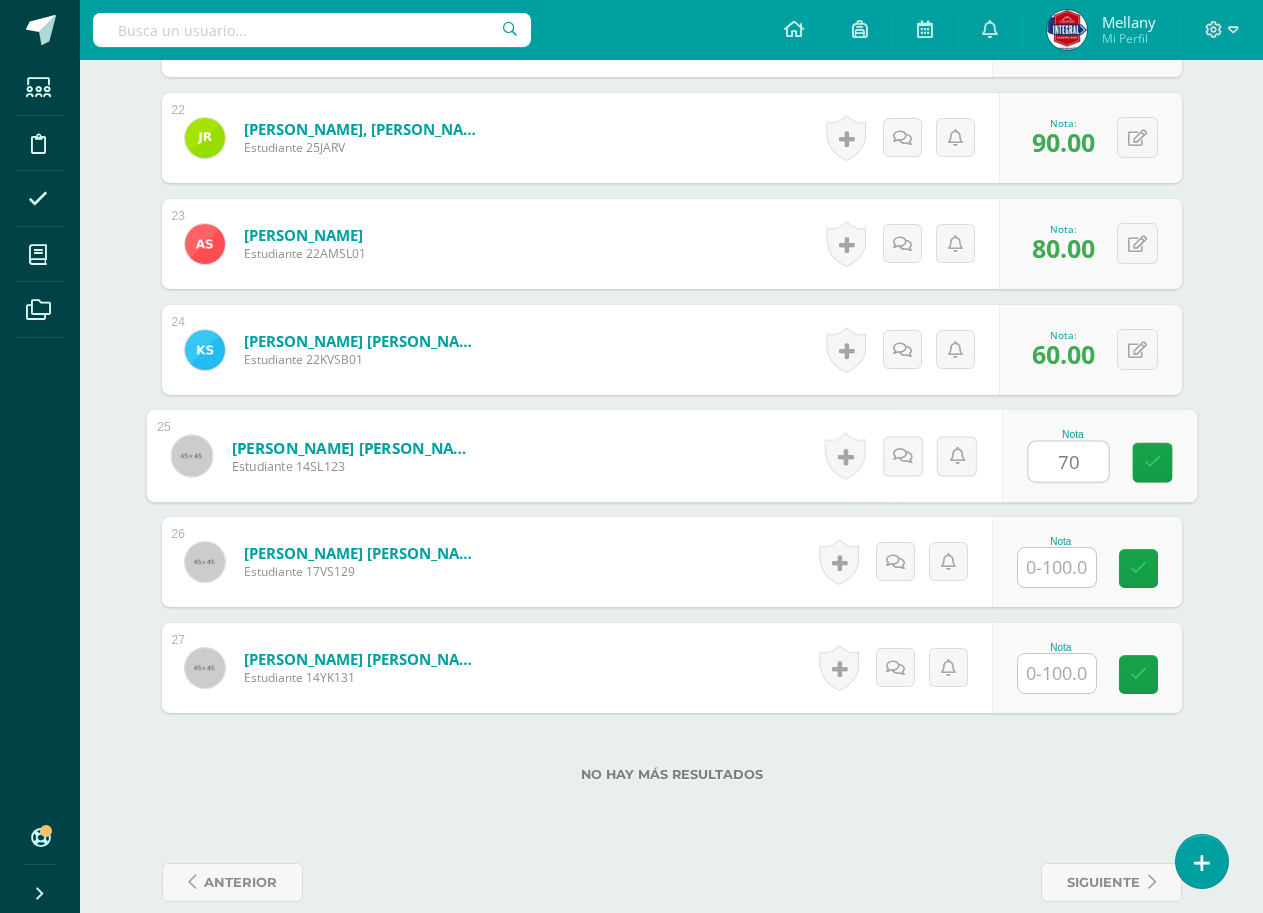 scroll, scrollTop: 2895, scrollLeft: 0, axis: vertical 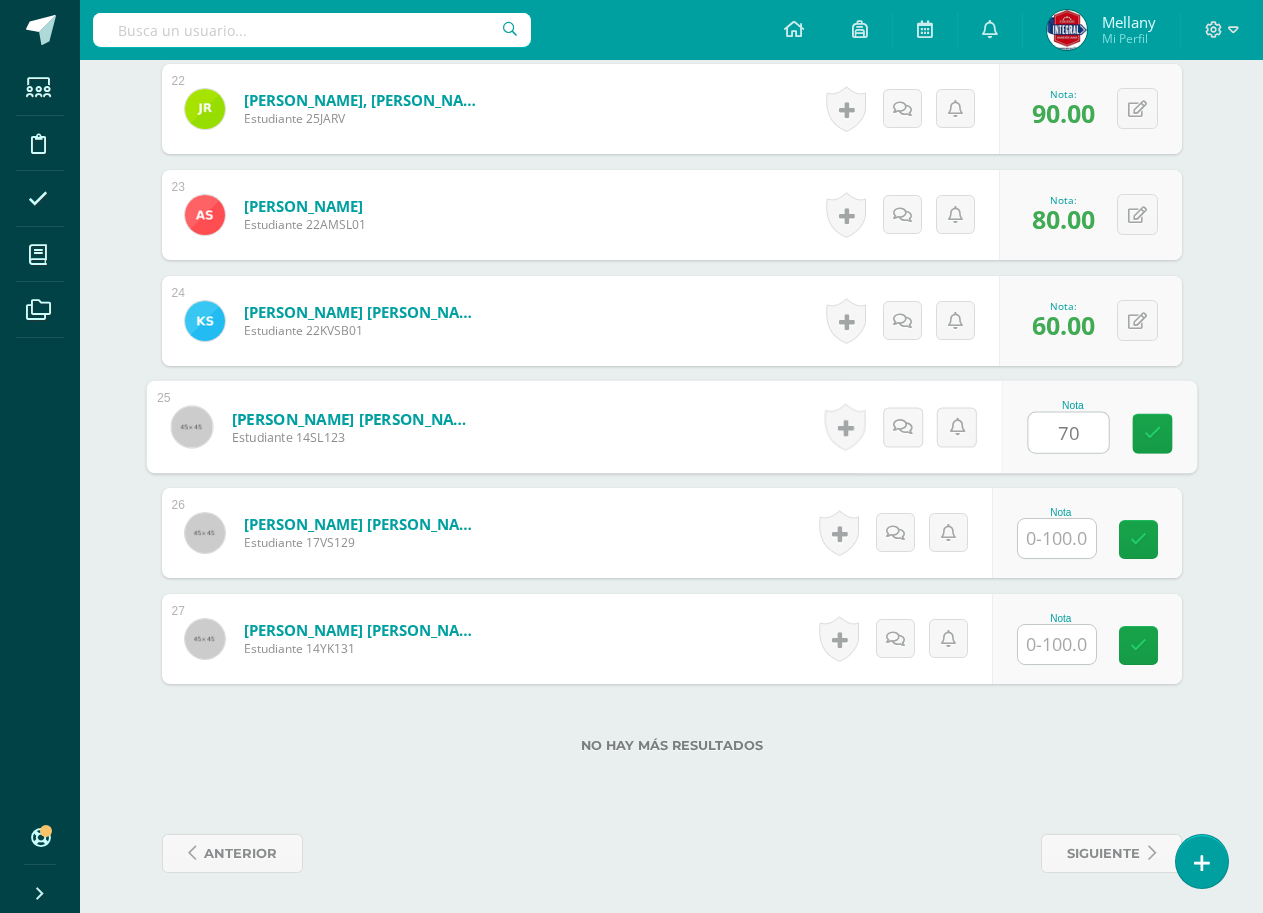 type on "70" 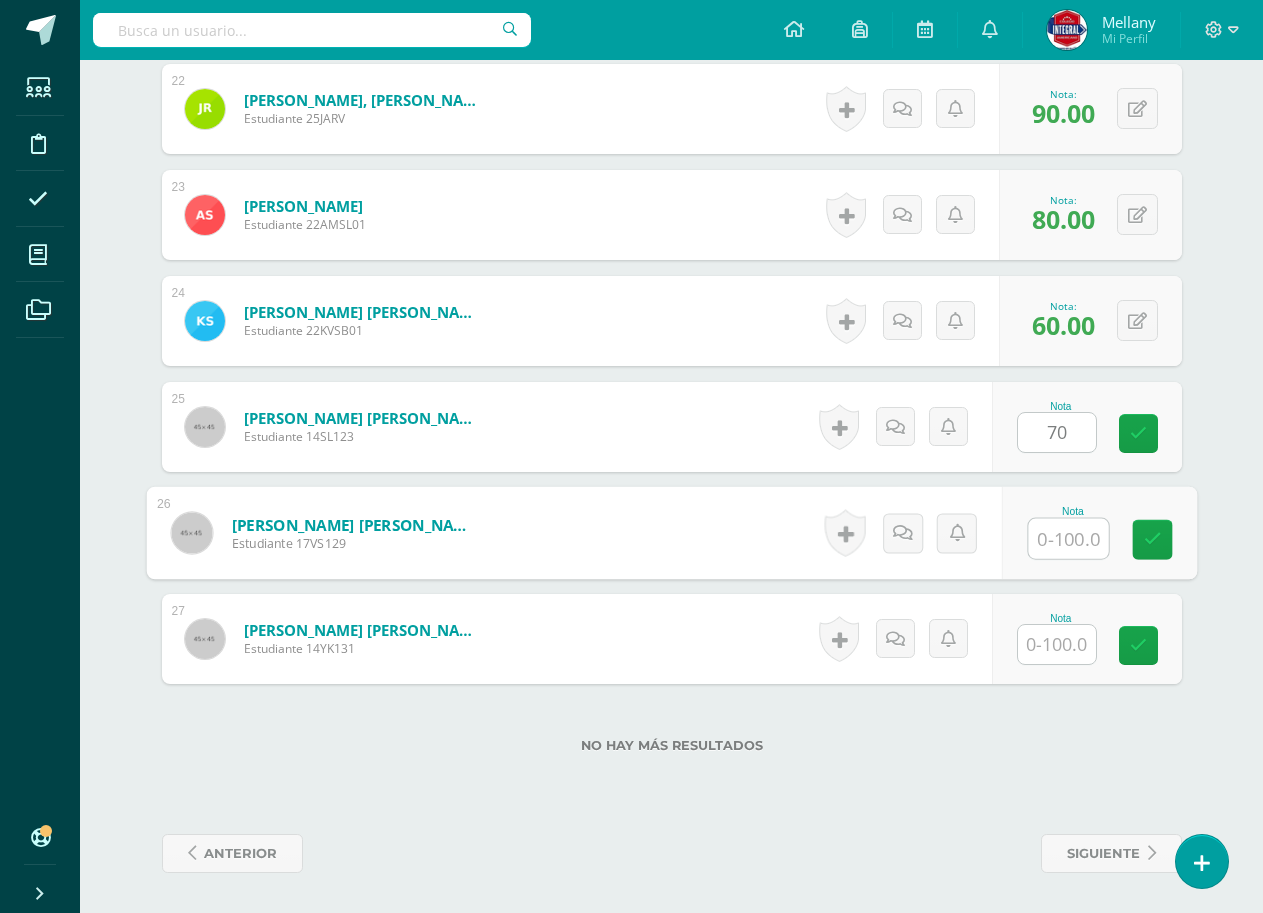 click at bounding box center (1068, 539) 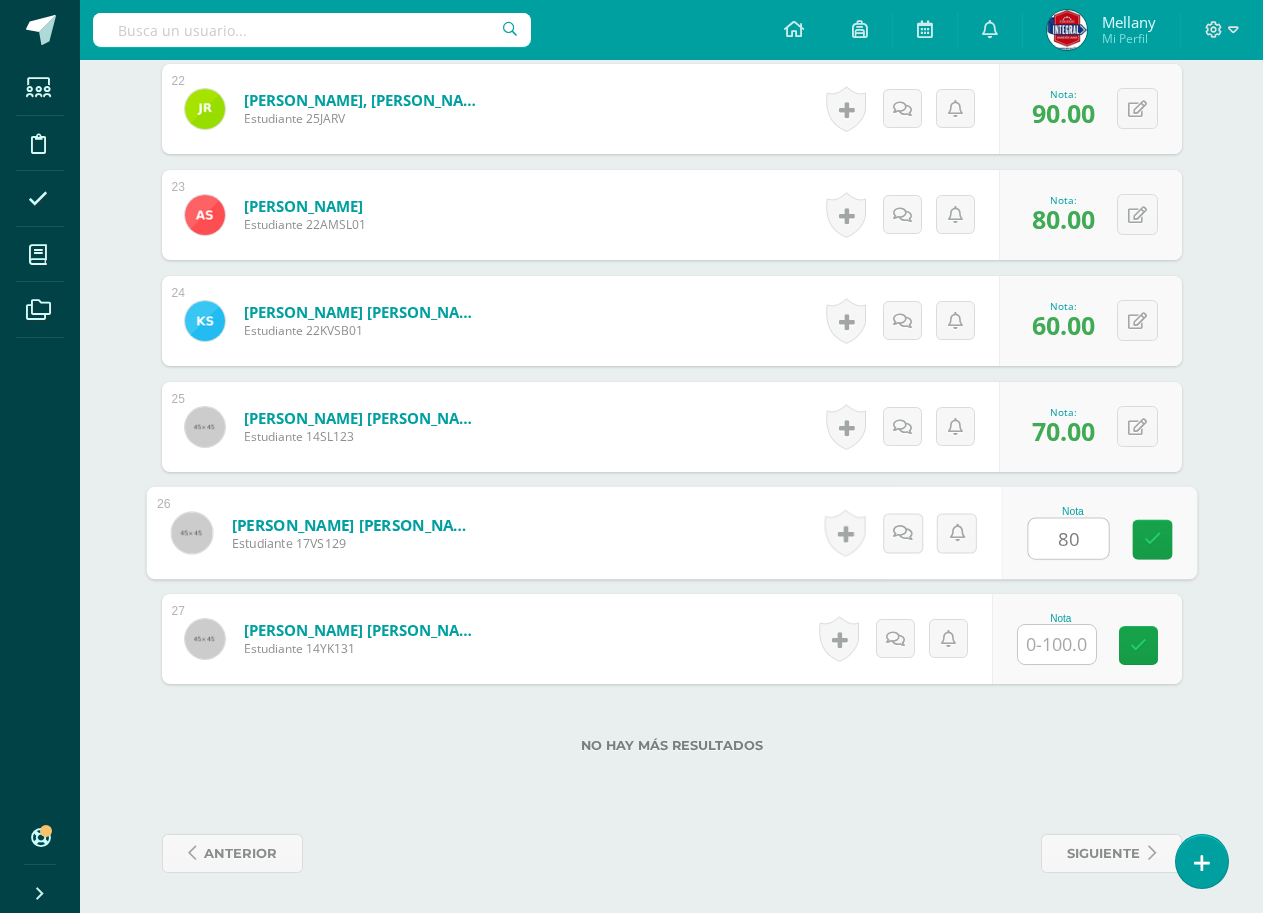 type on "80" 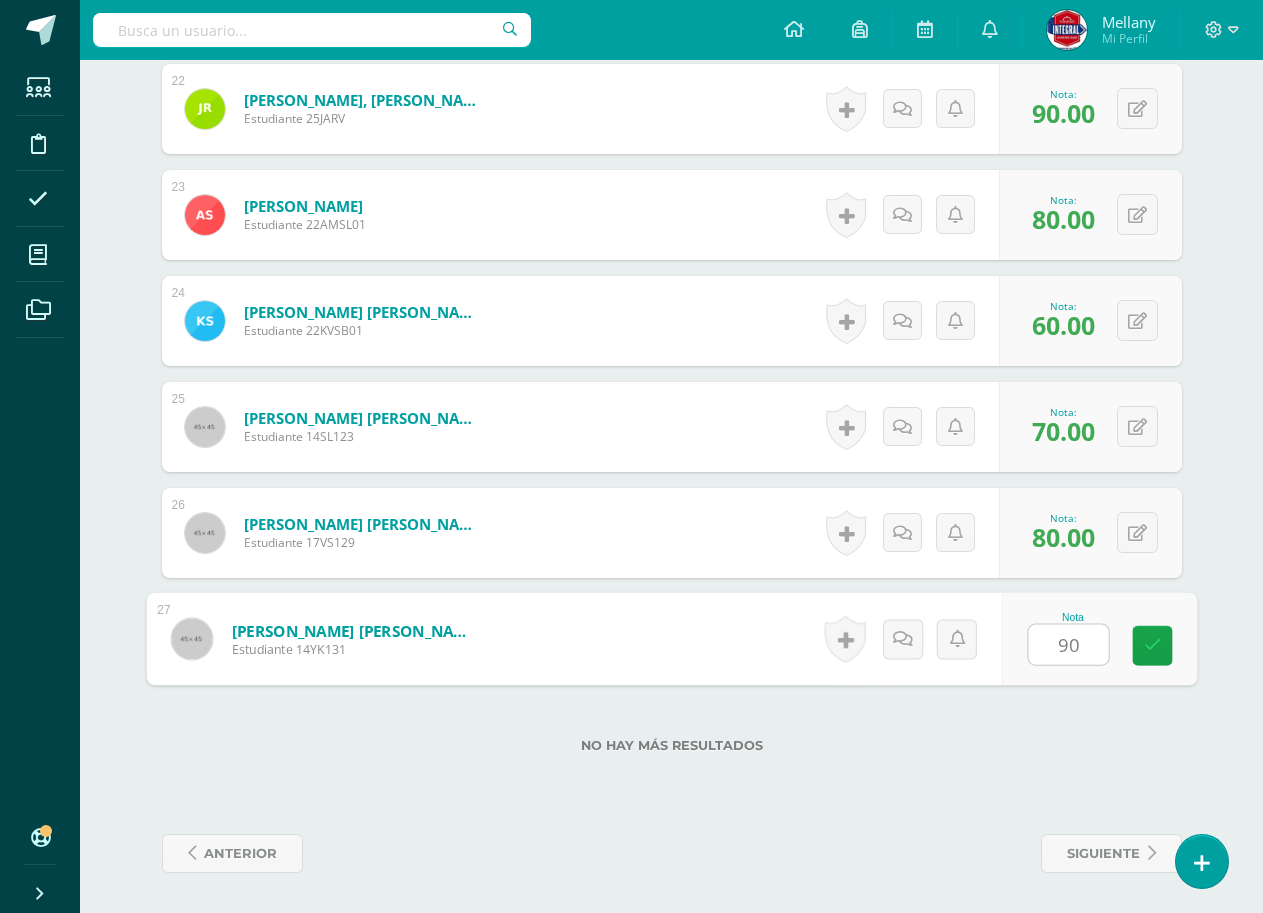 type on "90" 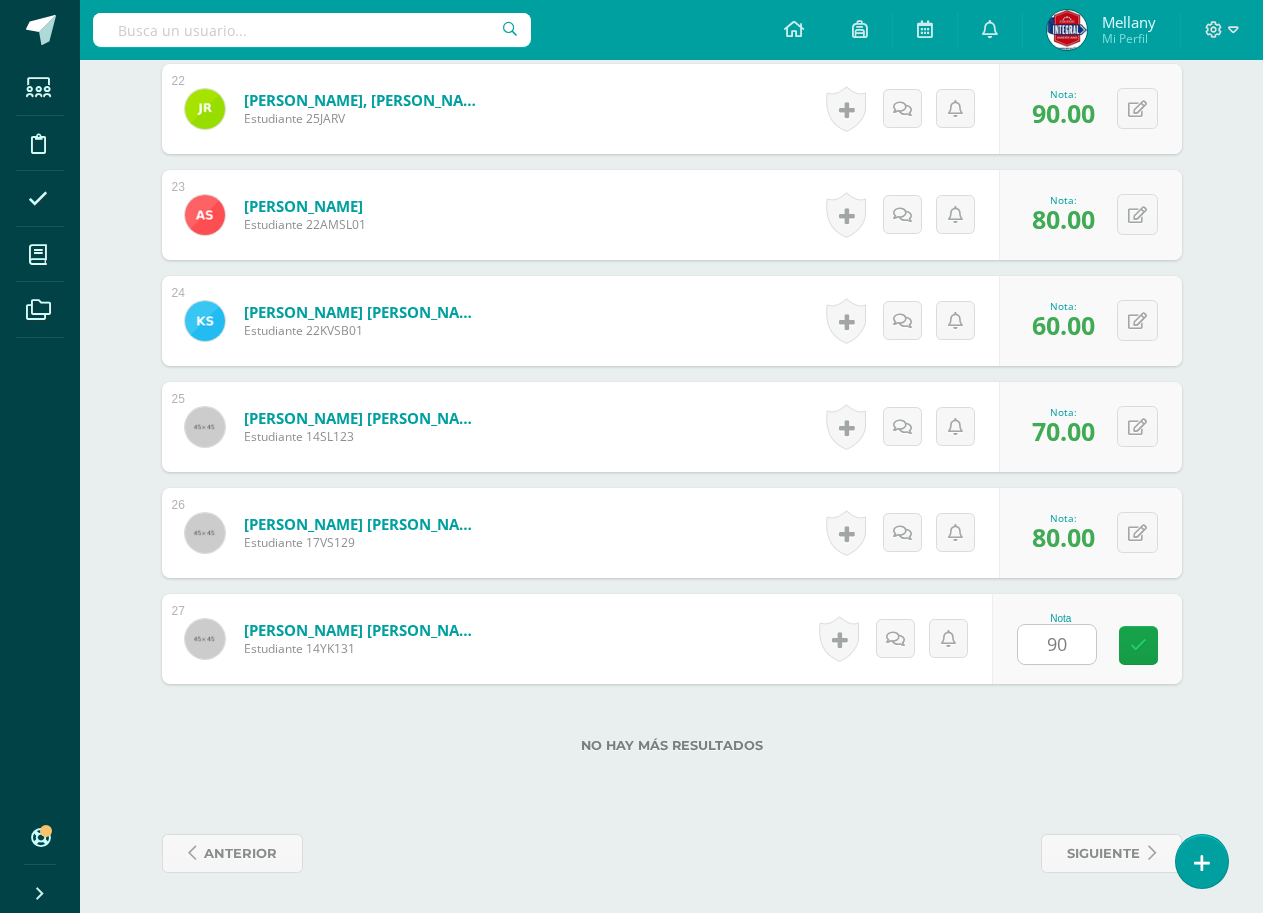 click on "No hay más resultados" at bounding box center (672, 745) 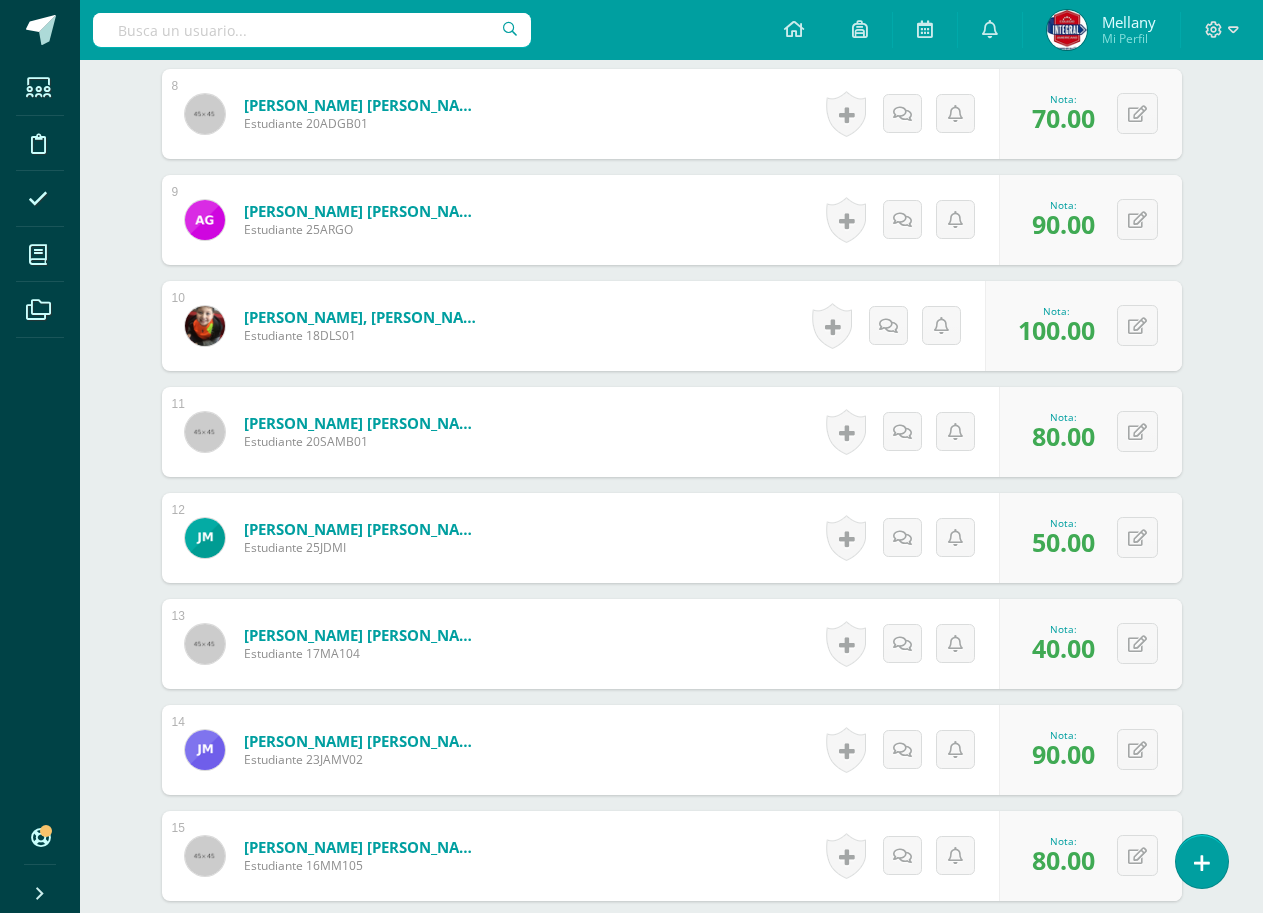 scroll, scrollTop: 1900, scrollLeft: 0, axis: vertical 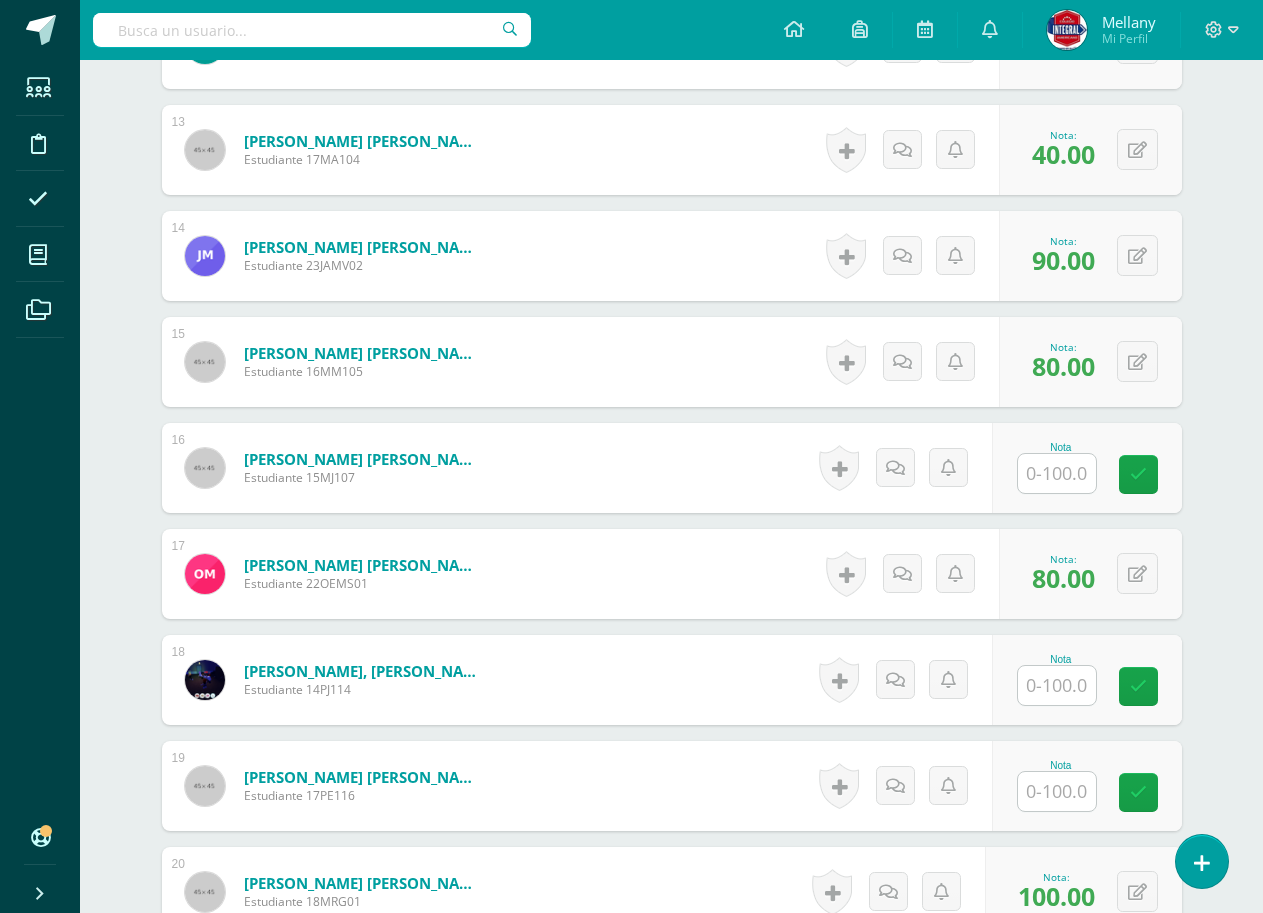 click on "Nota" at bounding box center [1061, 447] 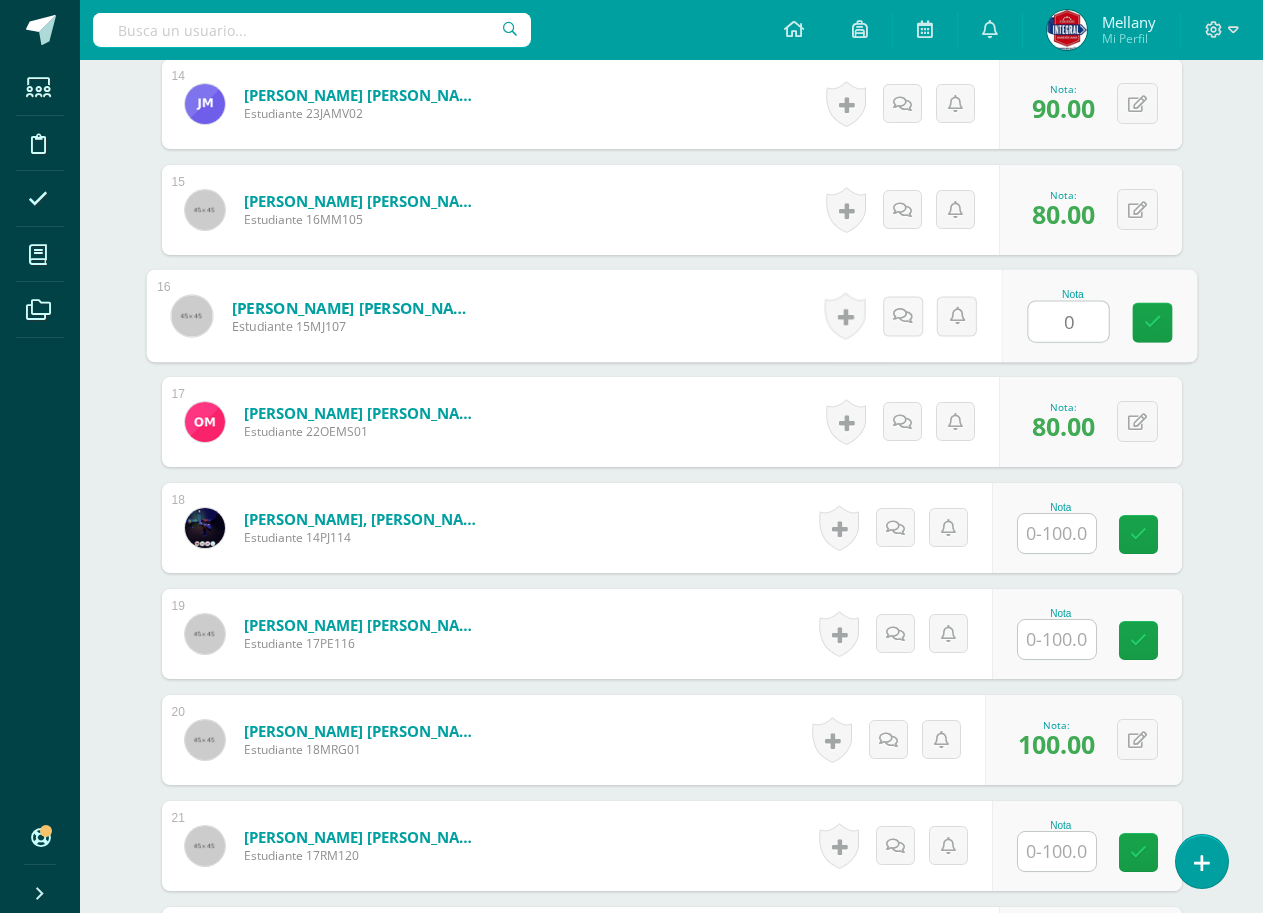 scroll, scrollTop: 2200, scrollLeft: 0, axis: vertical 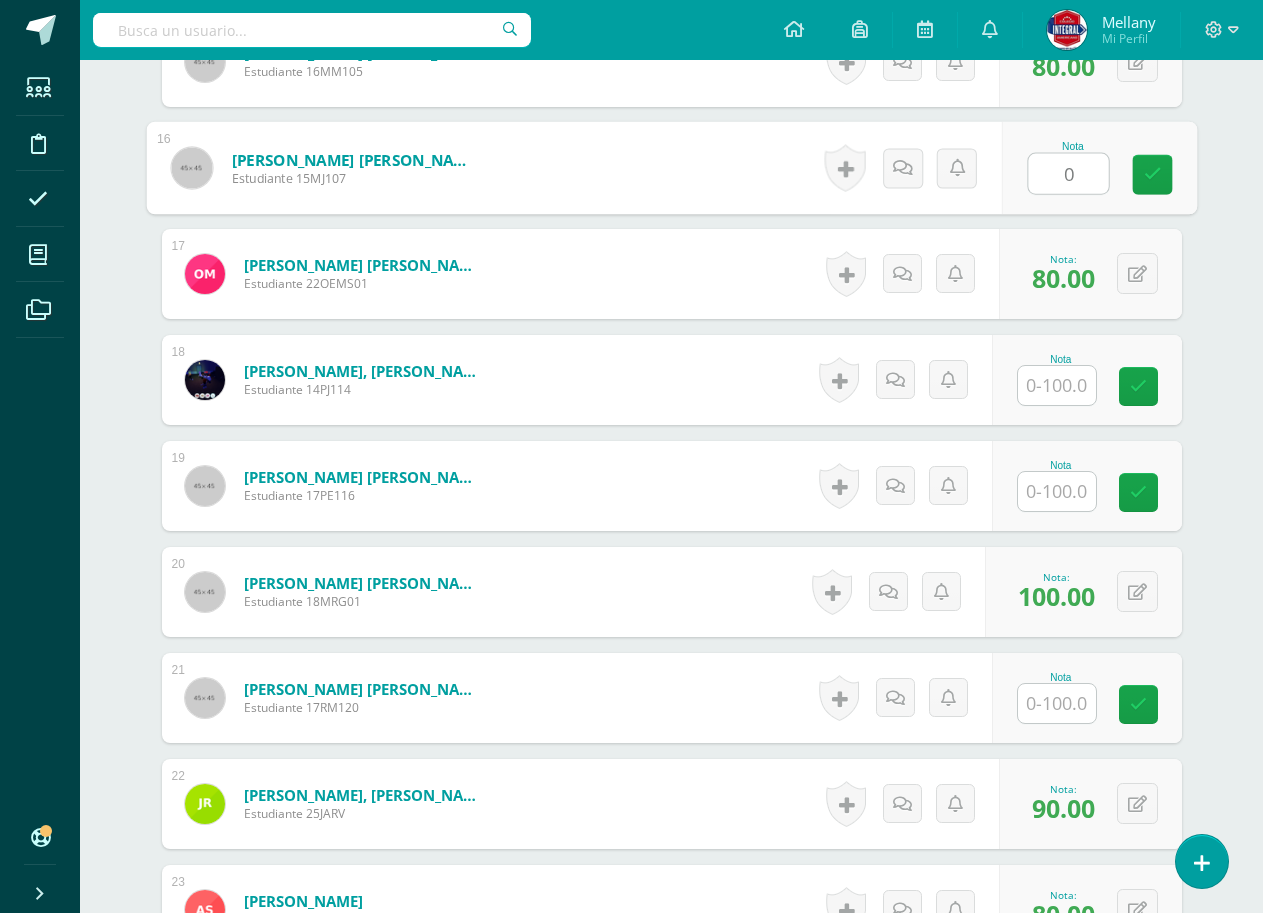 type on "0" 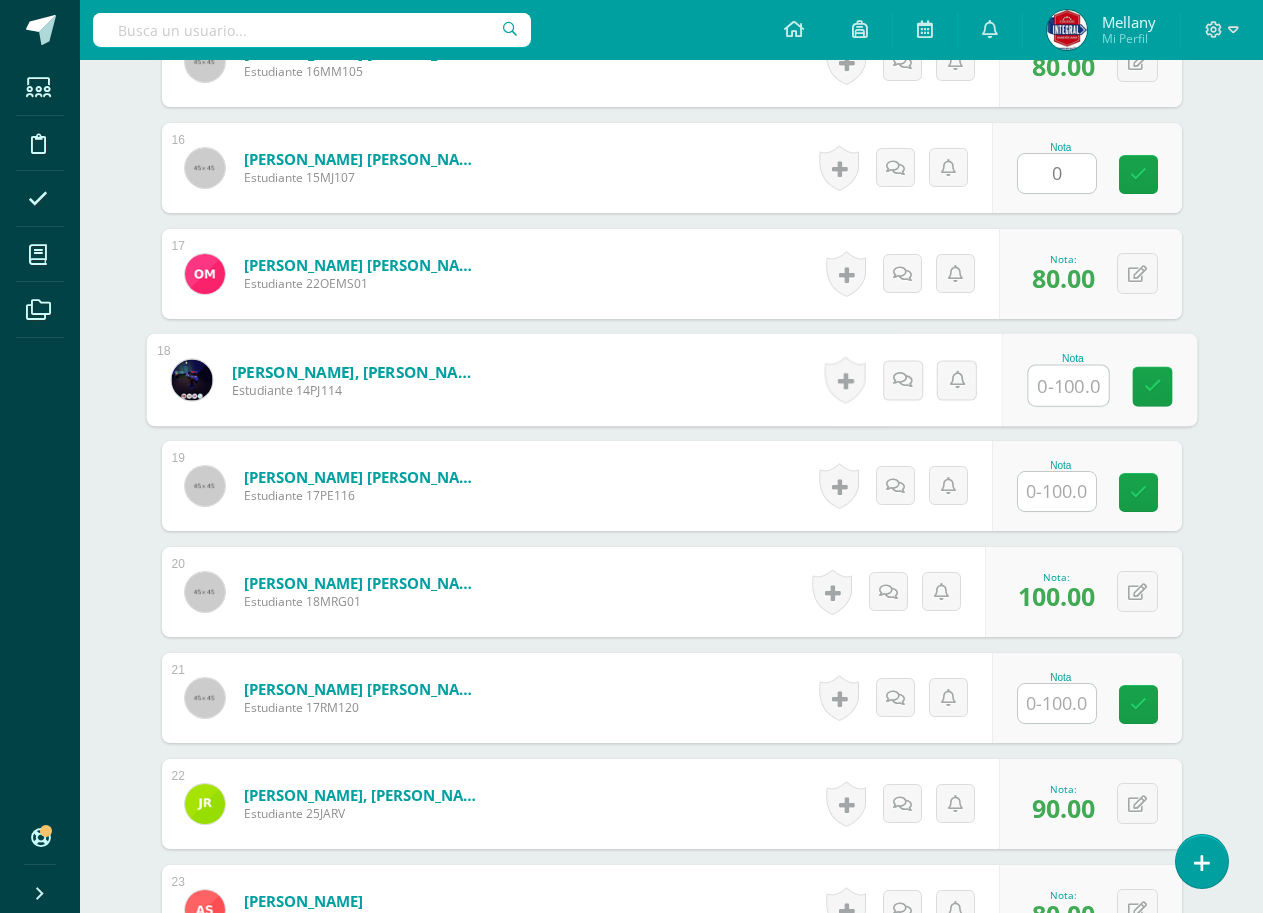 click at bounding box center [1068, 386] 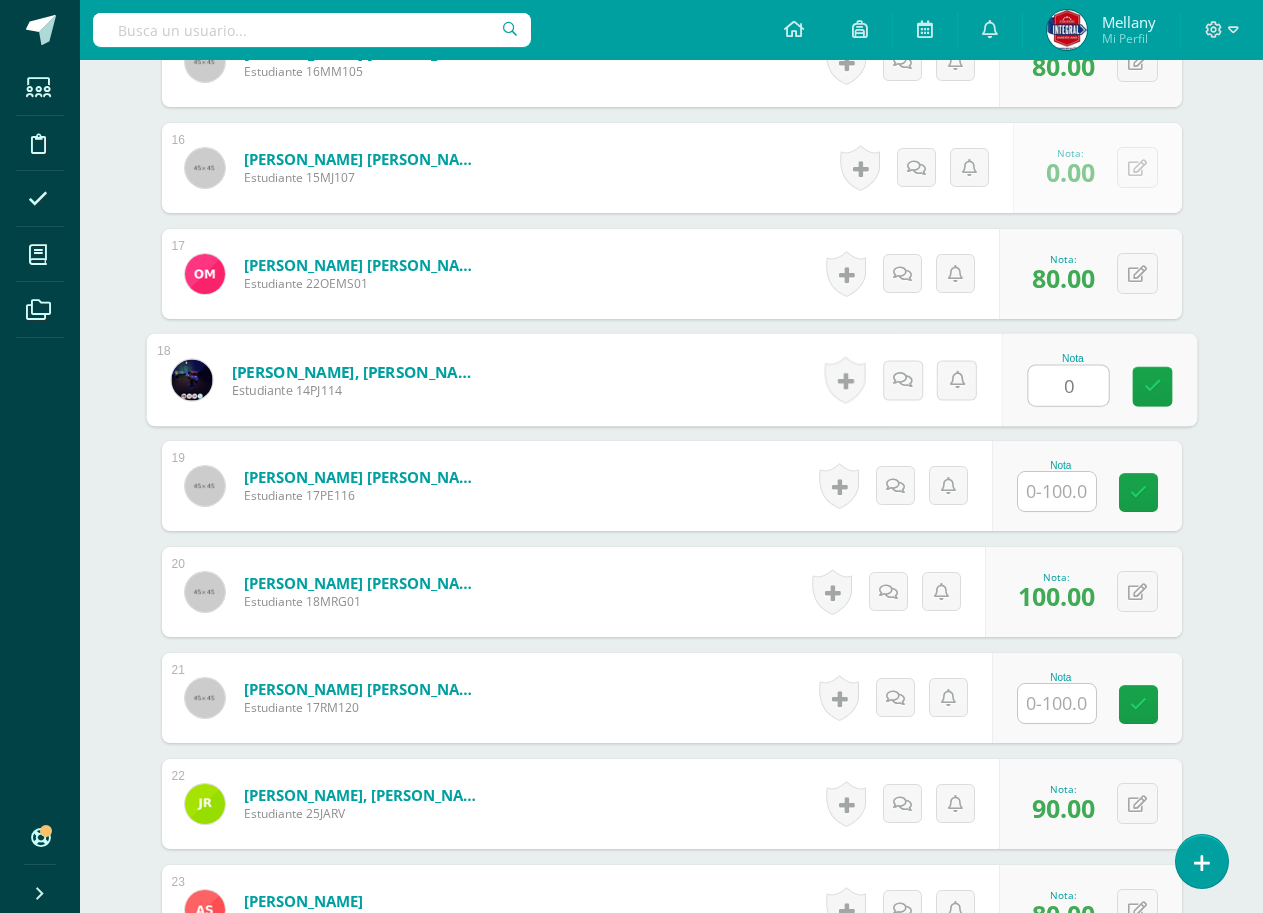 type on "0" 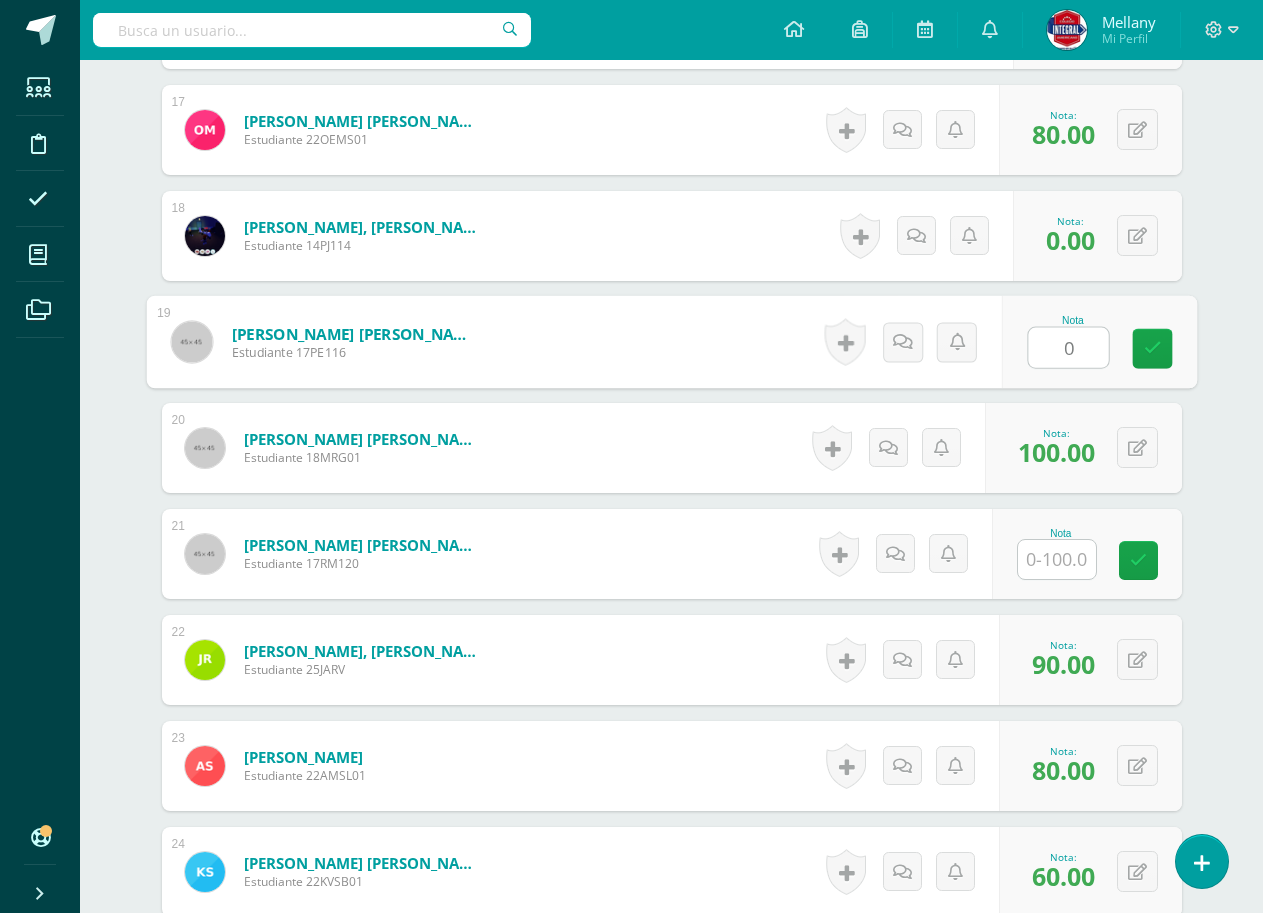 scroll, scrollTop: 2400, scrollLeft: 0, axis: vertical 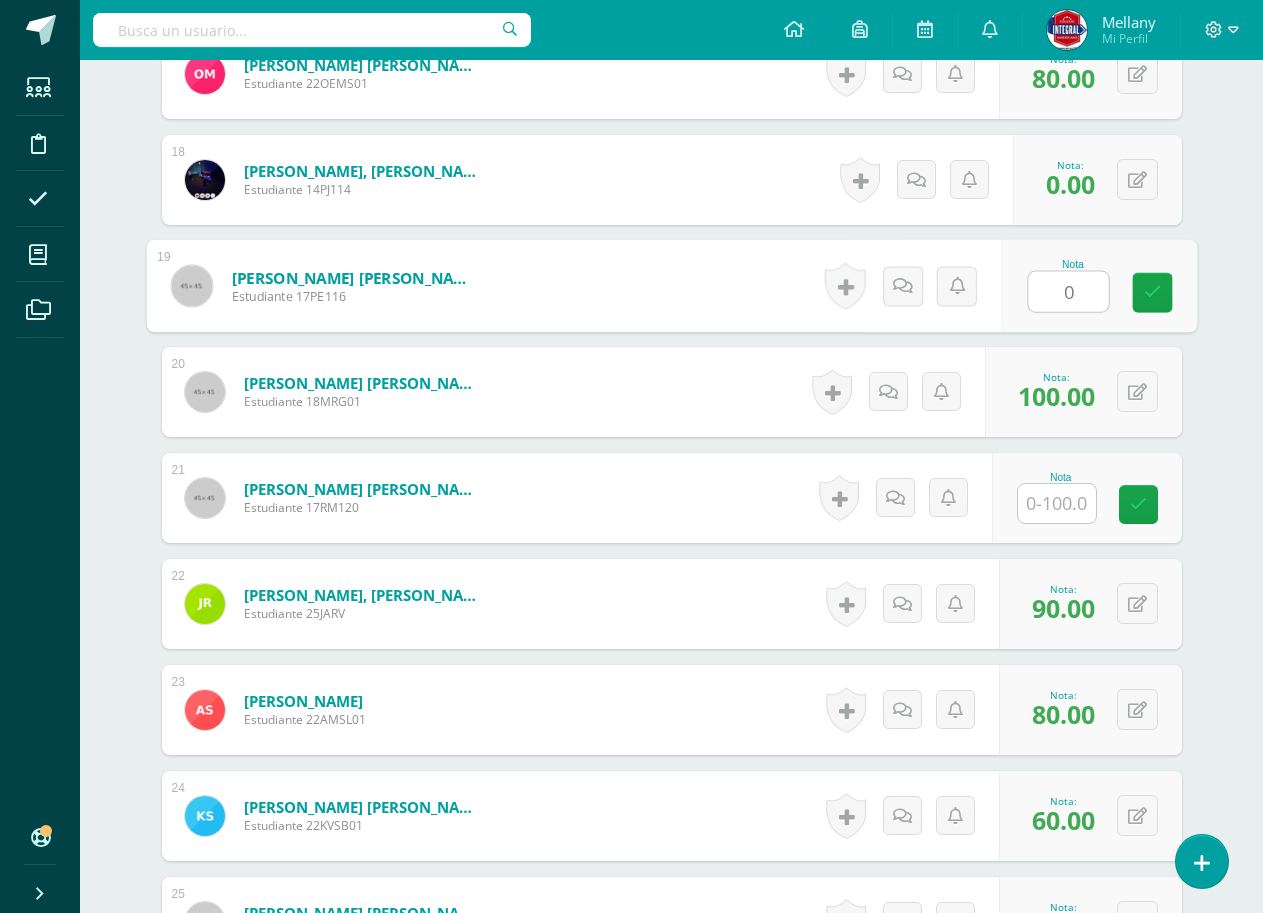 type on "0" 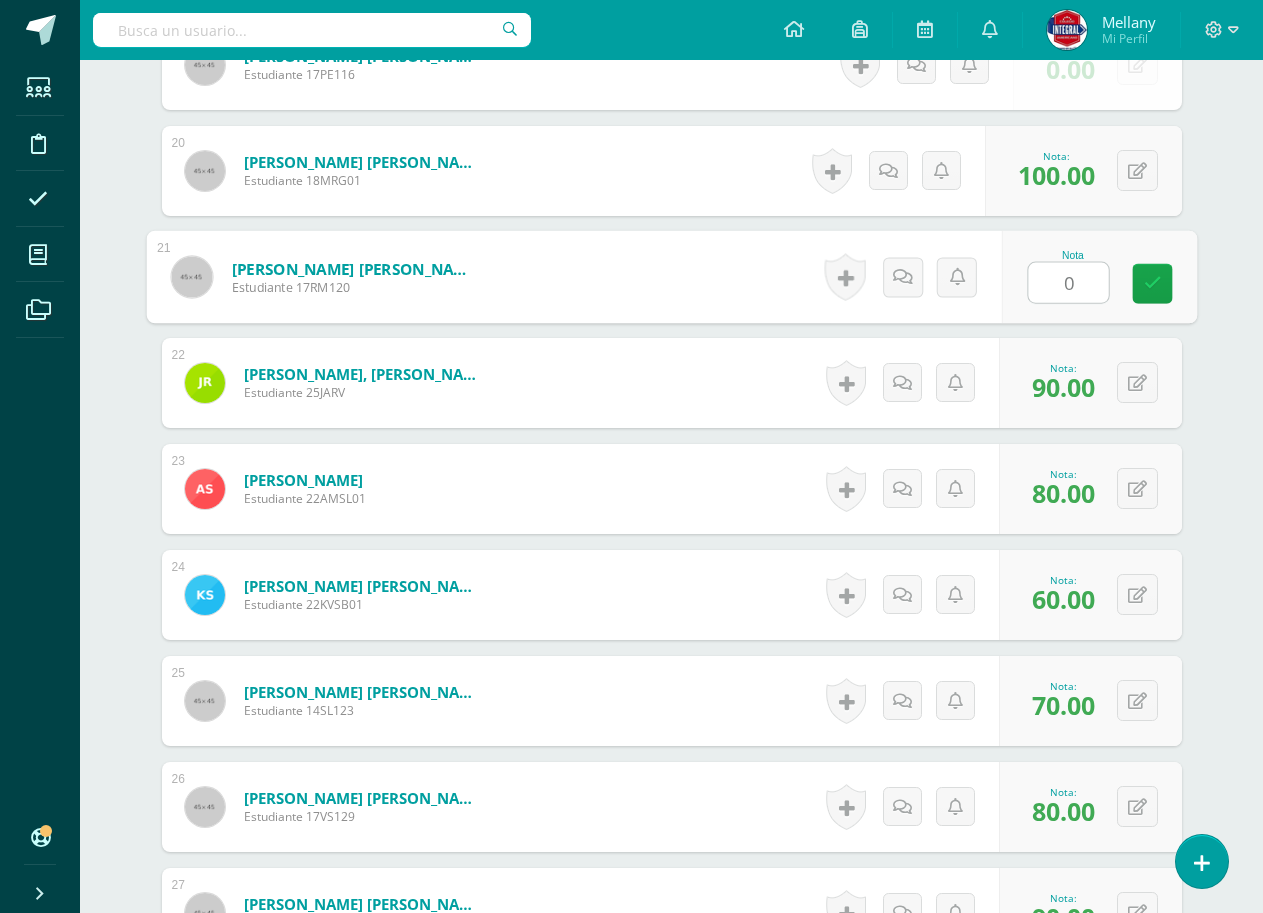 scroll, scrollTop: 2895, scrollLeft: 0, axis: vertical 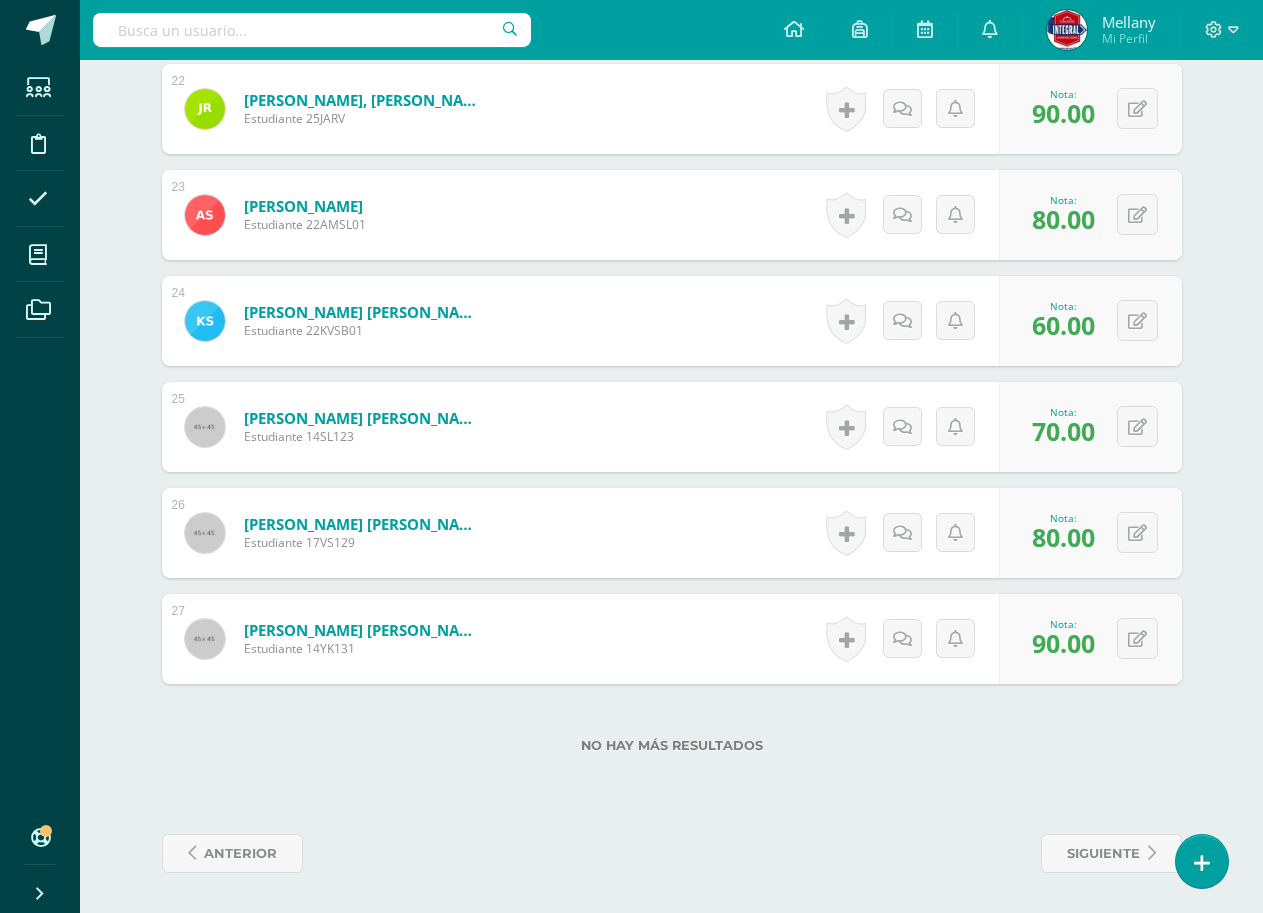 type on "0" 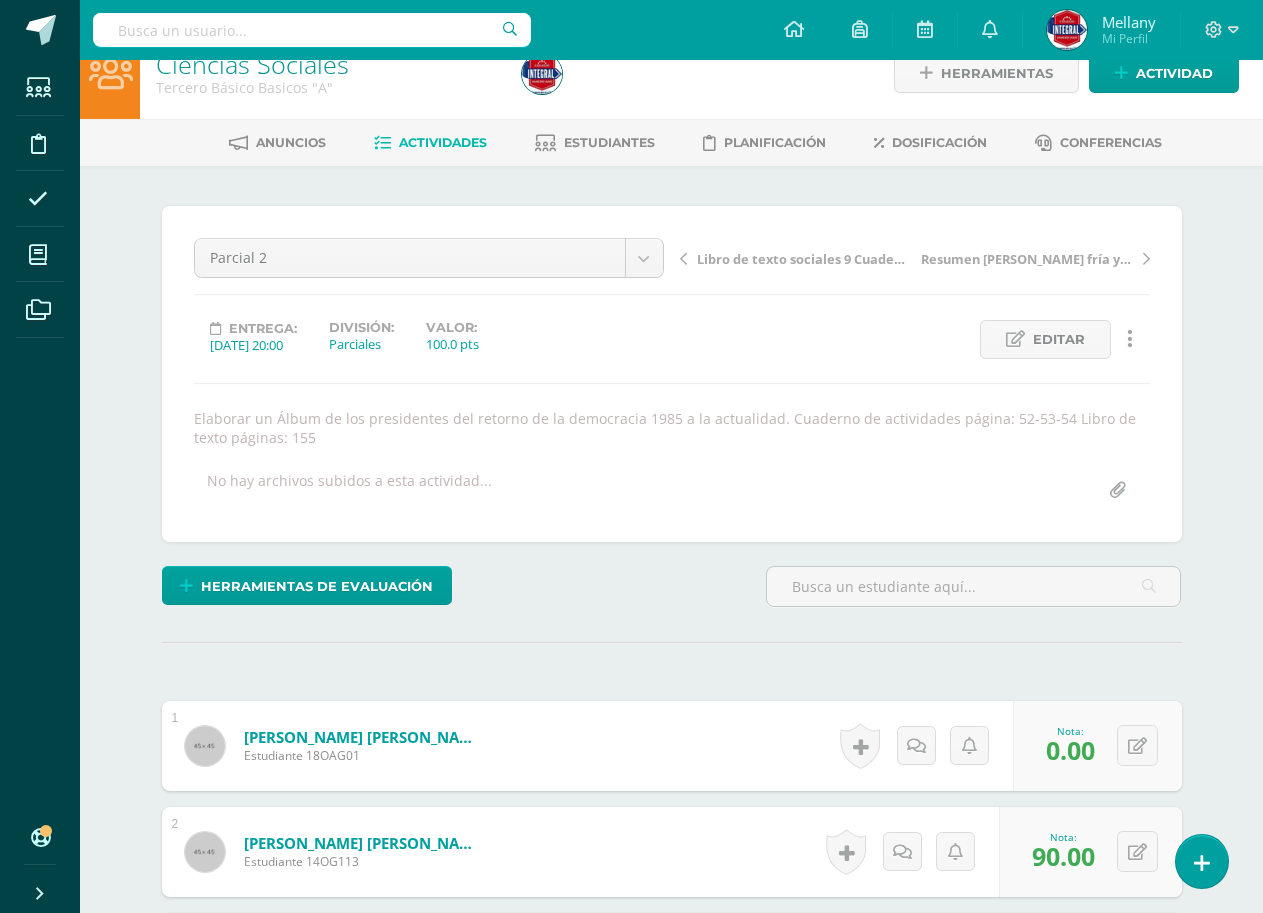 scroll, scrollTop: 0, scrollLeft: 0, axis: both 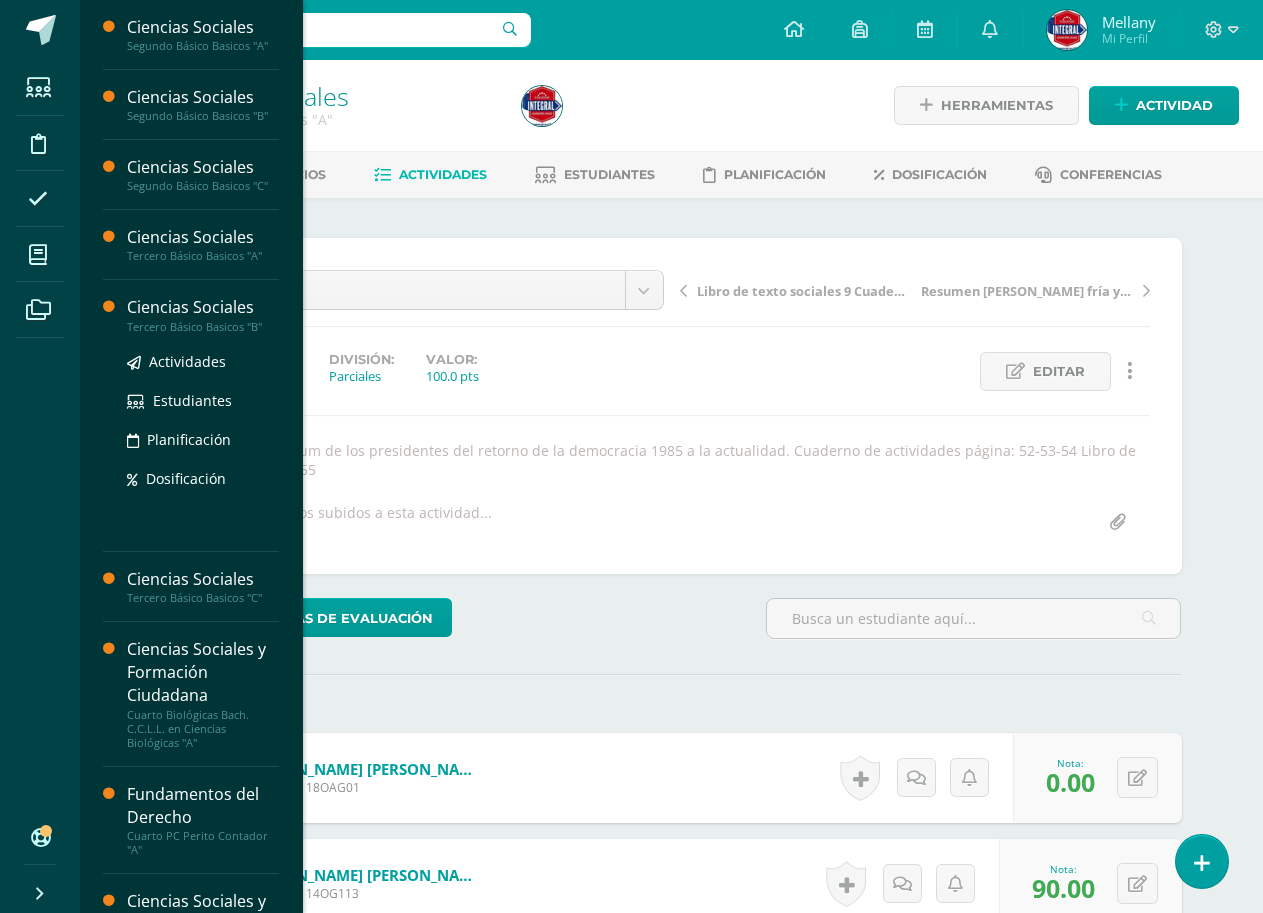 click on "Ciencias Sociales" at bounding box center (203, 307) 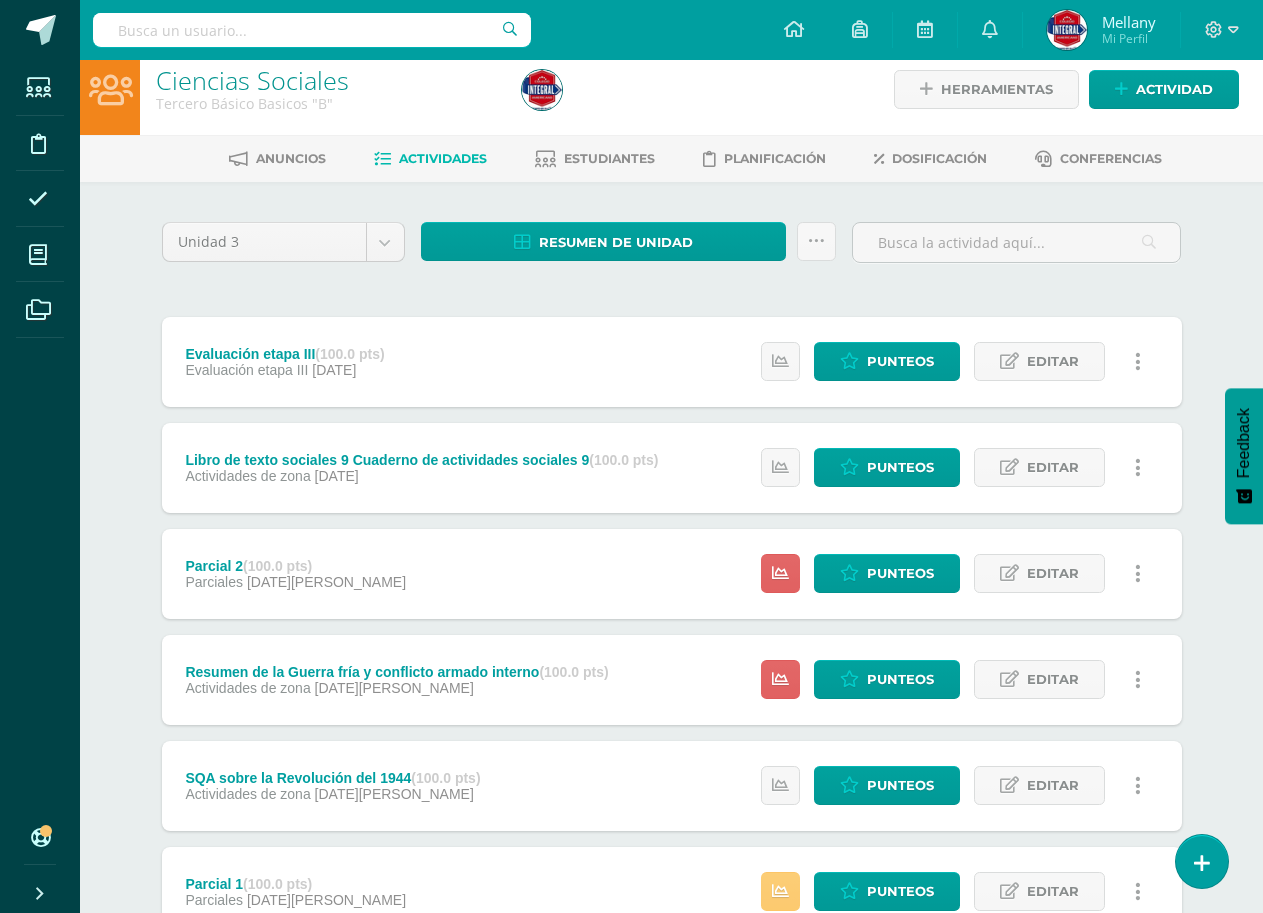 scroll, scrollTop: 0, scrollLeft: 0, axis: both 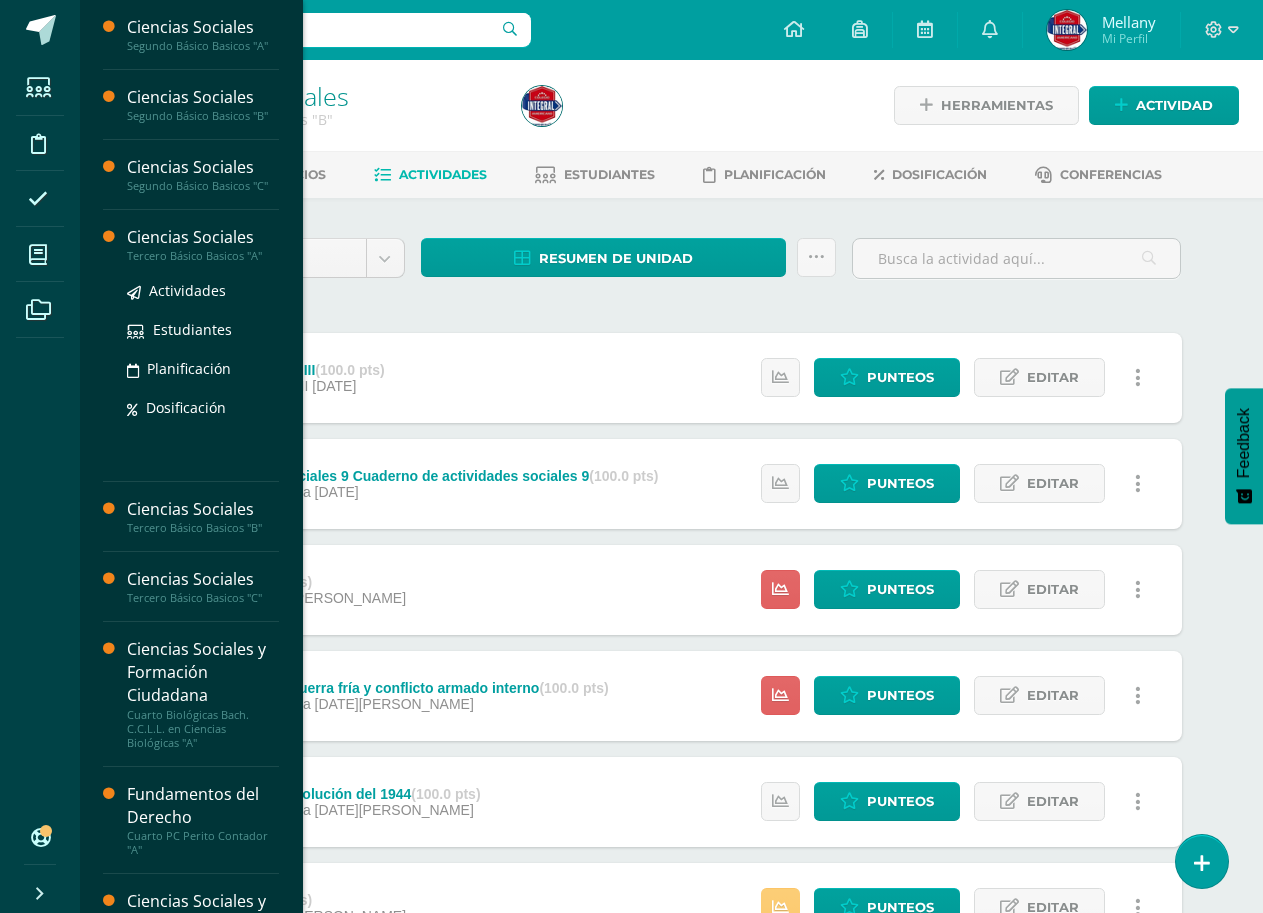 click on "Tercero Básico
Basicos
"A"" at bounding box center [203, 256] 